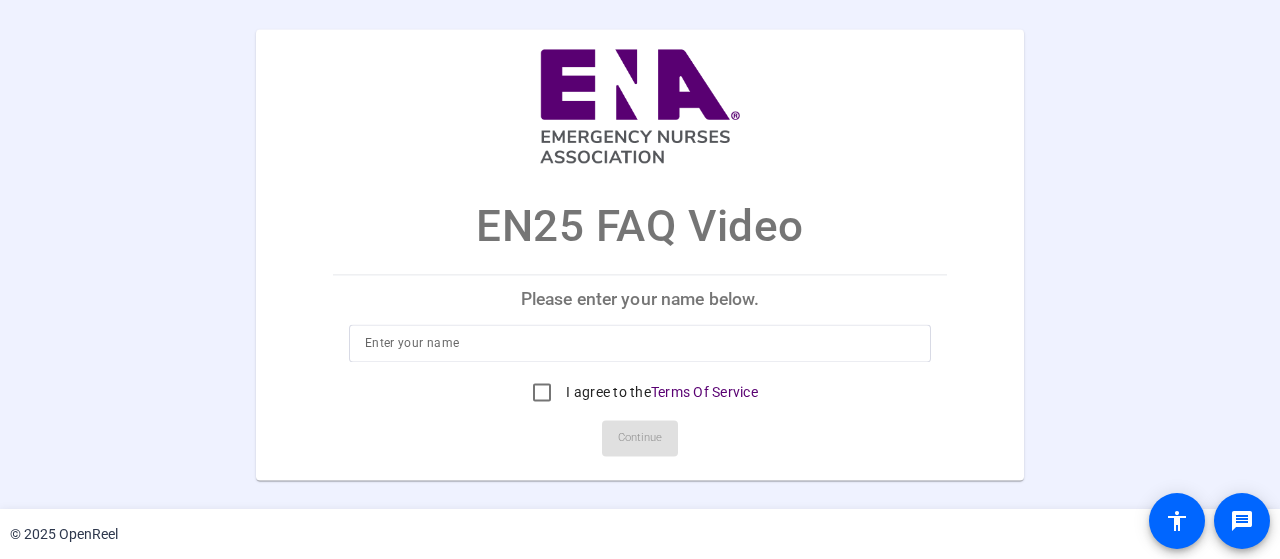 scroll, scrollTop: 0, scrollLeft: 0, axis: both 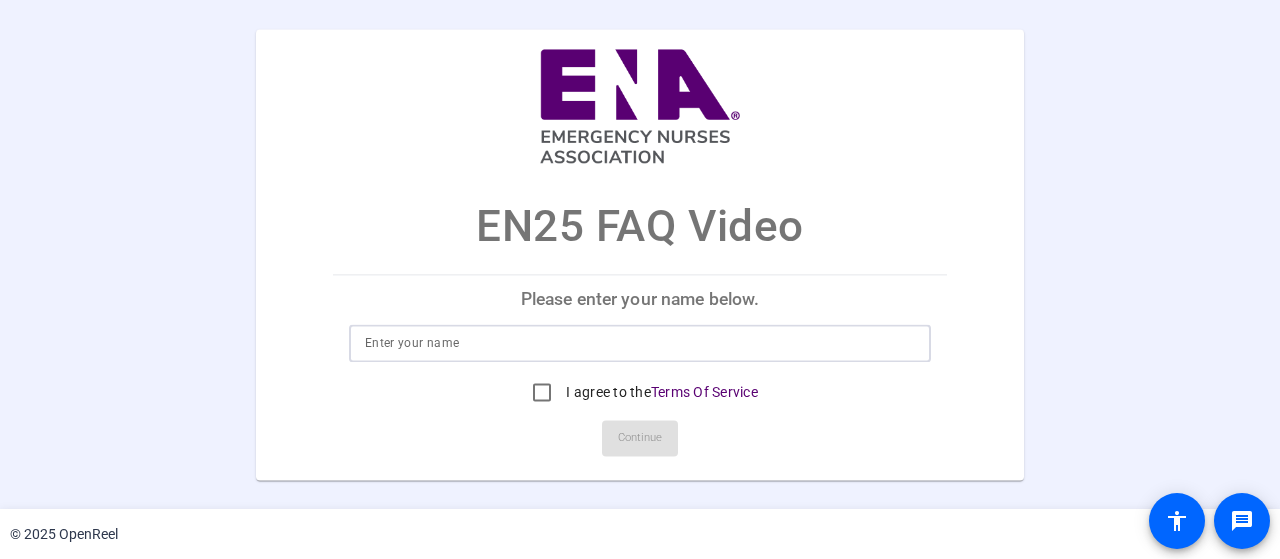 click at bounding box center (640, 343) 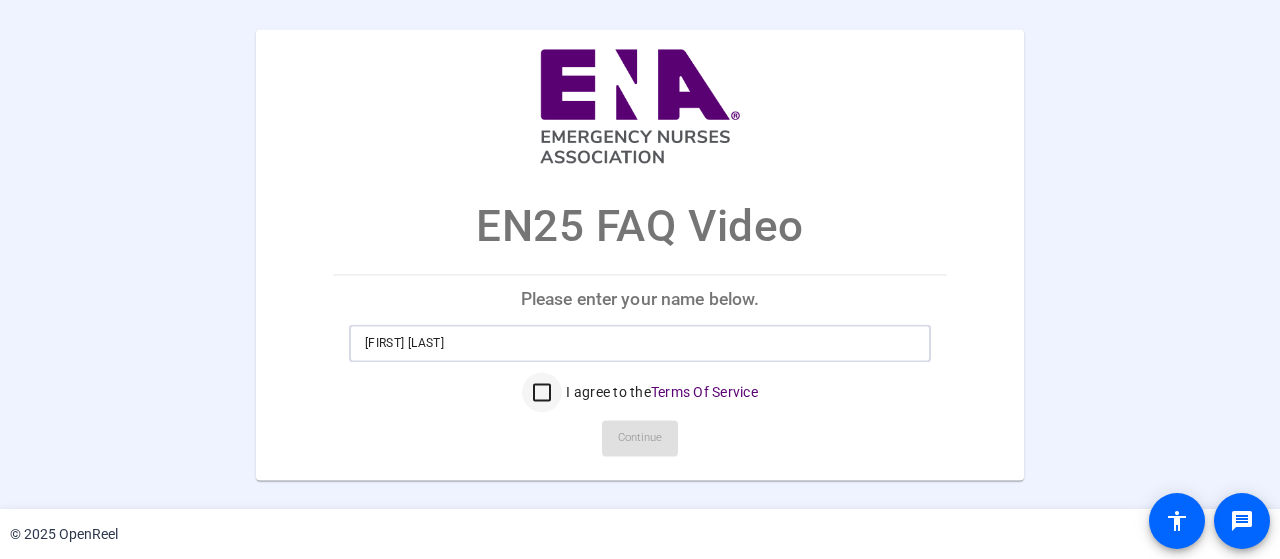 type on "Marcela McGeorge" 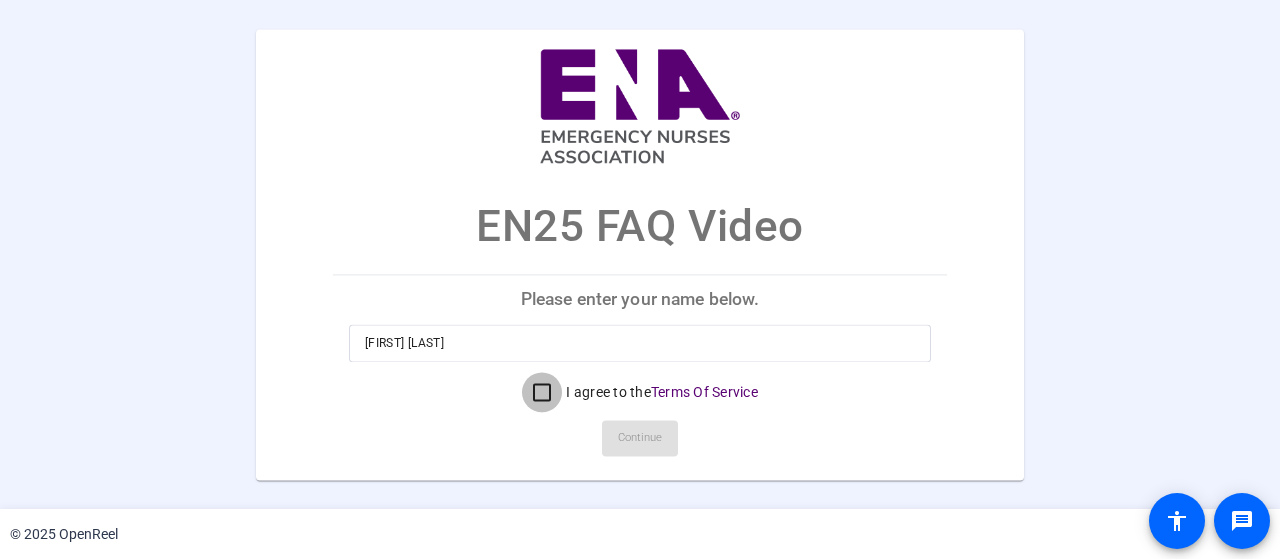 click on "I agree to the  Terms Of Service" at bounding box center (542, 392) 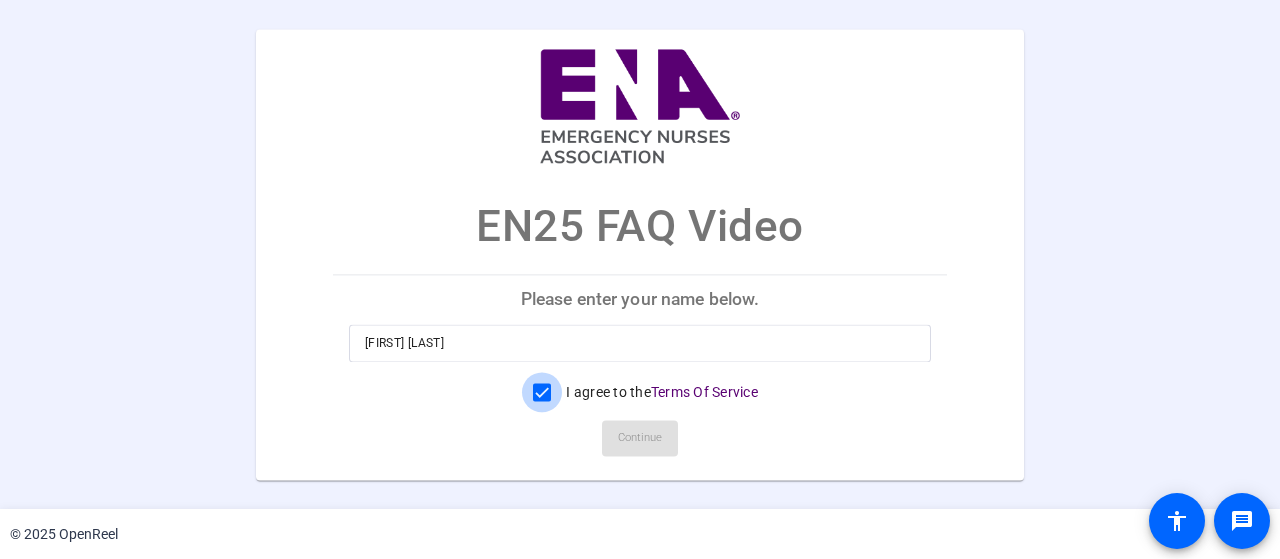 checkbox on "true" 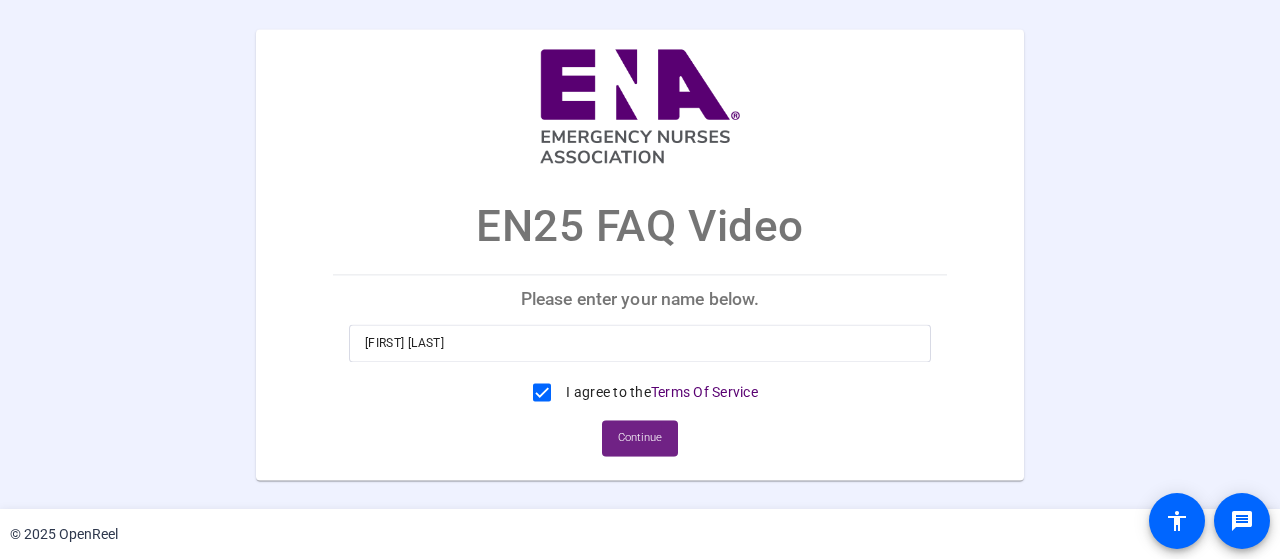 click on "Continue" 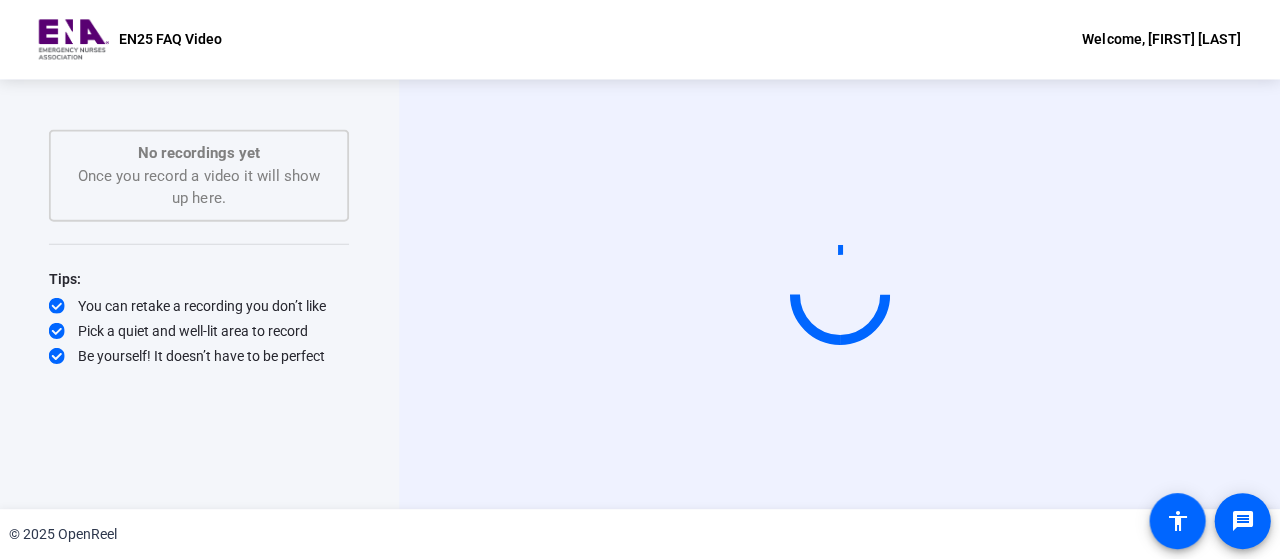 scroll, scrollTop: 0, scrollLeft: 0, axis: both 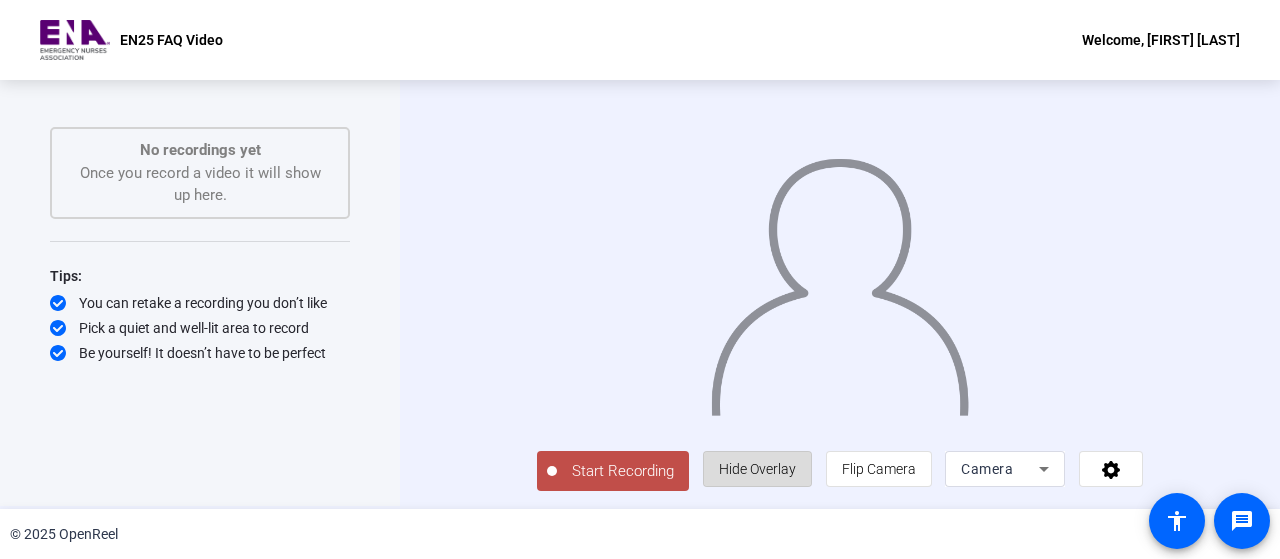click on "Hide Overlay" 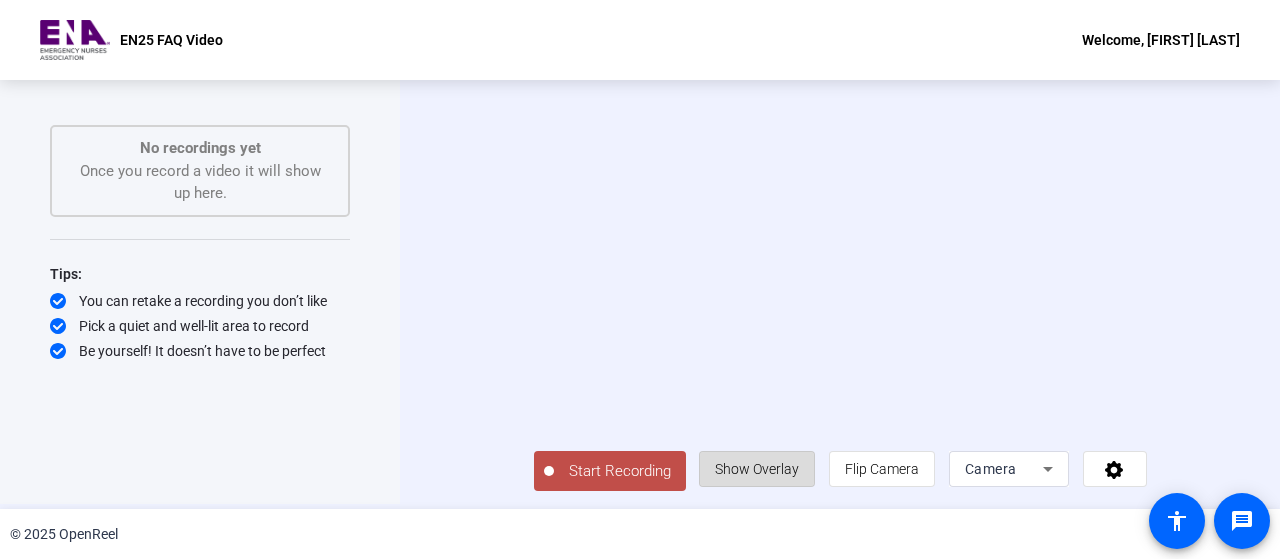 click on "Show Overlay" 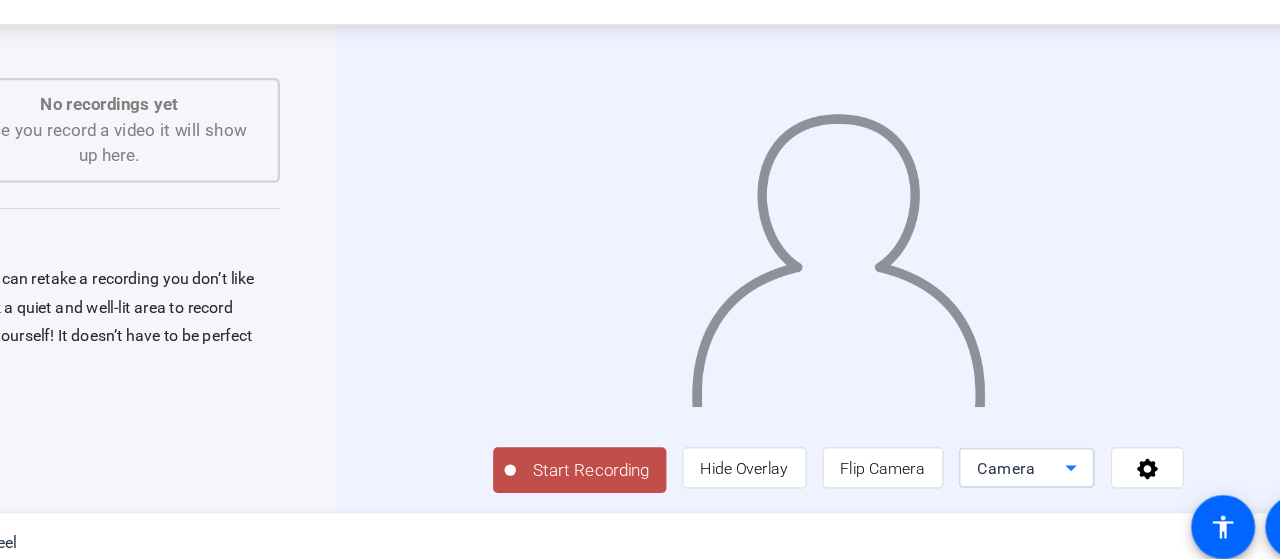 click 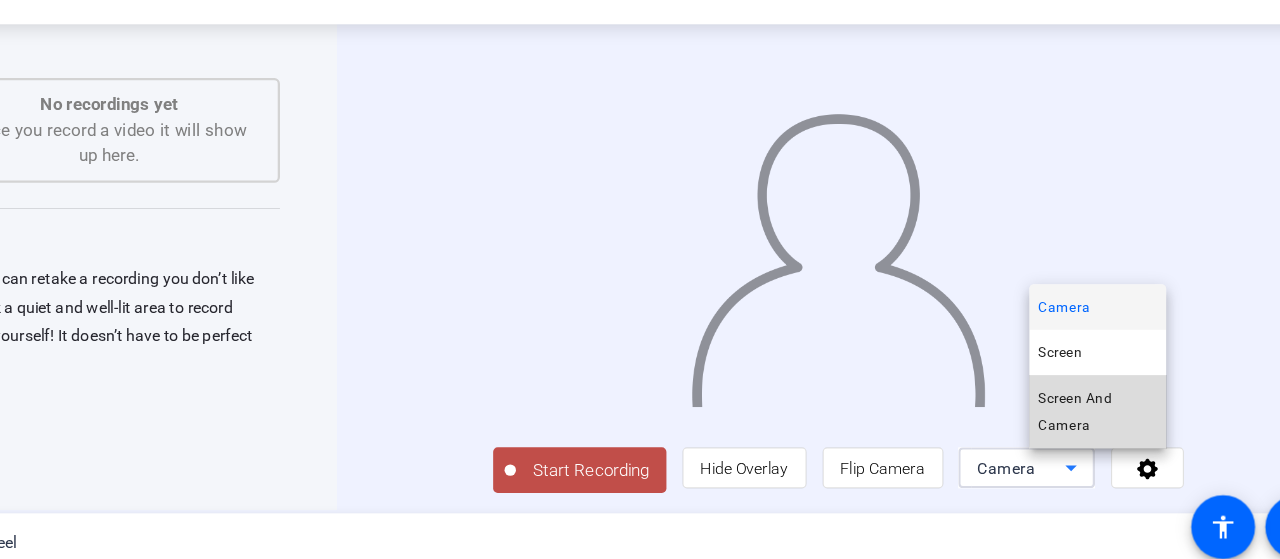click on "Screen And Camera" at bounding box center [1067, 420] 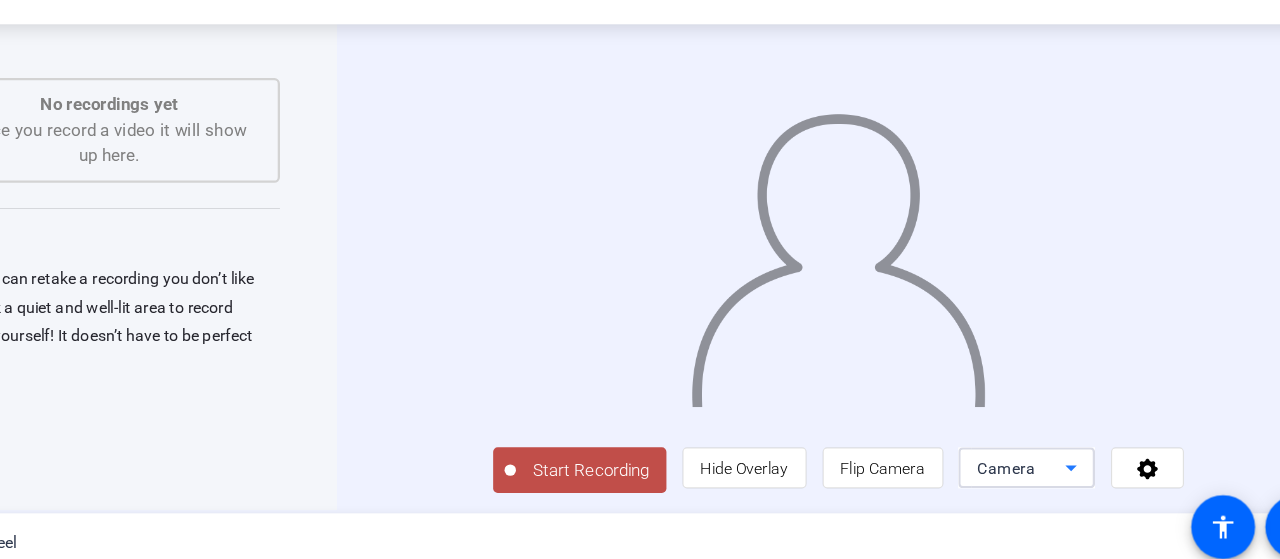 scroll, scrollTop: 0, scrollLeft: 0, axis: both 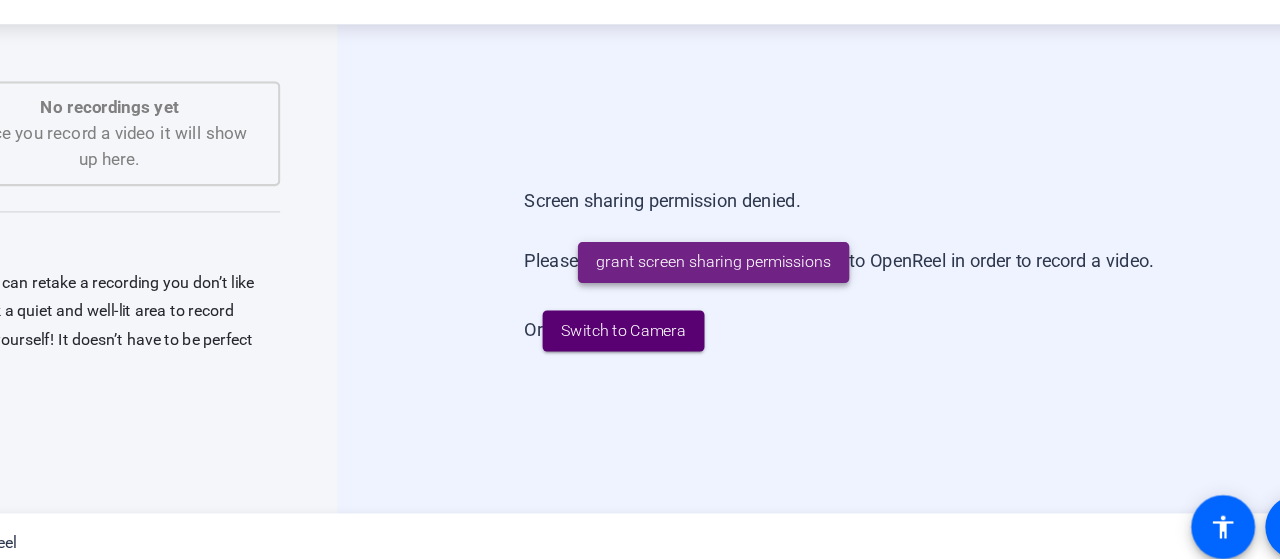 click on "grant screen sharing permissions" 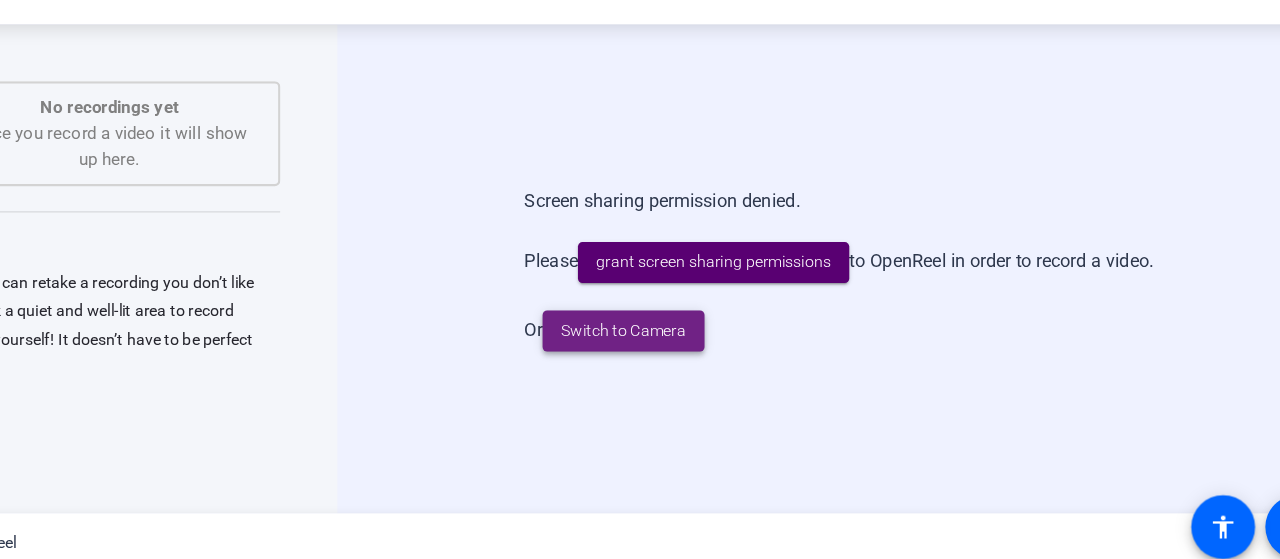 click on "Switch to Camera" 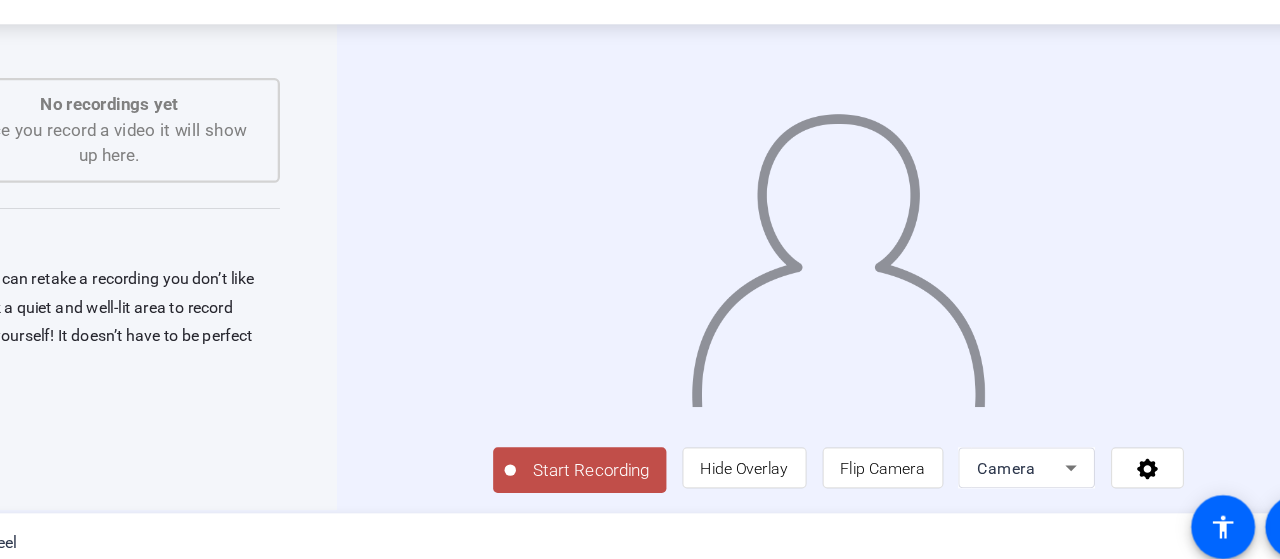 scroll, scrollTop: 40, scrollLeft: 0, axis: vertical 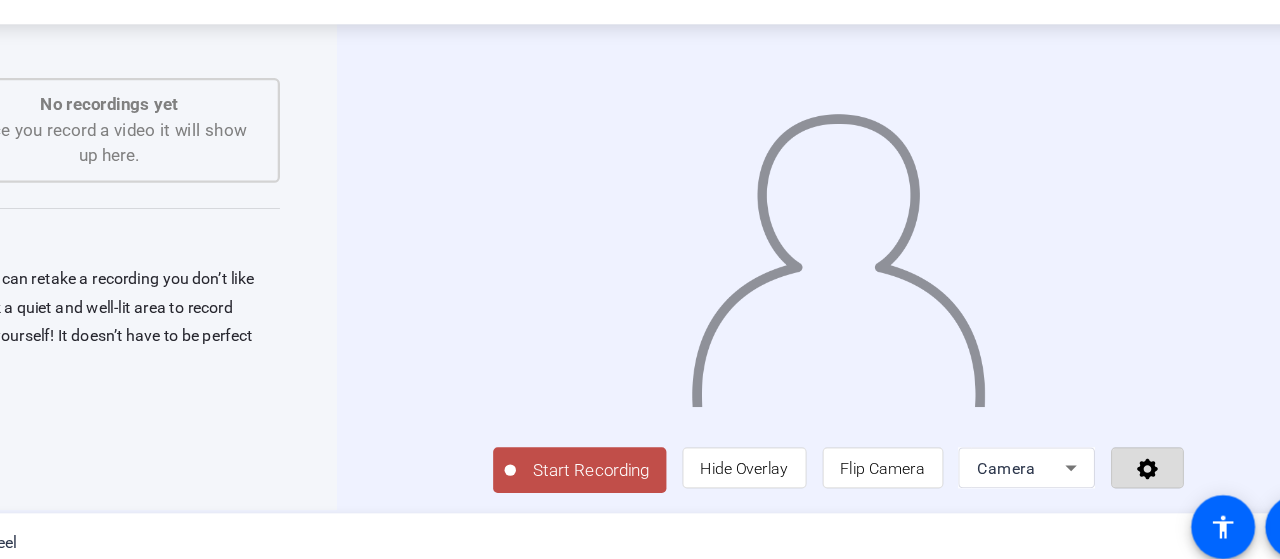 click 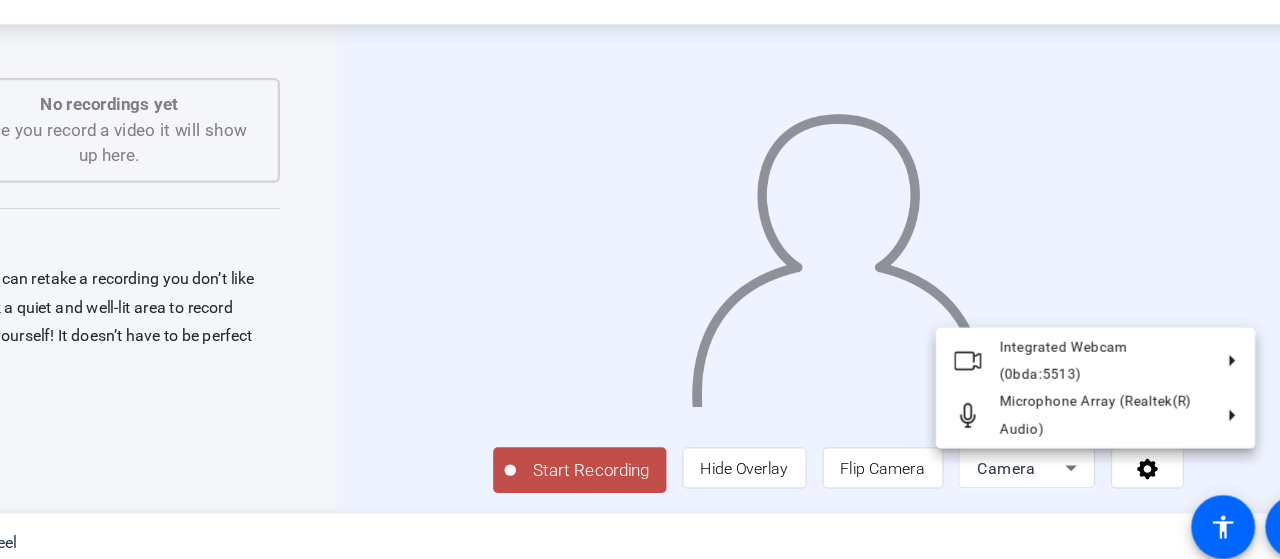 click at bounding box center (640, 279) 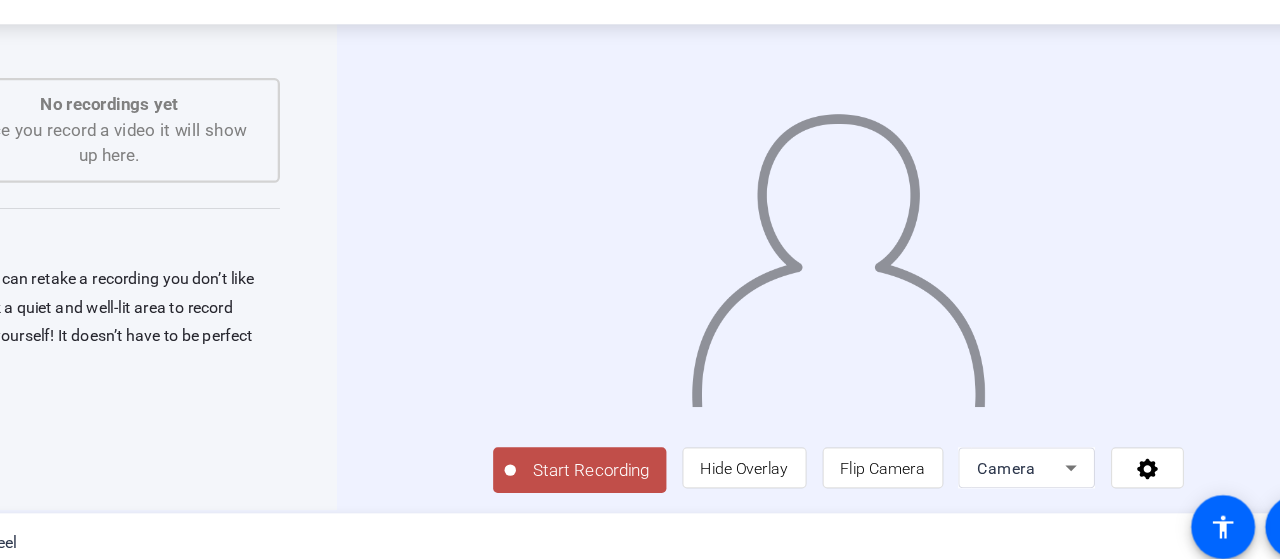 click on "Start Recording" 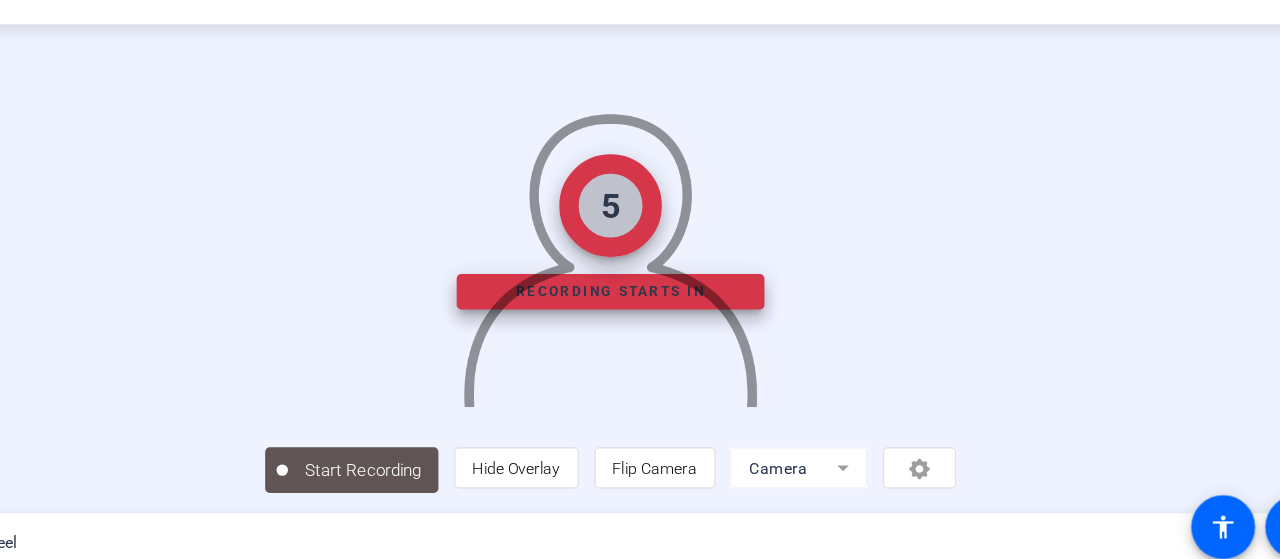 scroll, scrollTop: 0, scrollLeft: 0, axis: both 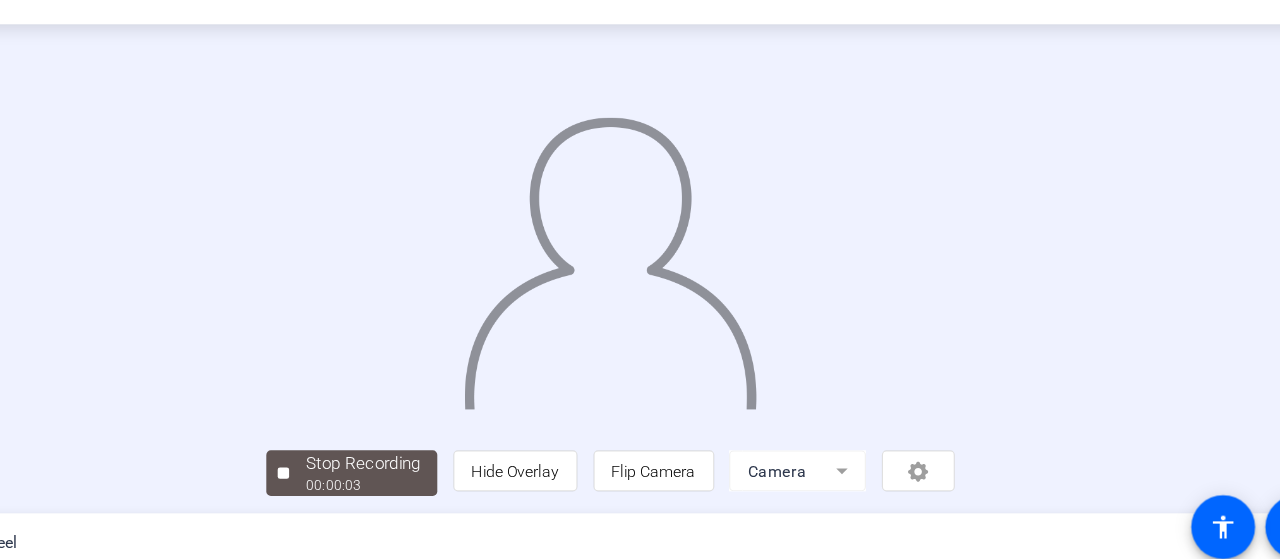 click on "Stop Recording  00:00:03  person  Hide Overlay flip Flip Camera Camera" 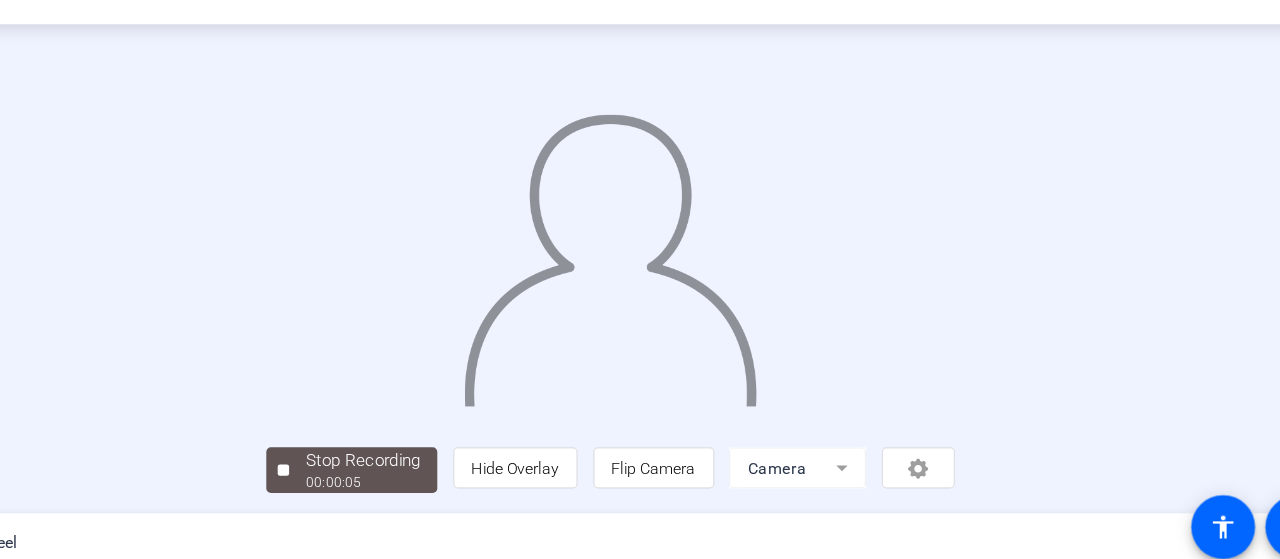 scroll, scrollTop: 136, scrollLeft: 0, axis: vertical 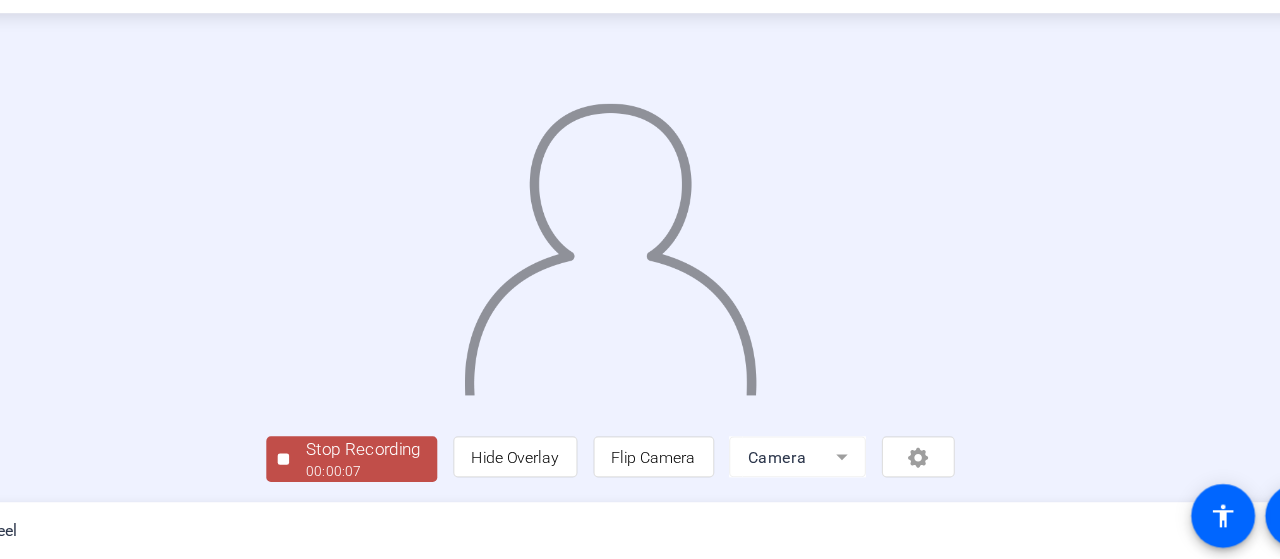 click on "Stop Recording" 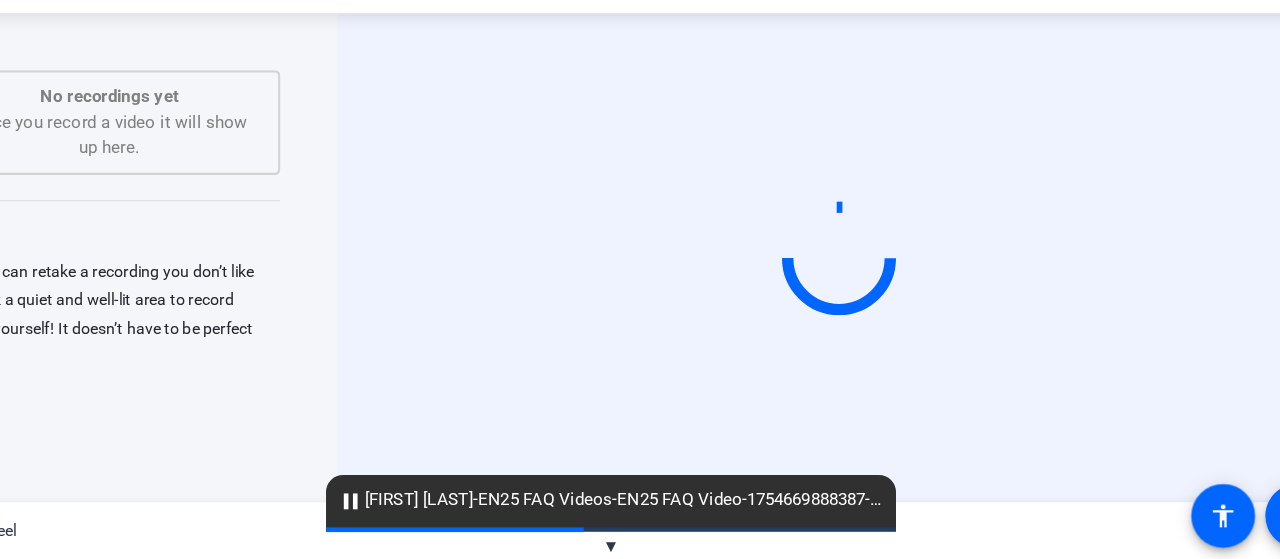 click at bounding box center (840, 294) 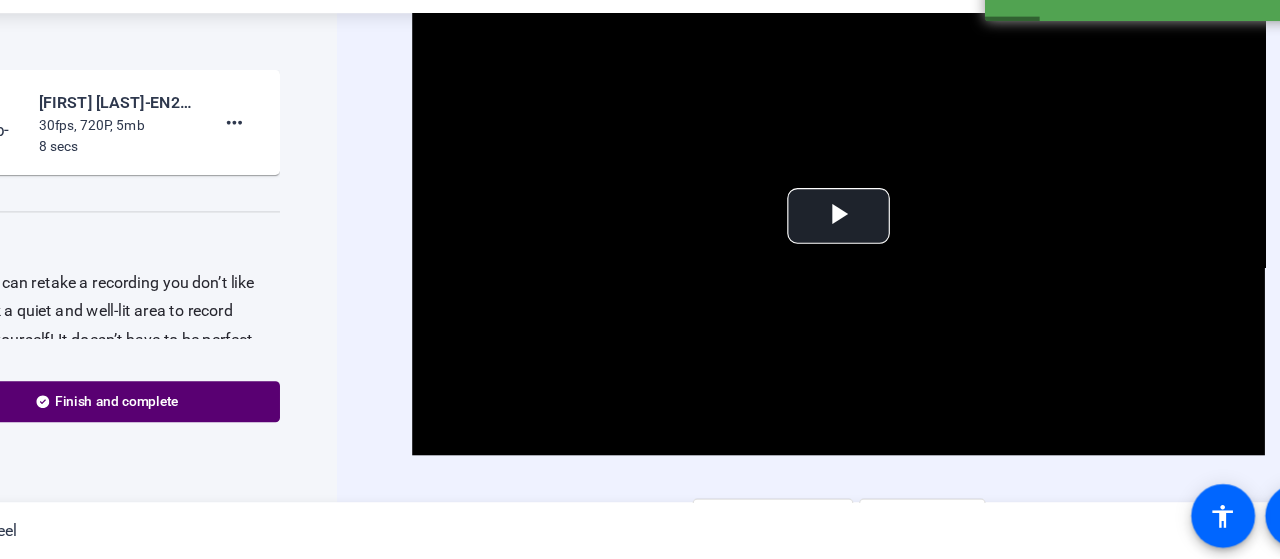 drag, startPoint x: 1218, startPoint y: 201, endPoint x: 1211, endPoint y: 315, distance: 114.21471 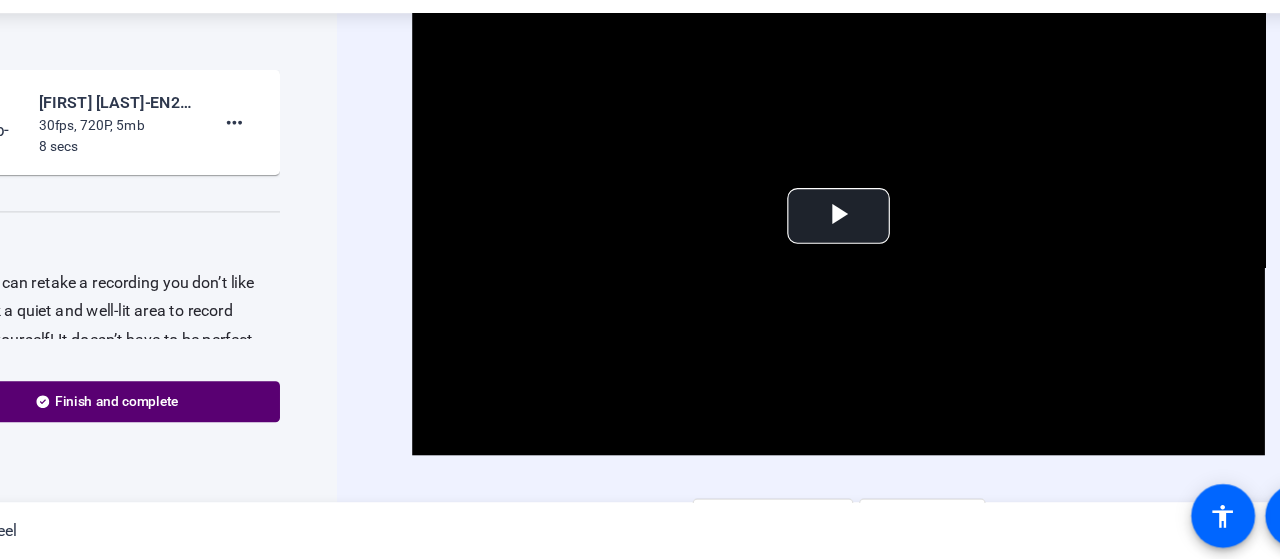 drag, startPoint x: 820, startPoint y: 505, endPoint x: 633, endPoint y: 502, distance: 187.02406 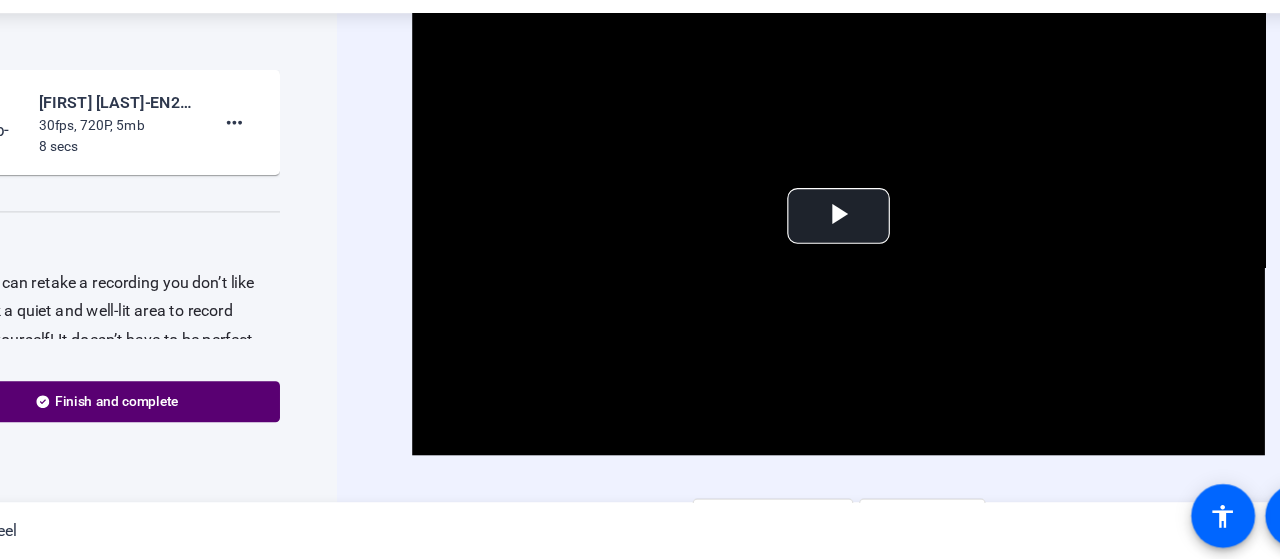 type 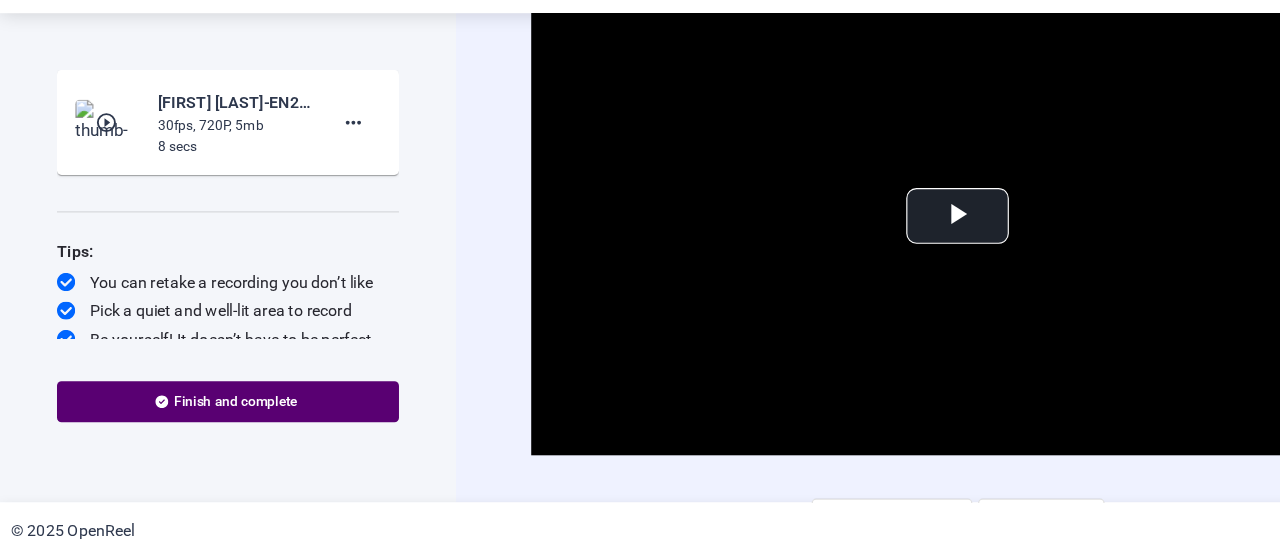 scroll, scrollTop: 9, scrollLeft: 0, axis: vertical 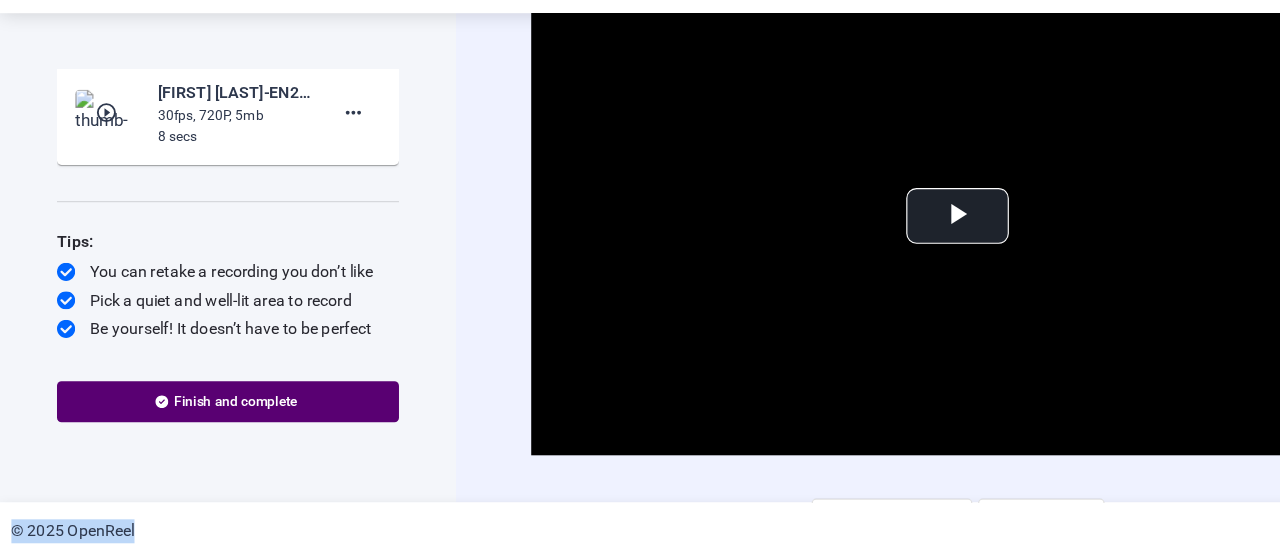 drag, startPoint x: 678, startPoint y: 504, endPoint x: 926, endPoint y: 516, distance: 248.29015 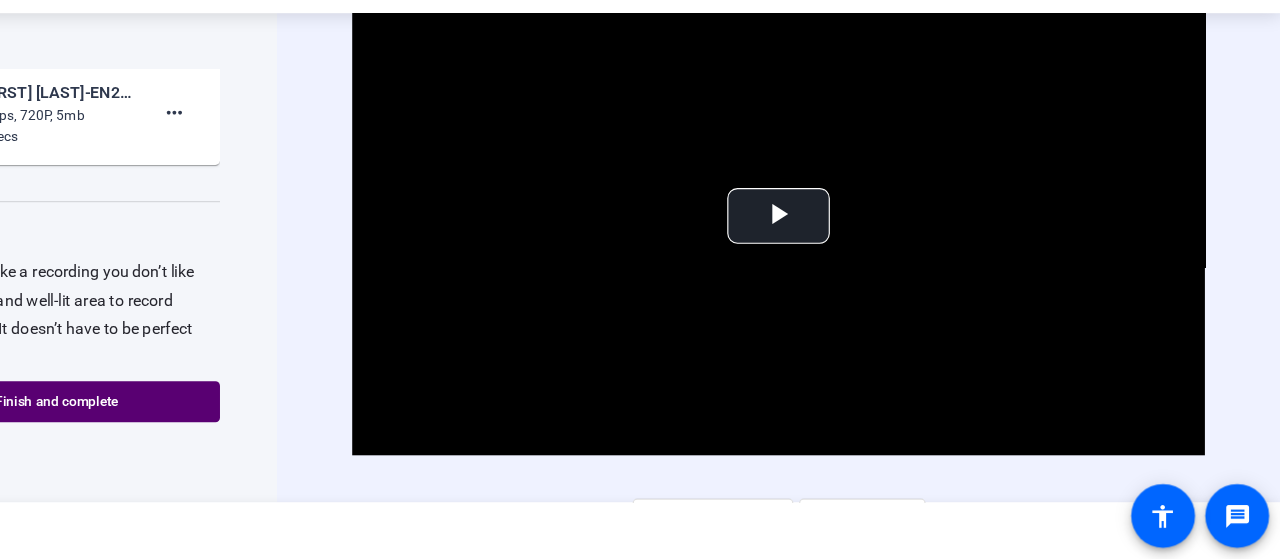 scroll, scrollTop: 36, scrollLeft: 0, axis: vertical 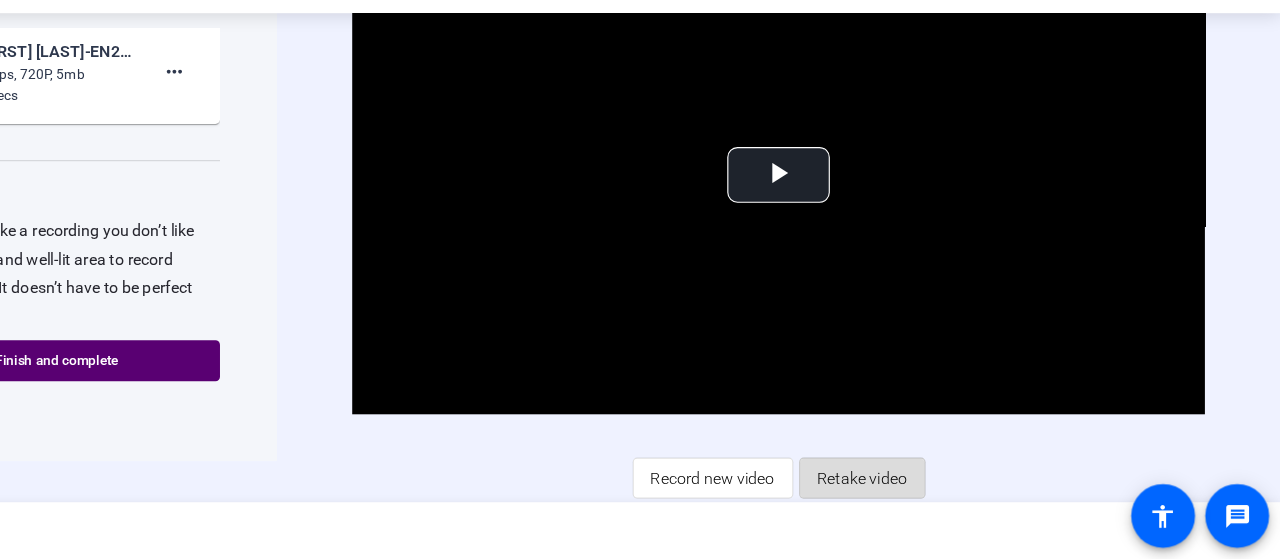 click on "Retake video" 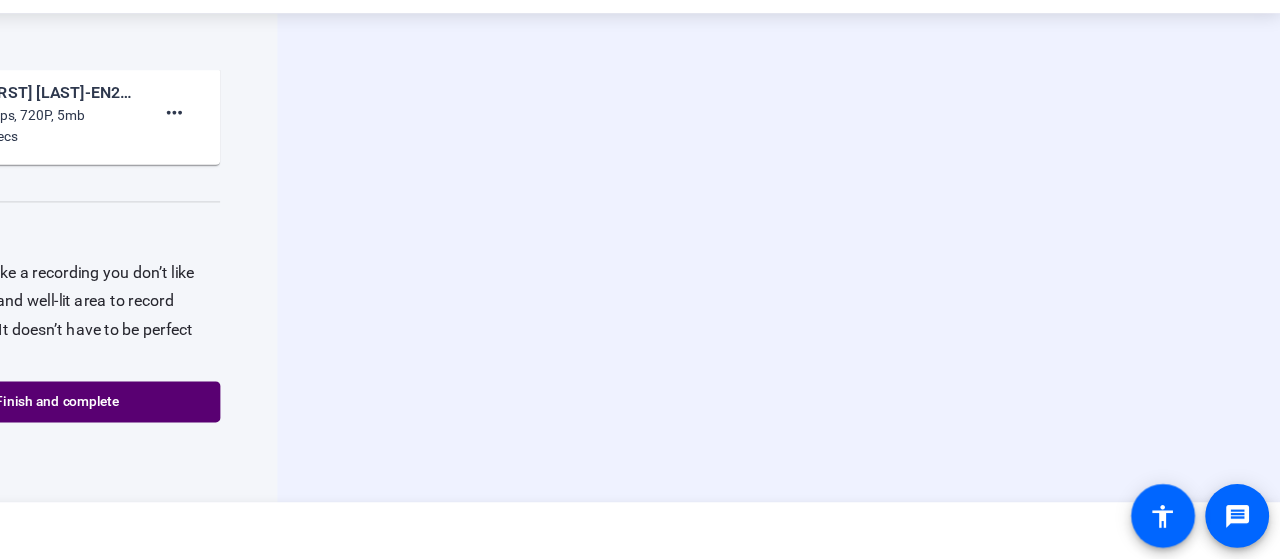 scroll, scrollTop: 0, scrollLeft: 0, axis: both 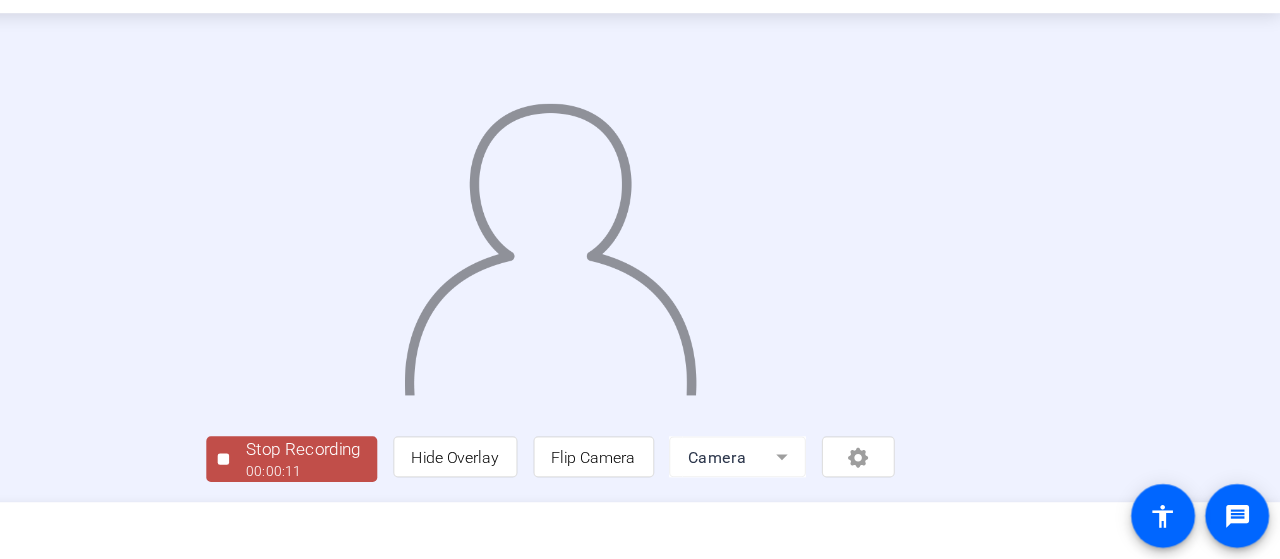 click on "Stop Recording" 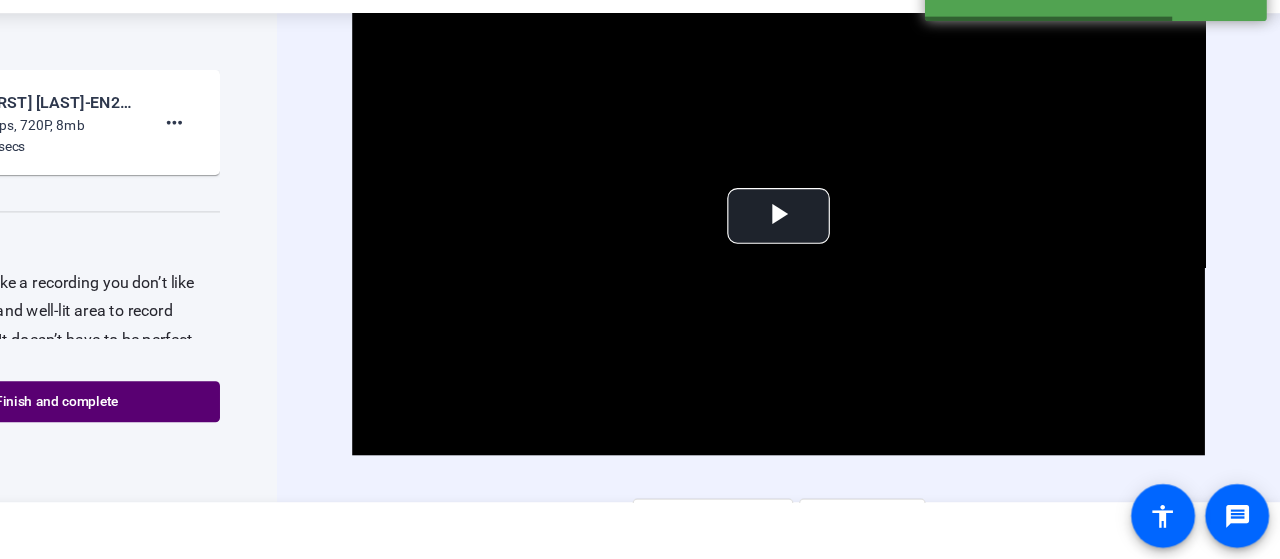 scroll, scrollTop: 36, scrollLeft: 0, axis: vertical 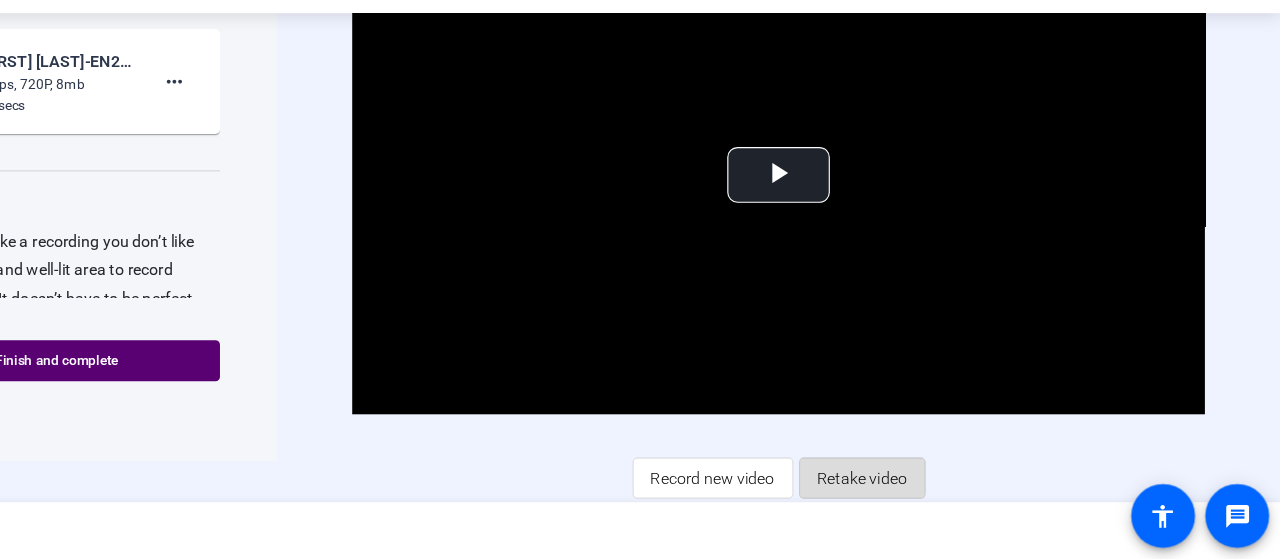 click on "Retake video" 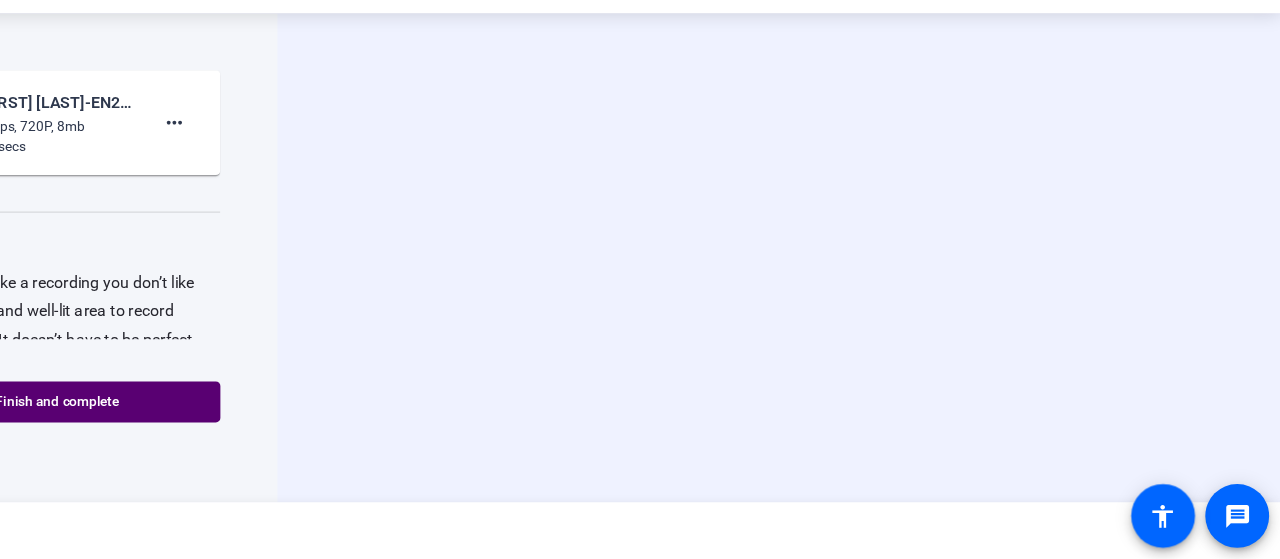 scroll, scrollTop: 0, scrollLeft: 0, axis: both 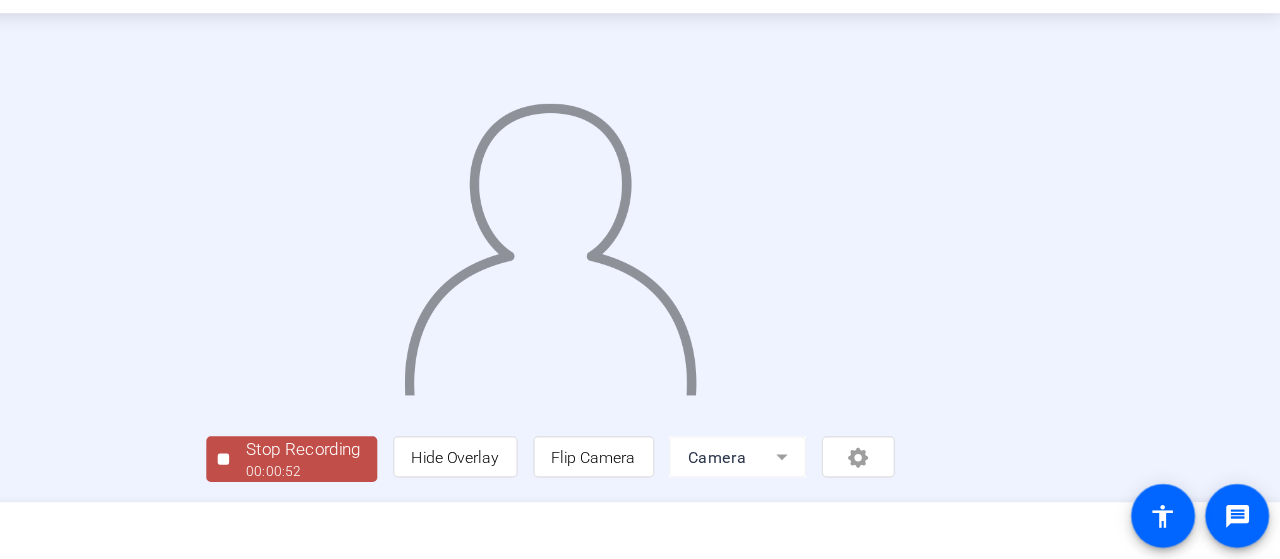 click on "Stop Recording" 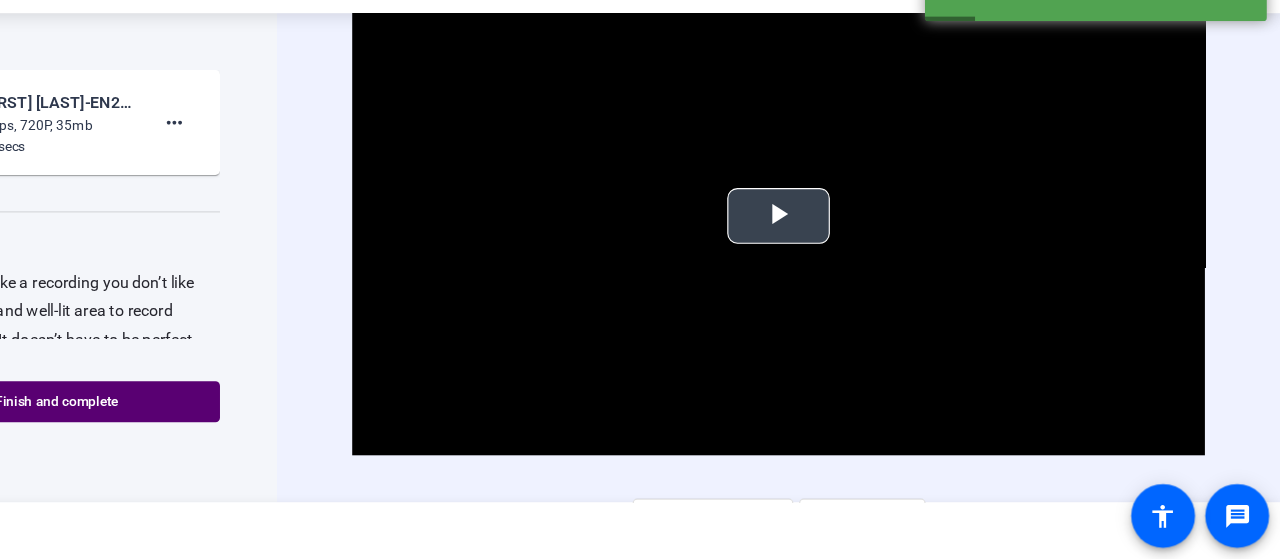 click at bounding box center [840, 258] 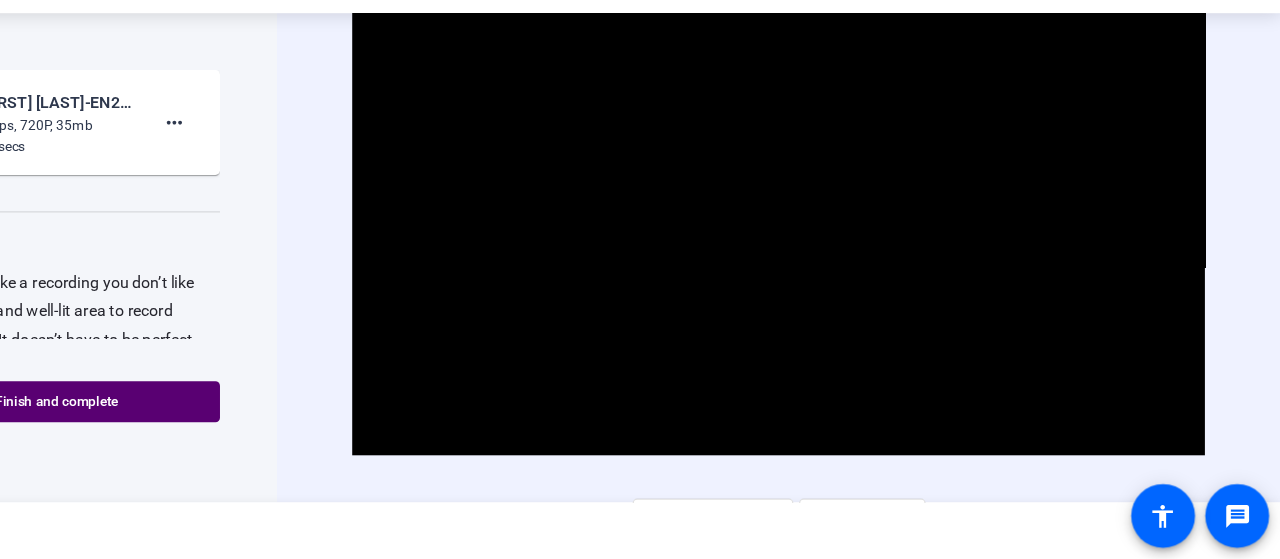 scroll, scrollTop: 36, scrollLeft: 0, axis: vertical 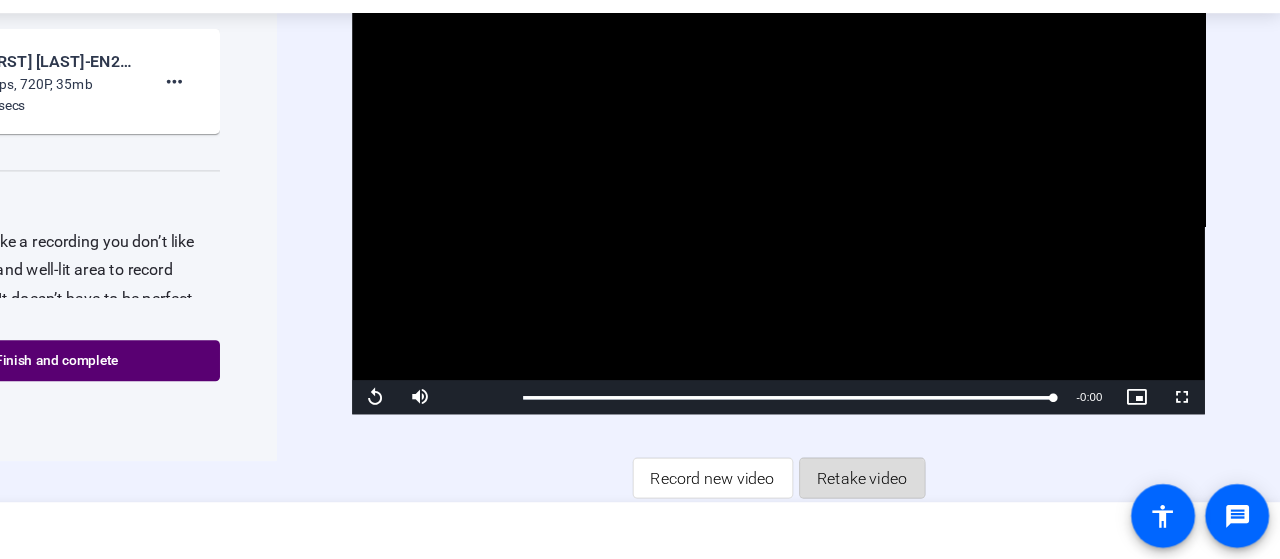 click on "Retake video" 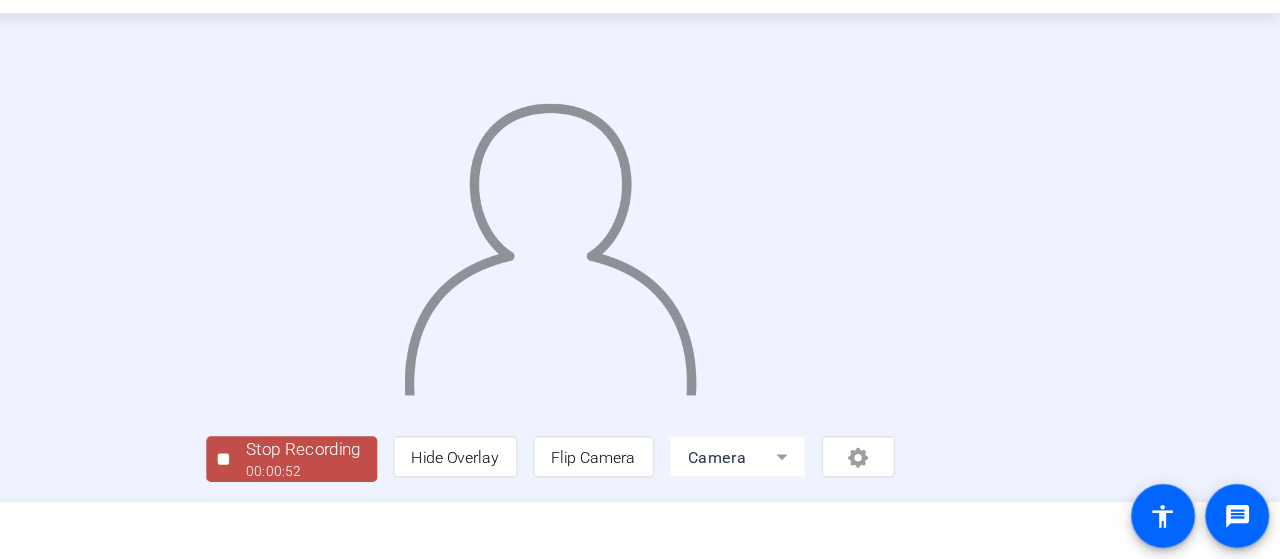 scroll, scrollTop: 136, scrollLeft: 0, axis: vertical 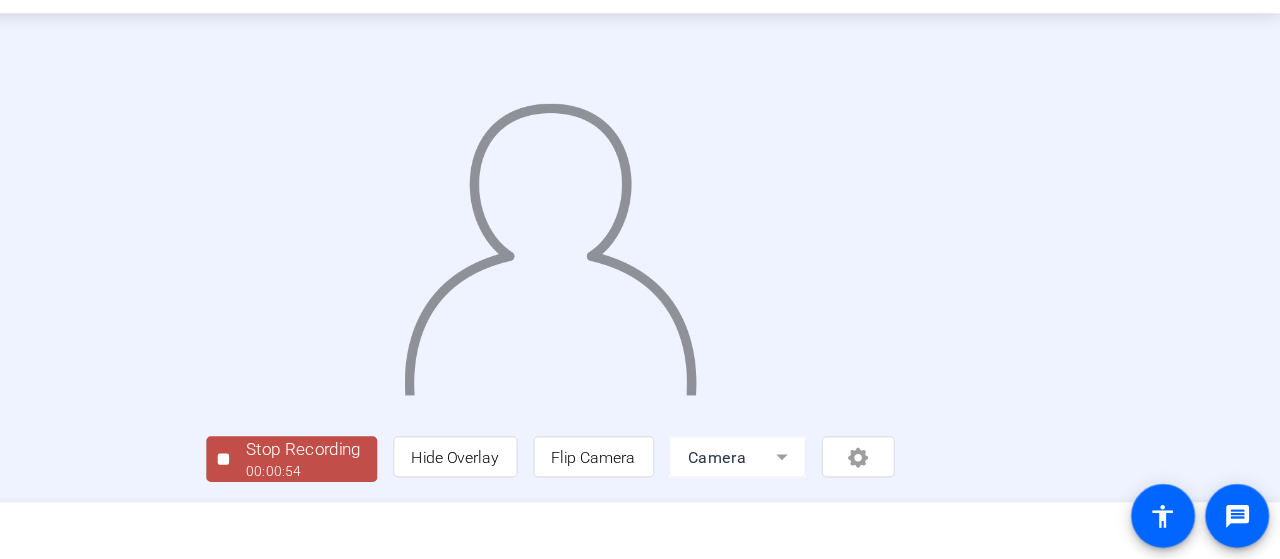 click on "Stop Recording" 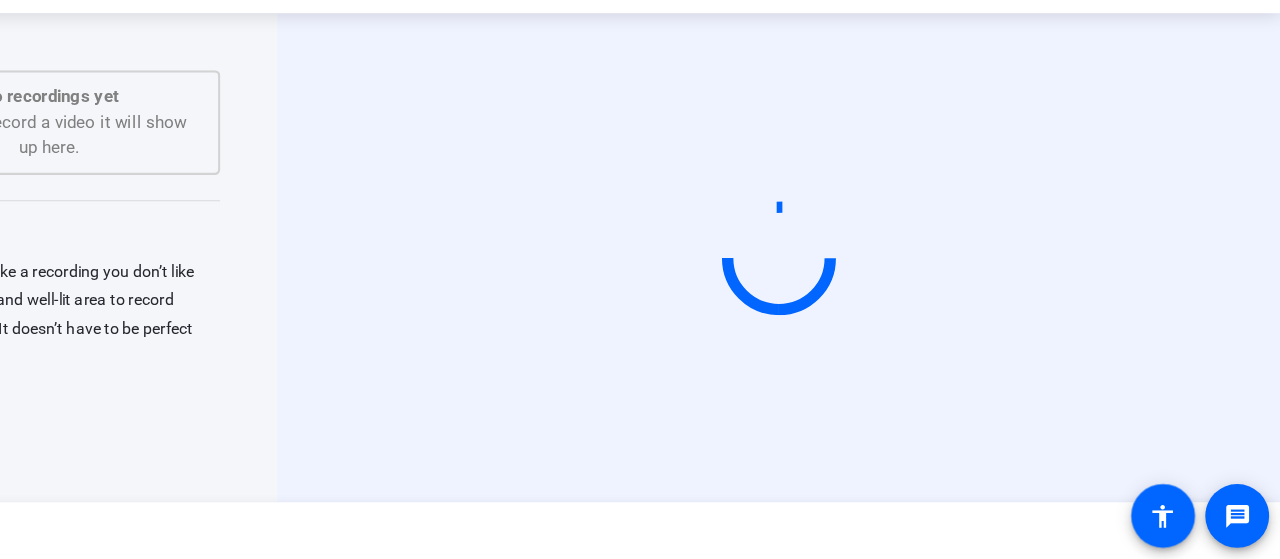 scroll, scrollTop: 0, scrollLeft: 0, axis: both 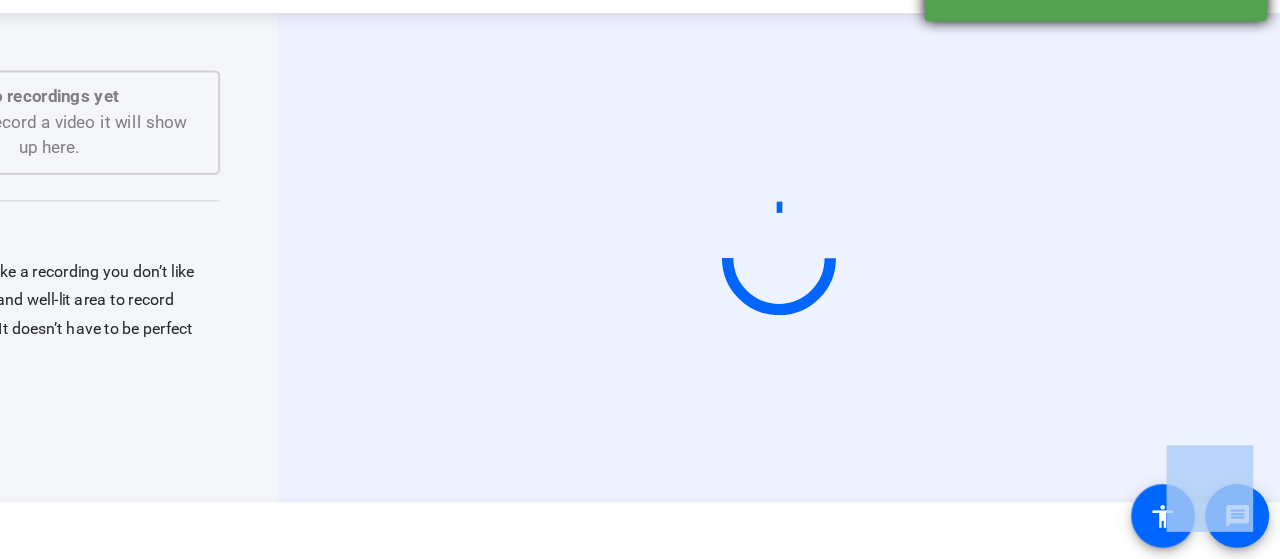 drag, startPoint x: 1266, startPoint y: 152, endPoint x: 1097, endPoint y: 23, distance: 212.60762 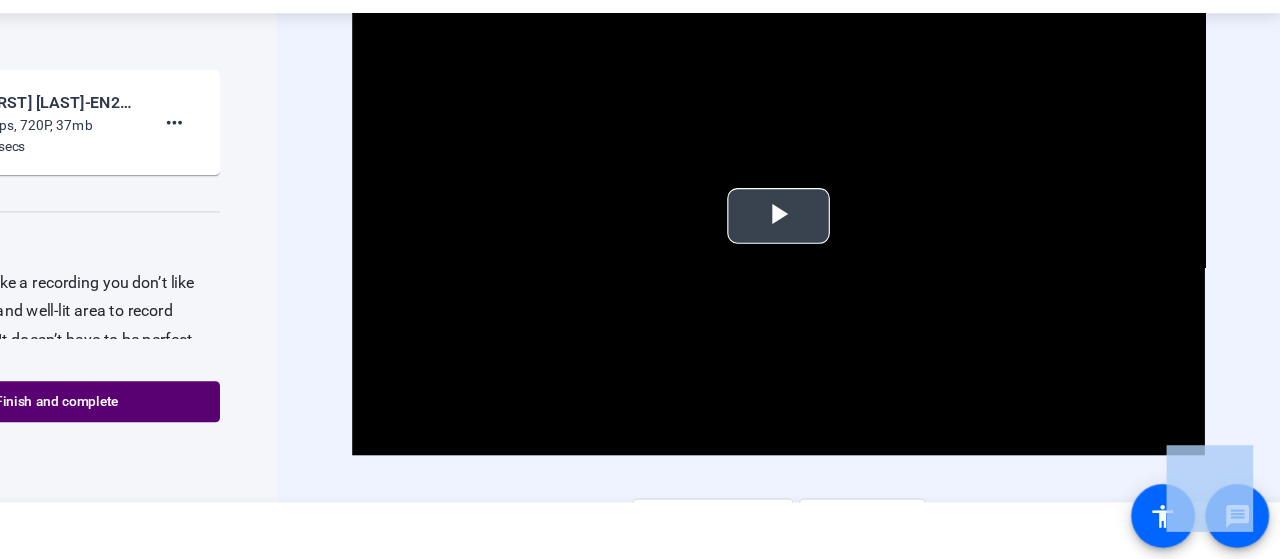 click at bounding box center [840, 258] 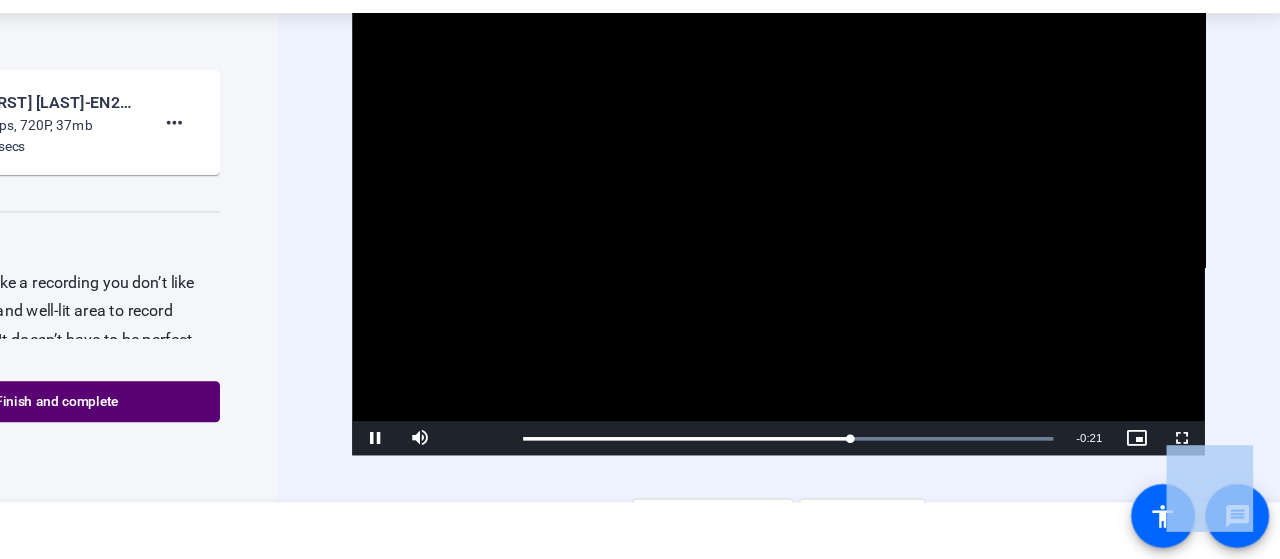 scroll, scrollTop: 36, scrollLeft: 0, axis: vertical 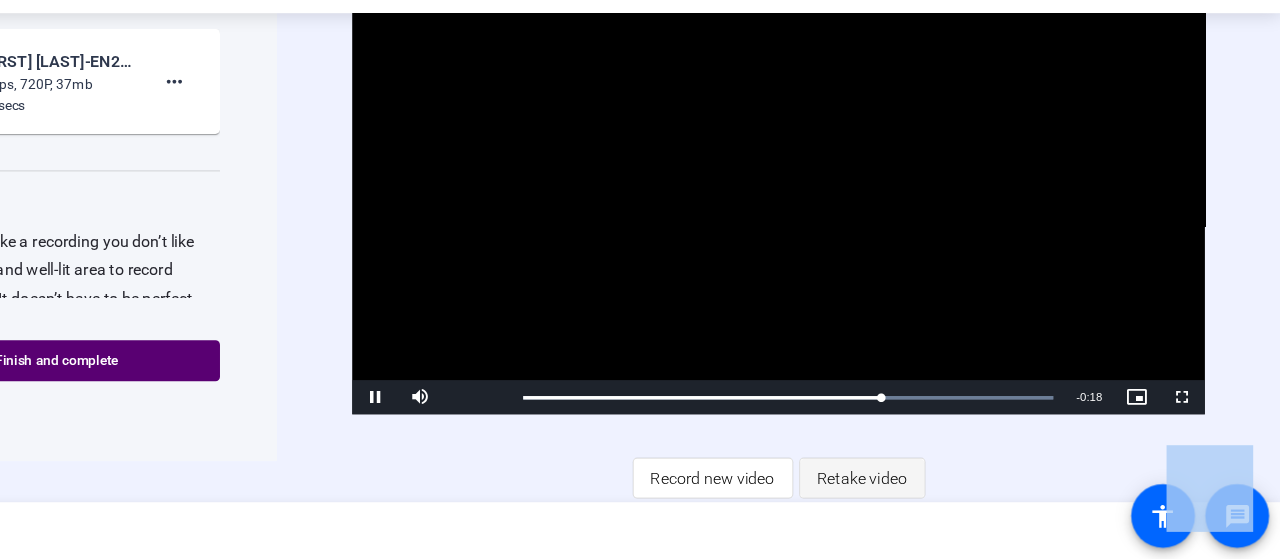 click on "Retake video" 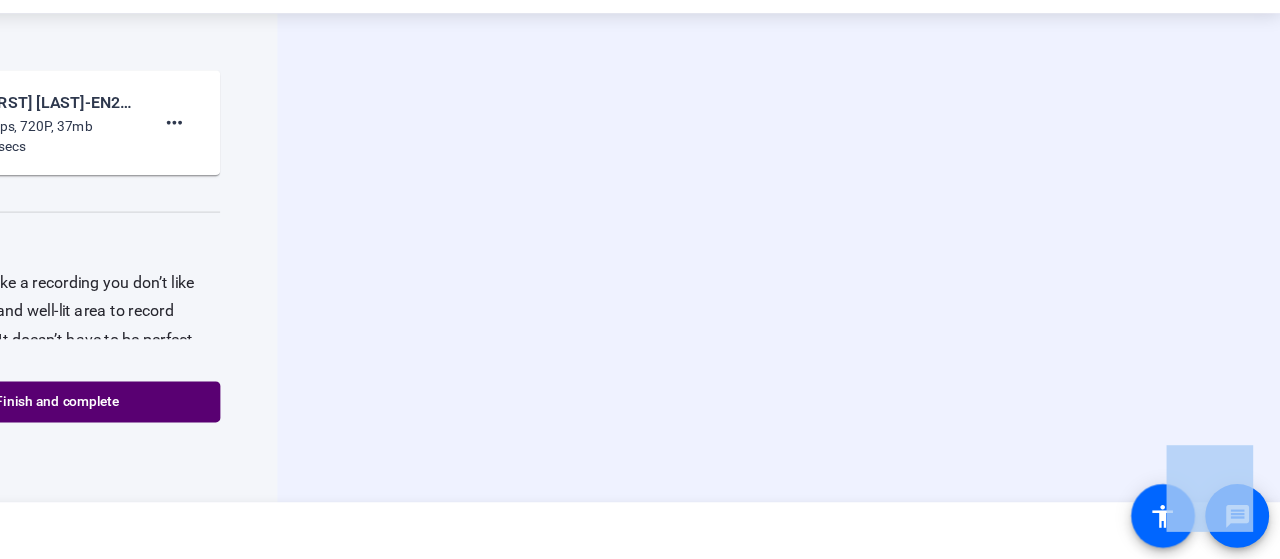scroll, scrollTop: 0, scrollLeft: 0, axis: both 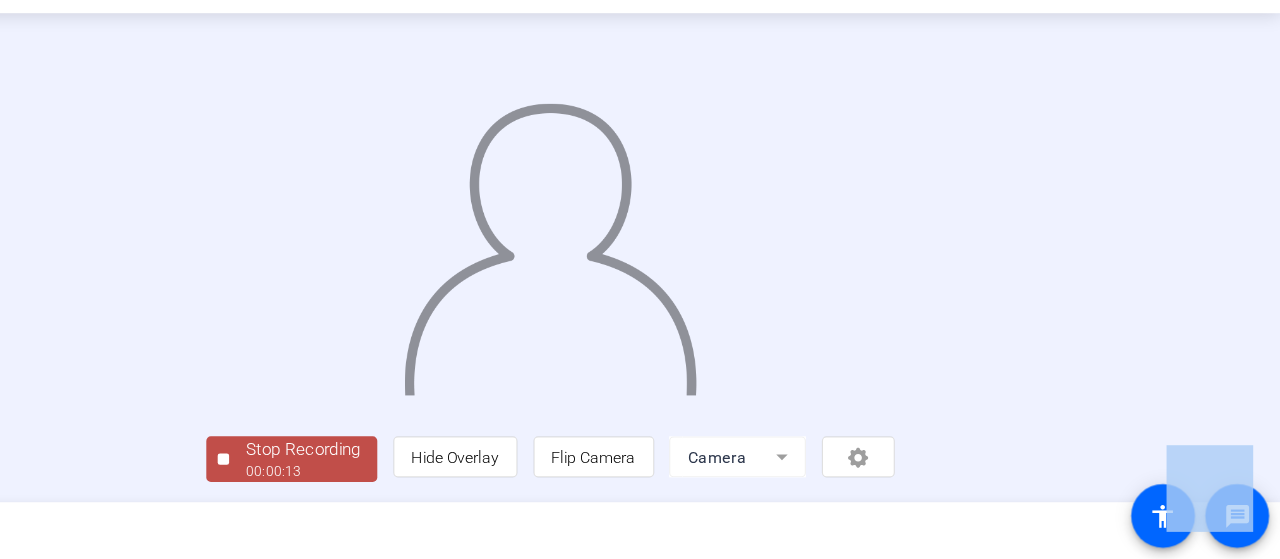click on "00:00:13" 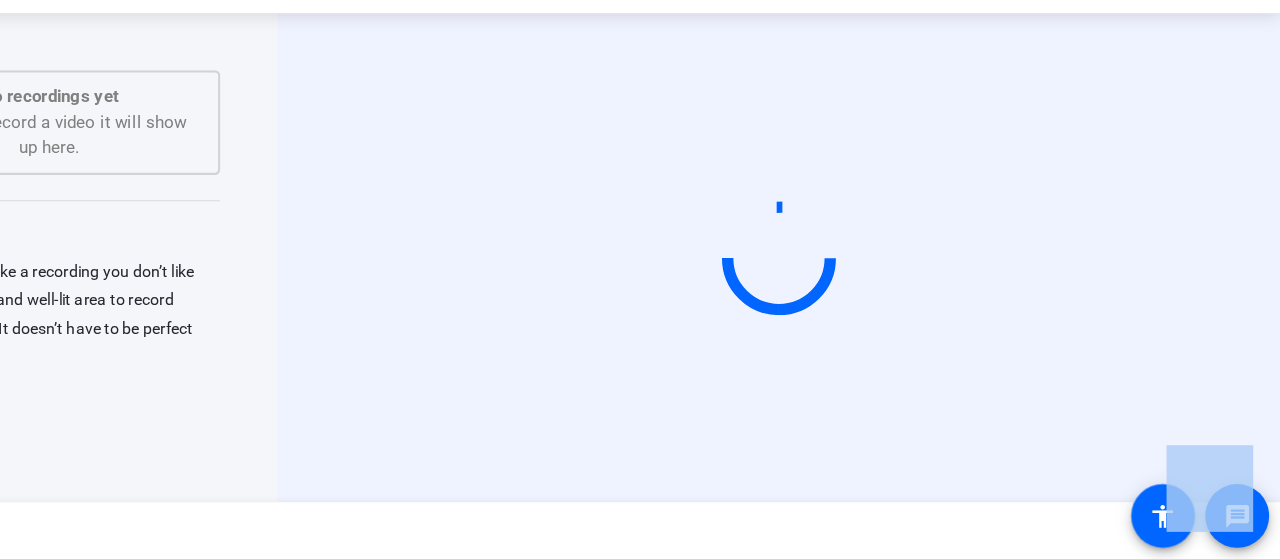 scroll, scrollTop: 0, scrollLeft: 0, axis: both 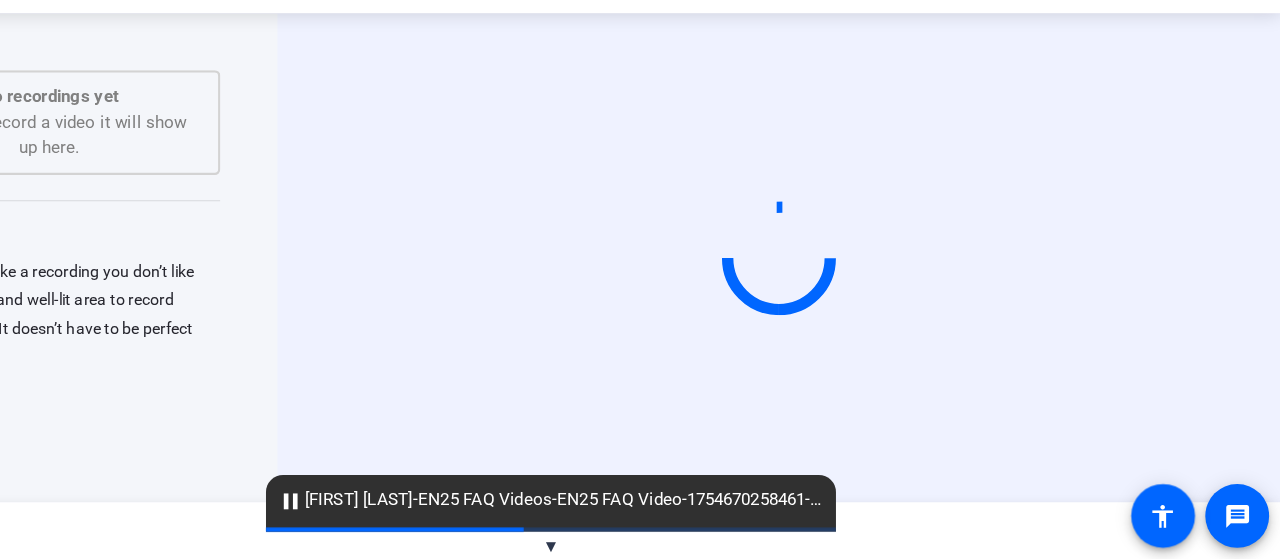 click on "Start Recording" 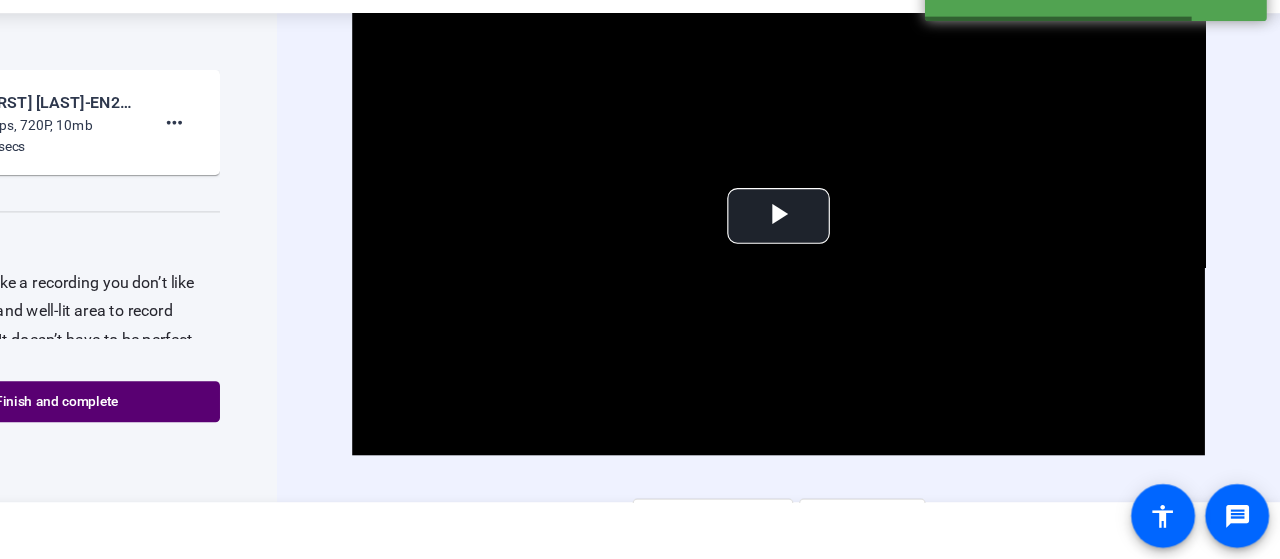 scroll, scrollTop: 36, scrollLeft: 0, axis: vertical 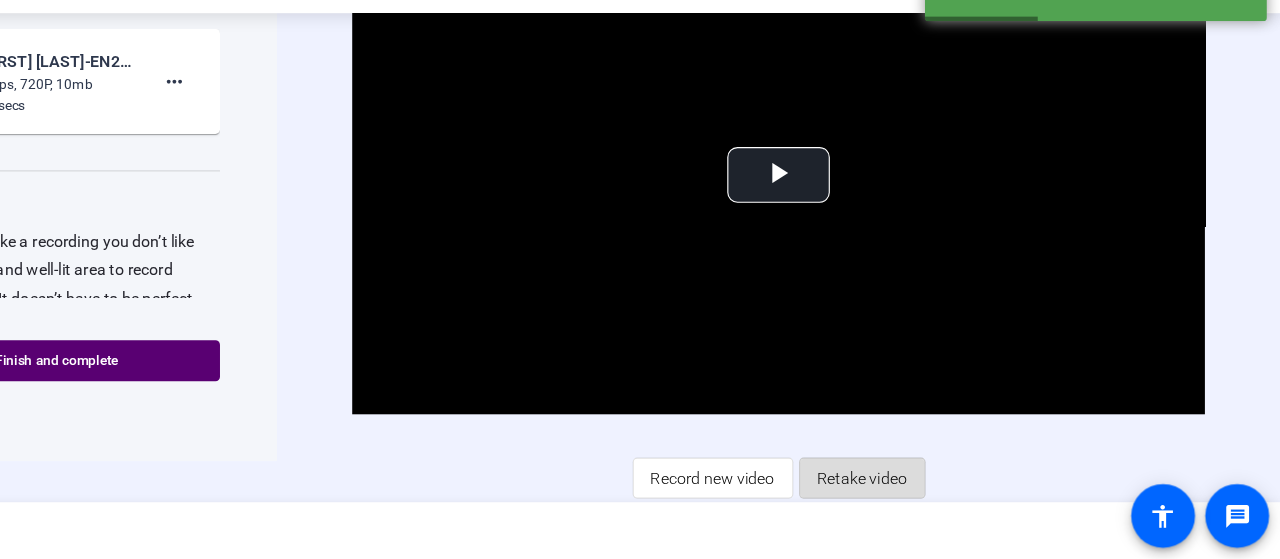 click on "Retake video" 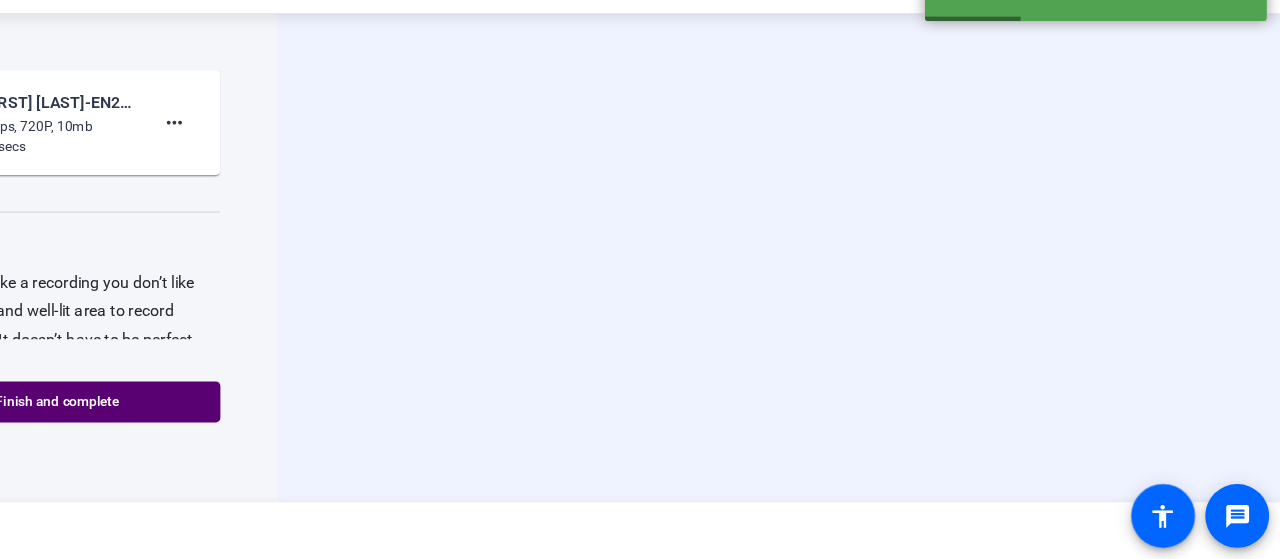 scroll, scrollTop: 0, scrollLeft: 0, axis: both 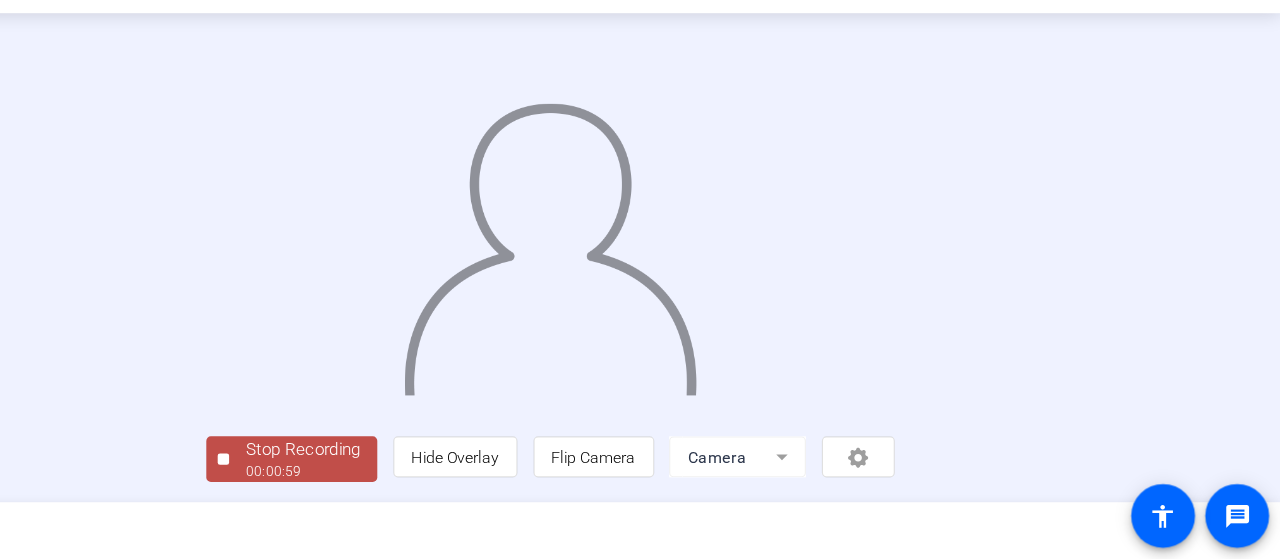 click on "00:00:59" 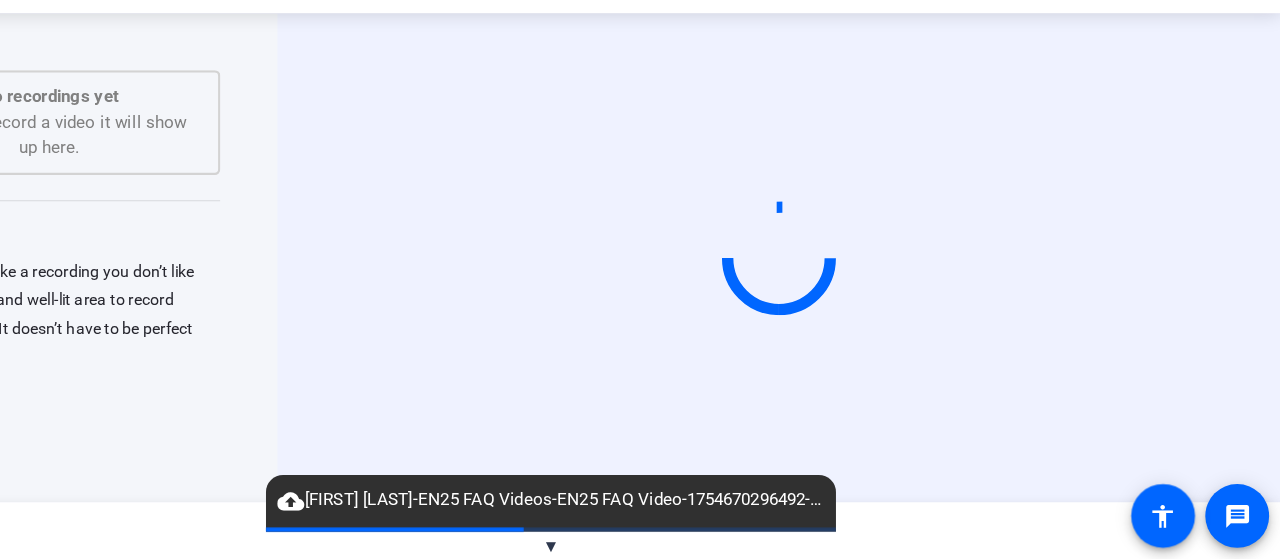 click at bounding box center (840, 294) 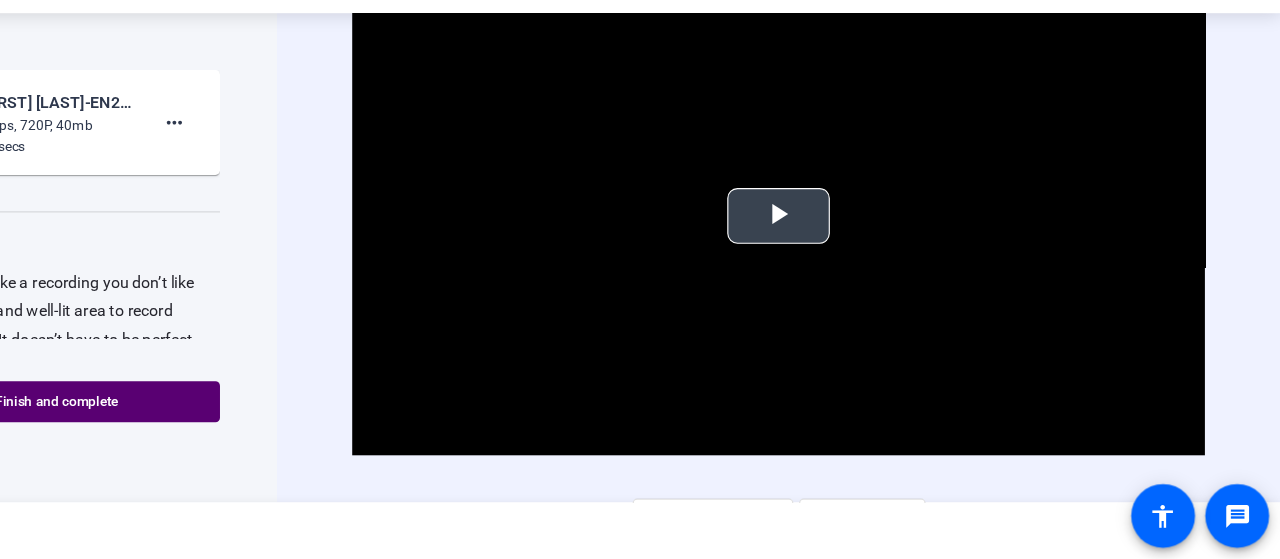 click at bounding box center (840, 257) 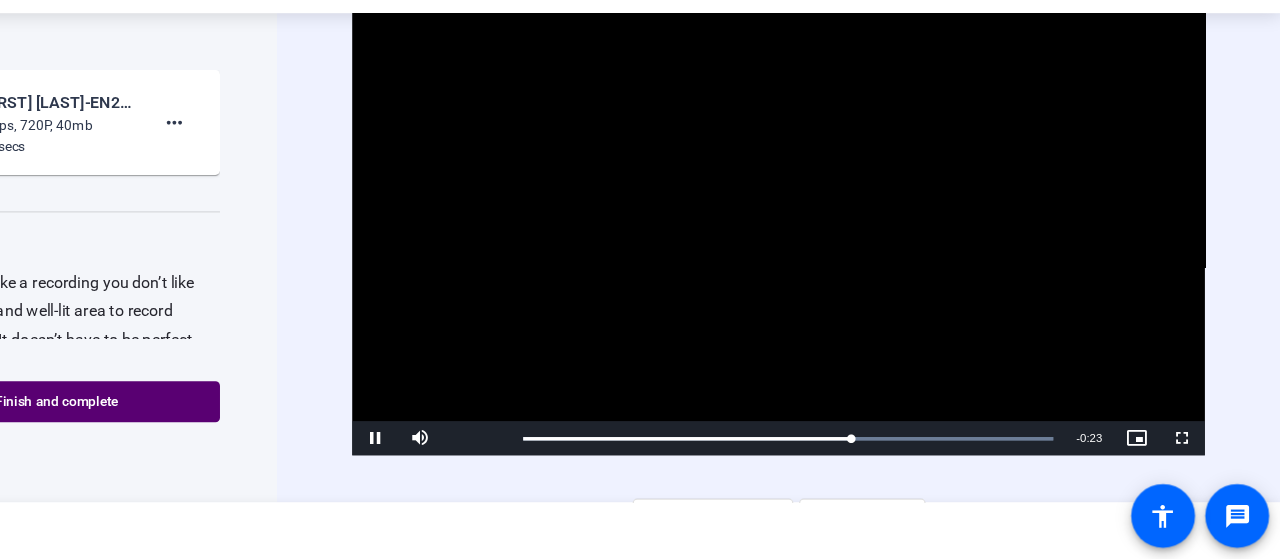 scroll, scrollTop: 36, scrollLeft: 0, axis: vertical 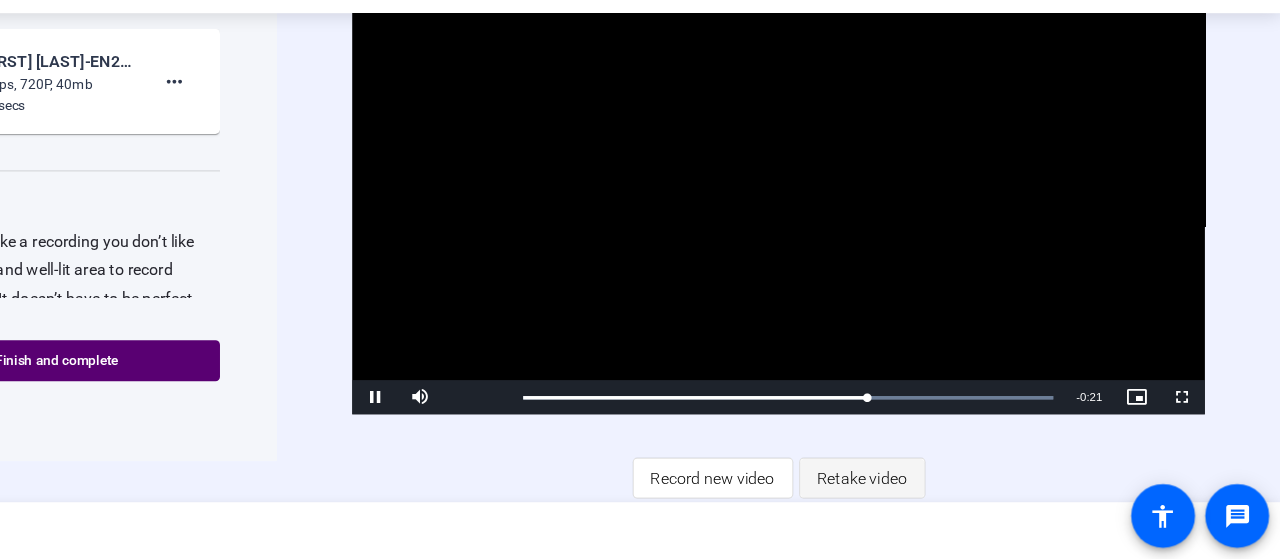 click on "Retake video" 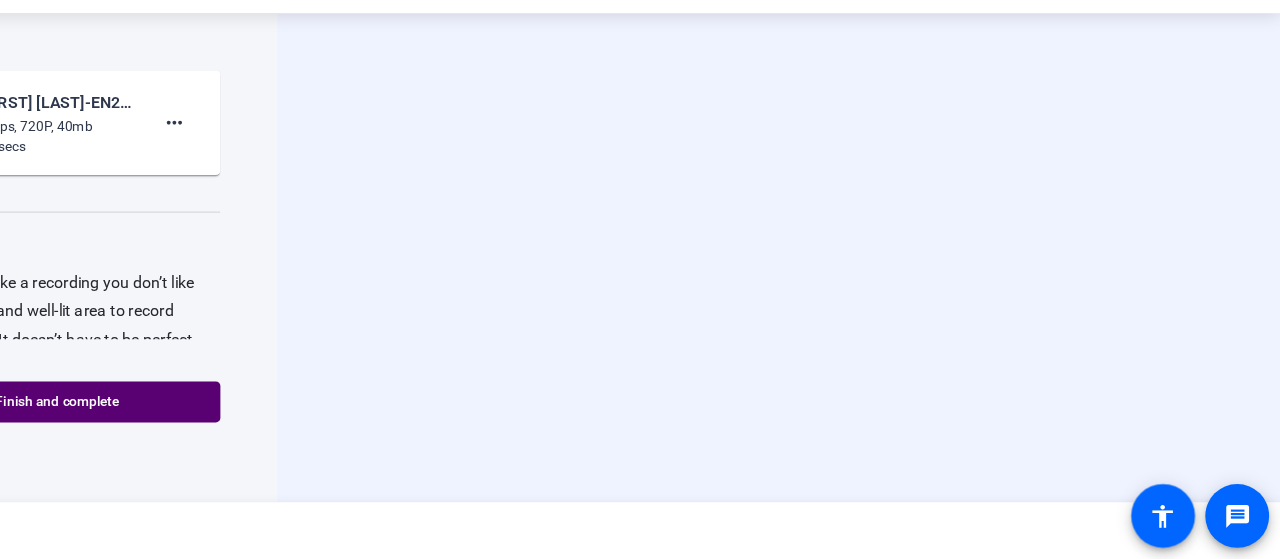 scroll, scrollTop: 0, scrollLeft: 0, axis: both 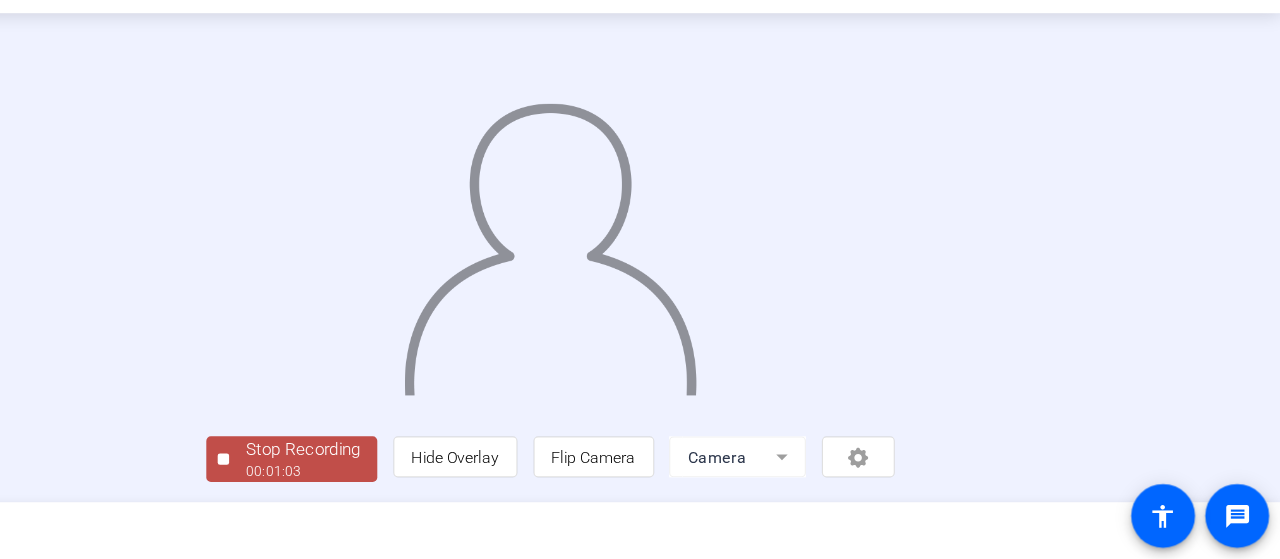 click on "Stop Recording" 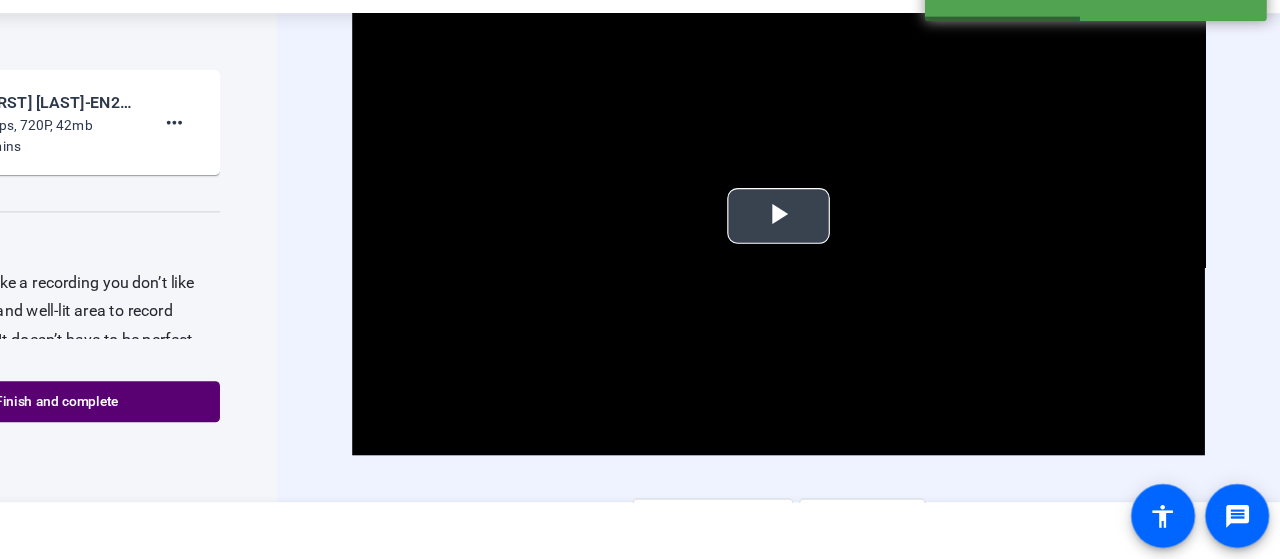 click at bounding box center (840, 258) 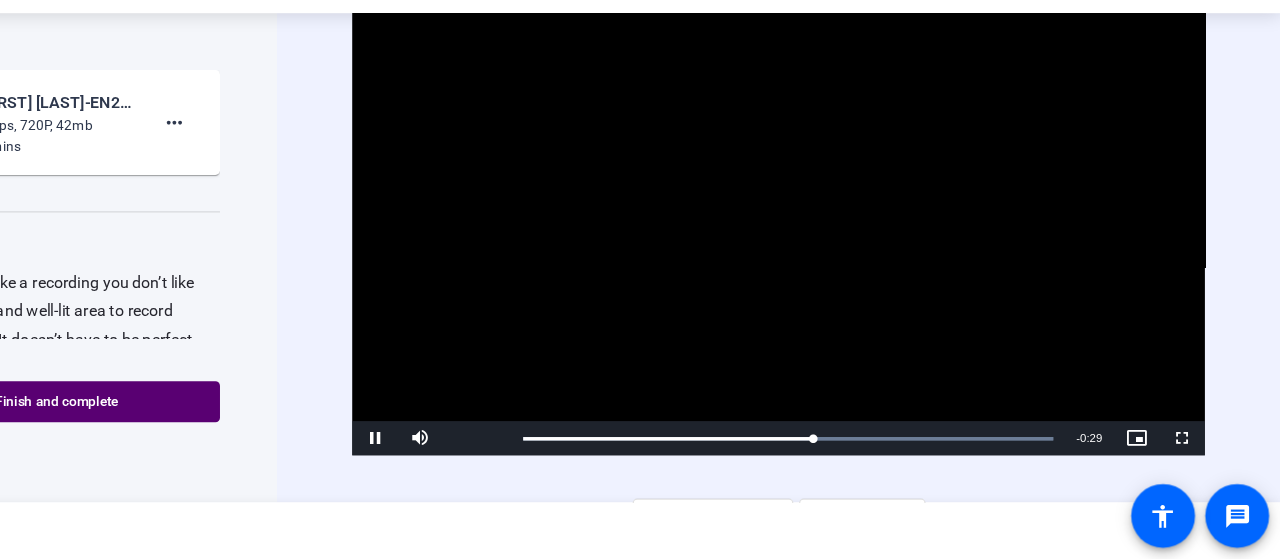 scroll, scrollTop: 36, scrollLeft: 0, axis: vertical 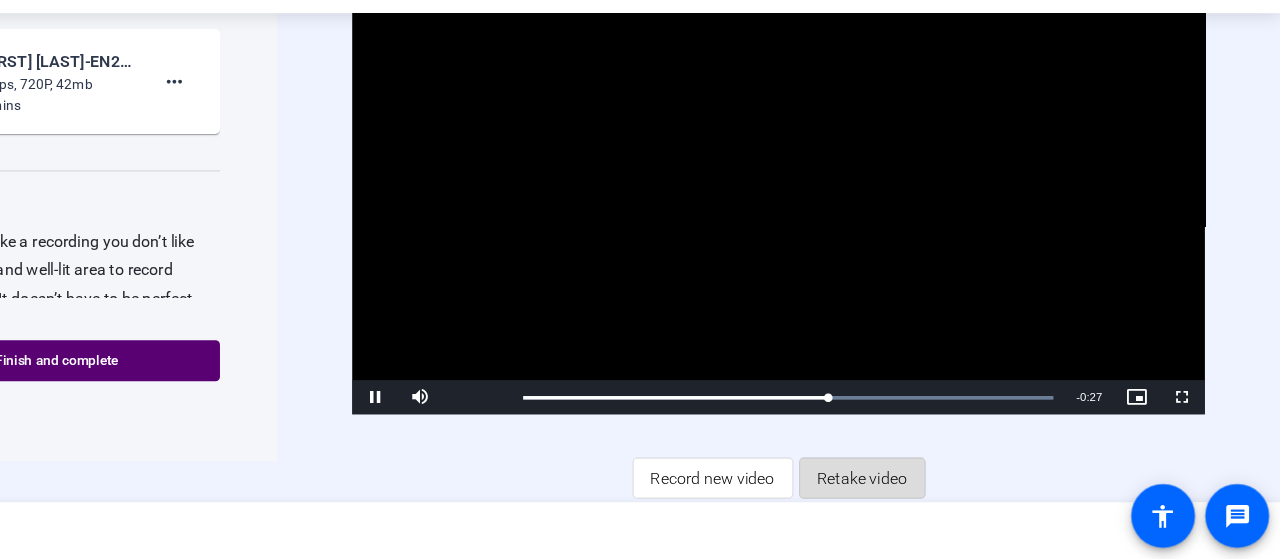 click on "Retake video" 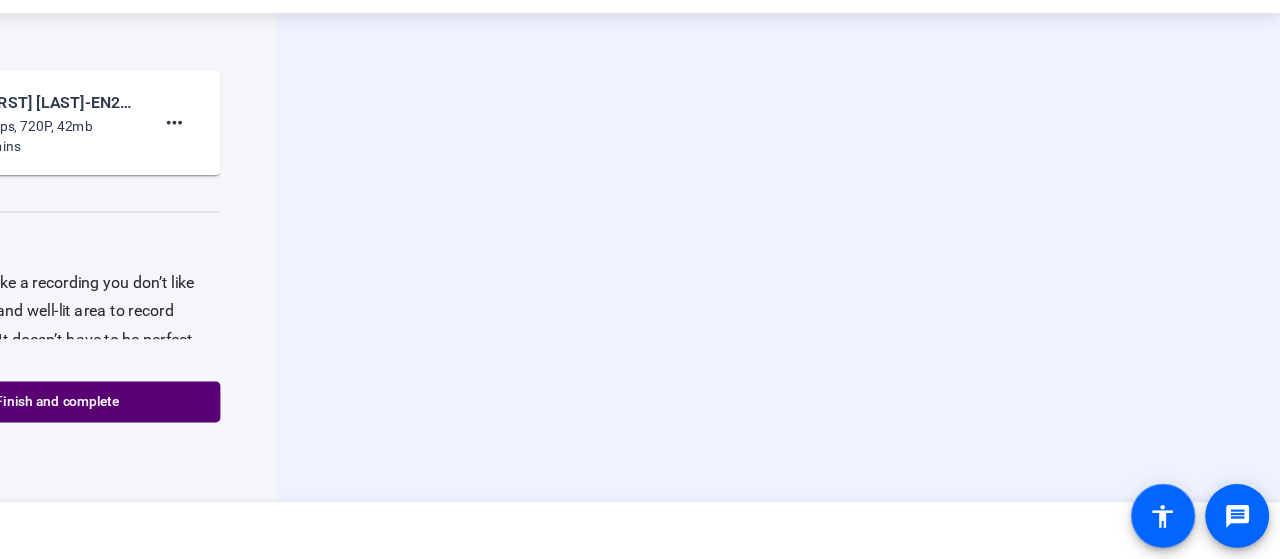 scroll, scrollTop: 0, scrollLeft: 0, axis: both 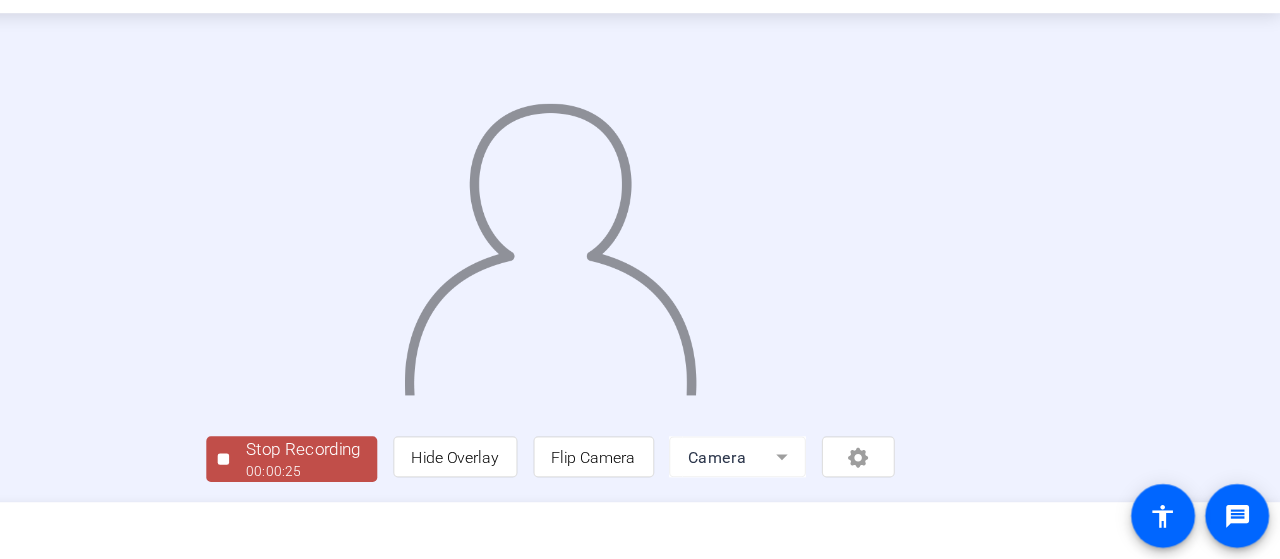 click on "Stop Recording" 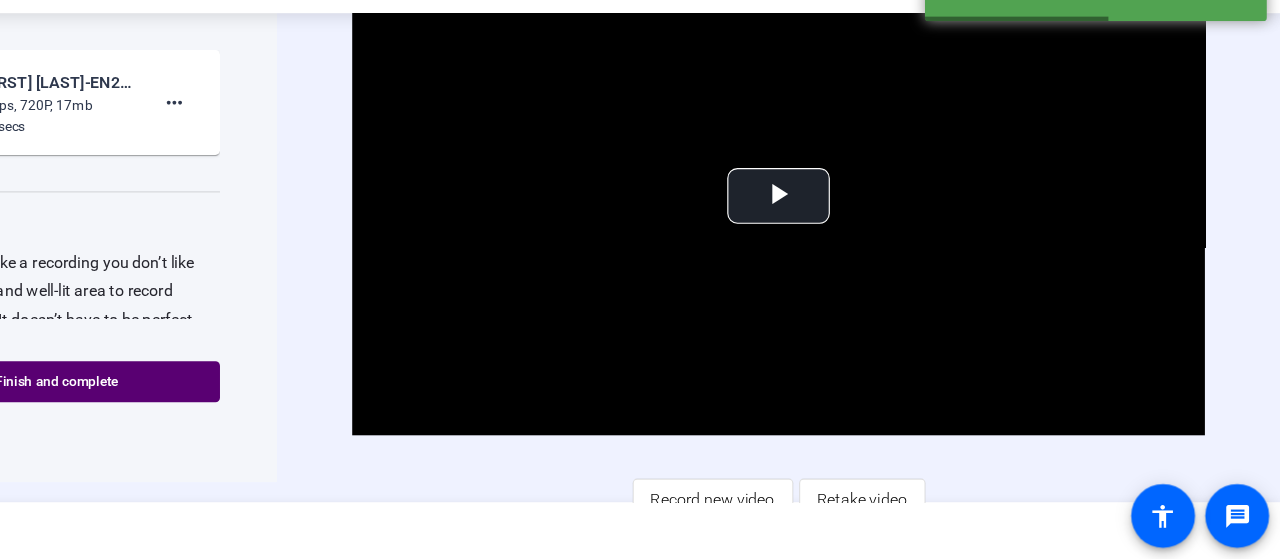 scroll, scrollTop: 36, scrollLeft: 0, axis: vertical 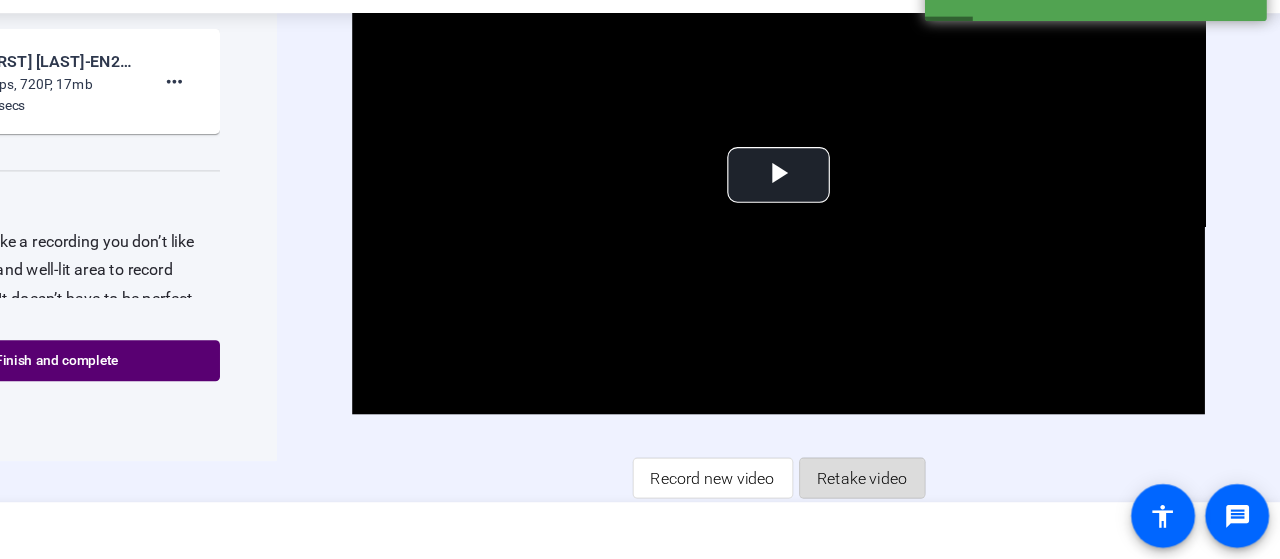 click on "Retake video" 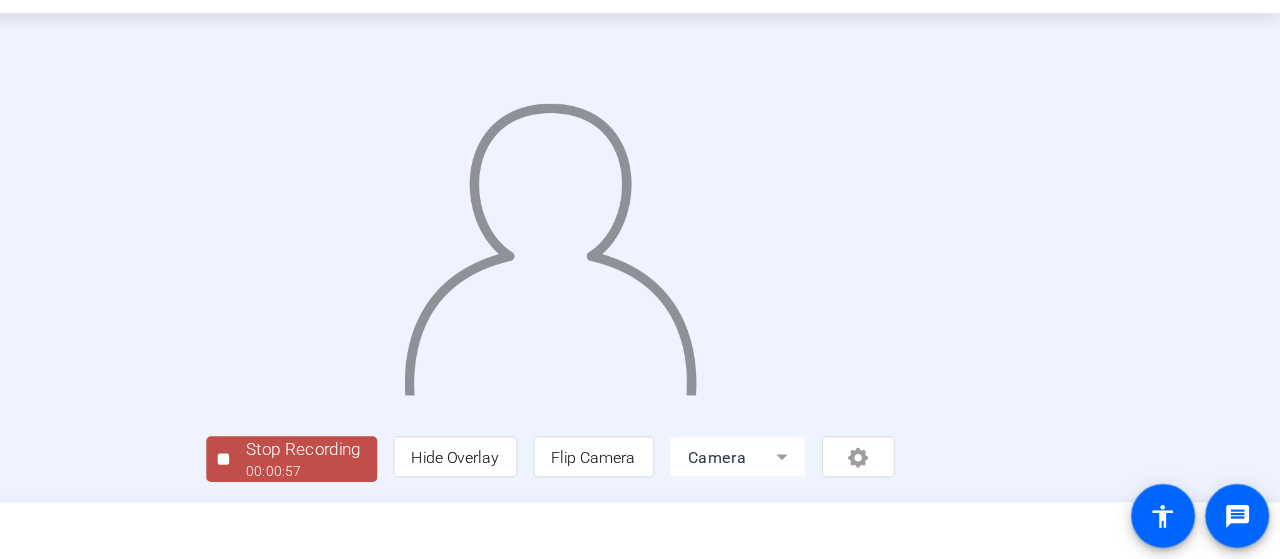 scroll, scrollTop: 136, scrollLeft: 0, axis: vertical 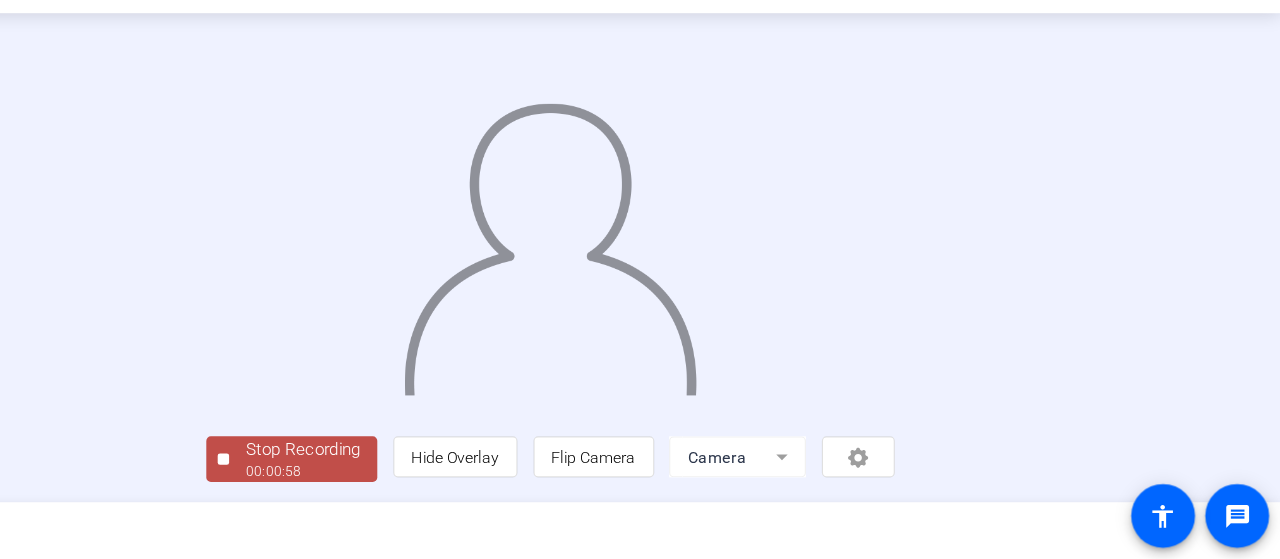 click on "Stop Recording" 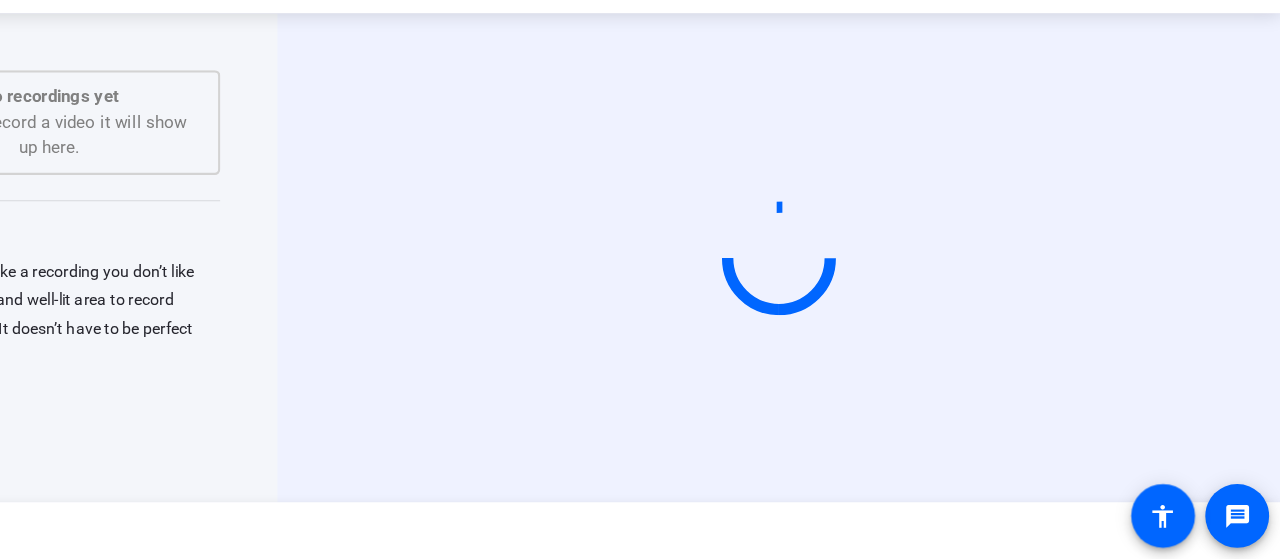 scroll, scrollTop: 0, scrollLeft: 0, axis: both 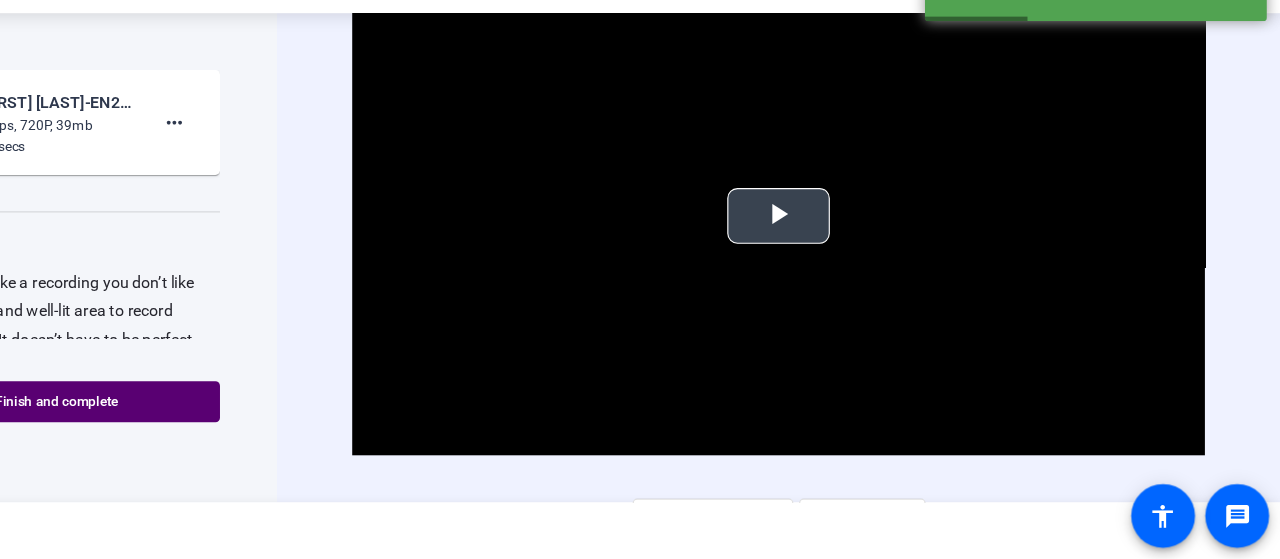 click at bounding box center [840, 258] 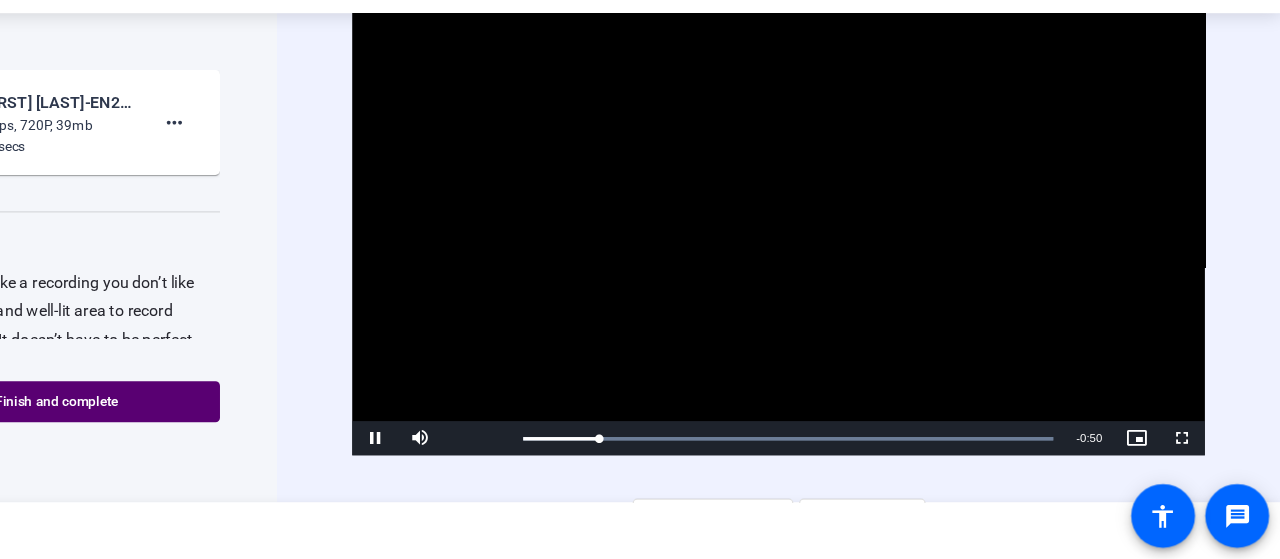 scroll, scrollTop: 36, scrollLeft: 0, axis: vertical 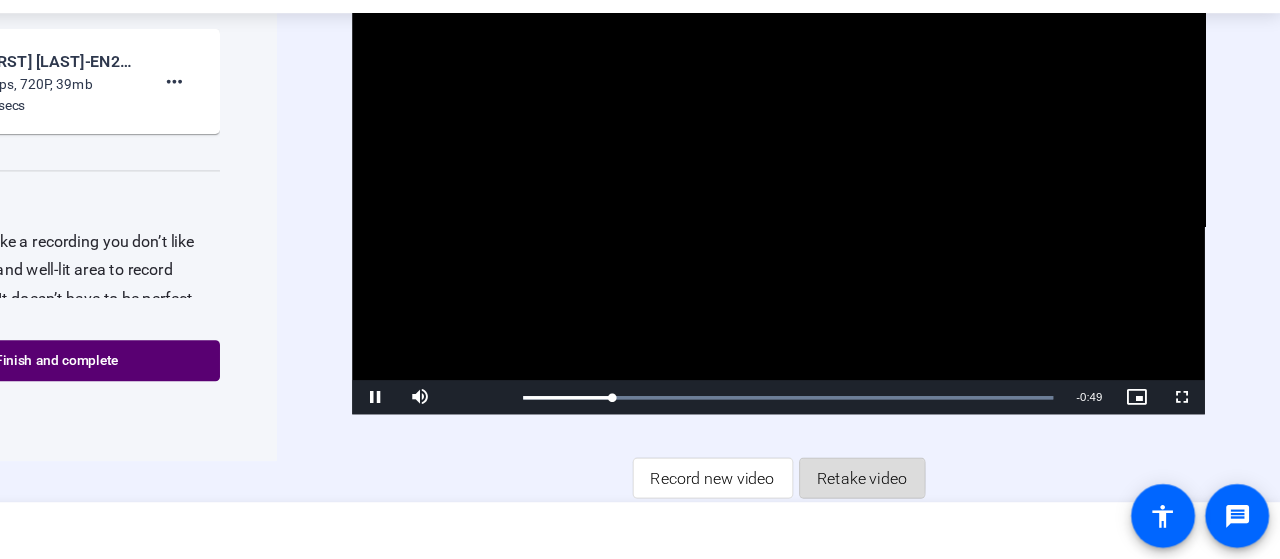 click on "Retake video" 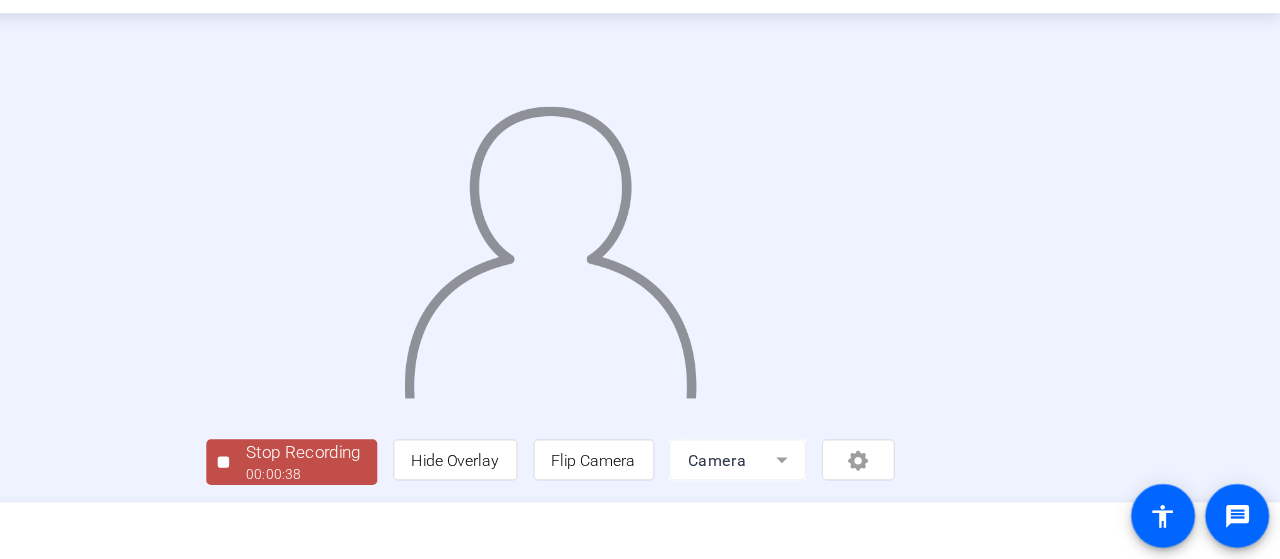 scroll, scrollTop: 136, scrollLeft: 0, axis: vertical 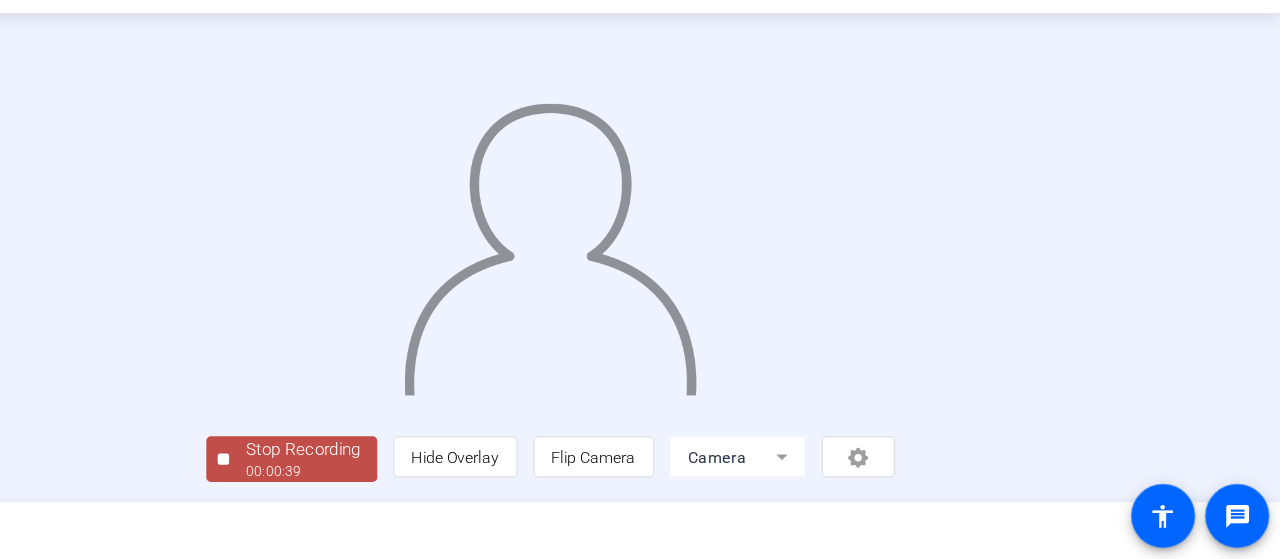 click on "Stop Recording" 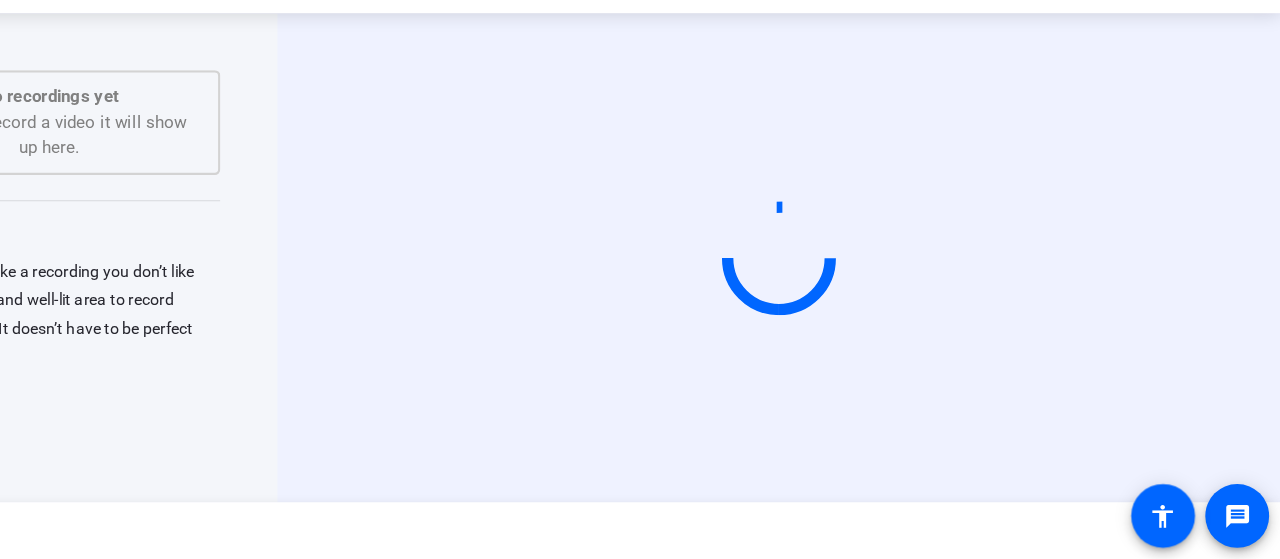 scroll, scrollTop: 0, scrollLeft: 0, axis: both 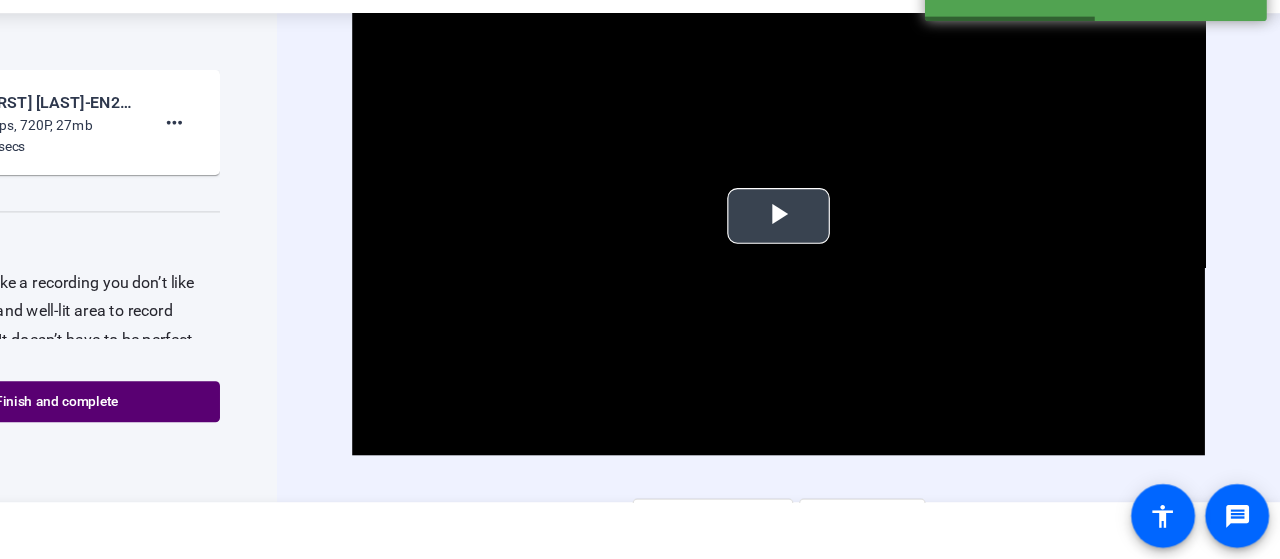 click at bounding box center [840, 258] 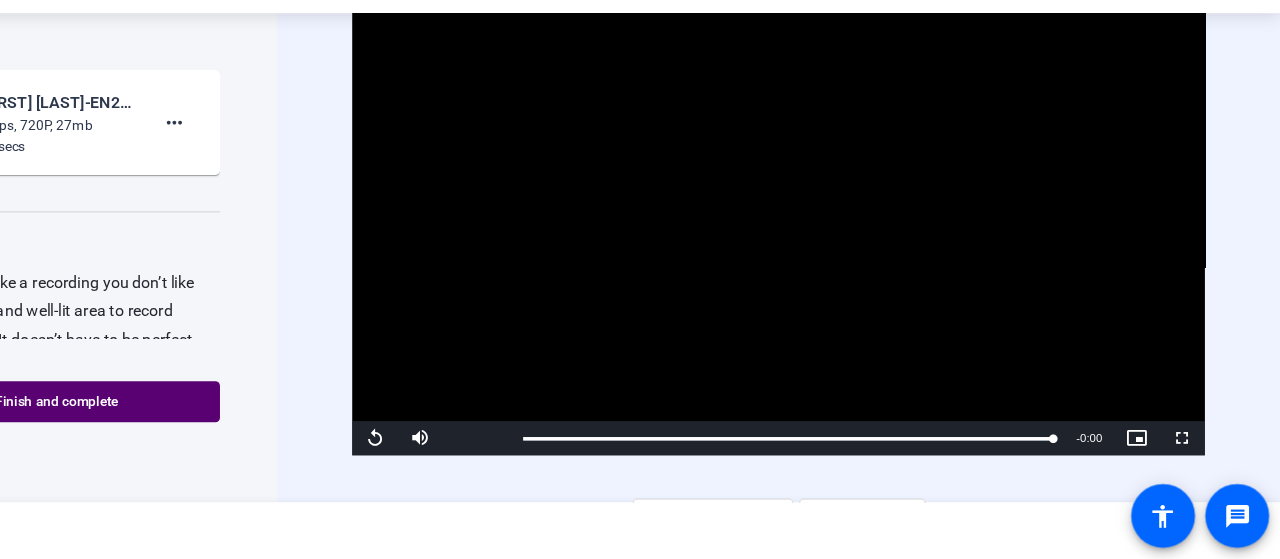 scroll, scrollTop: 36, scrollLeft: 0, axis: vertical 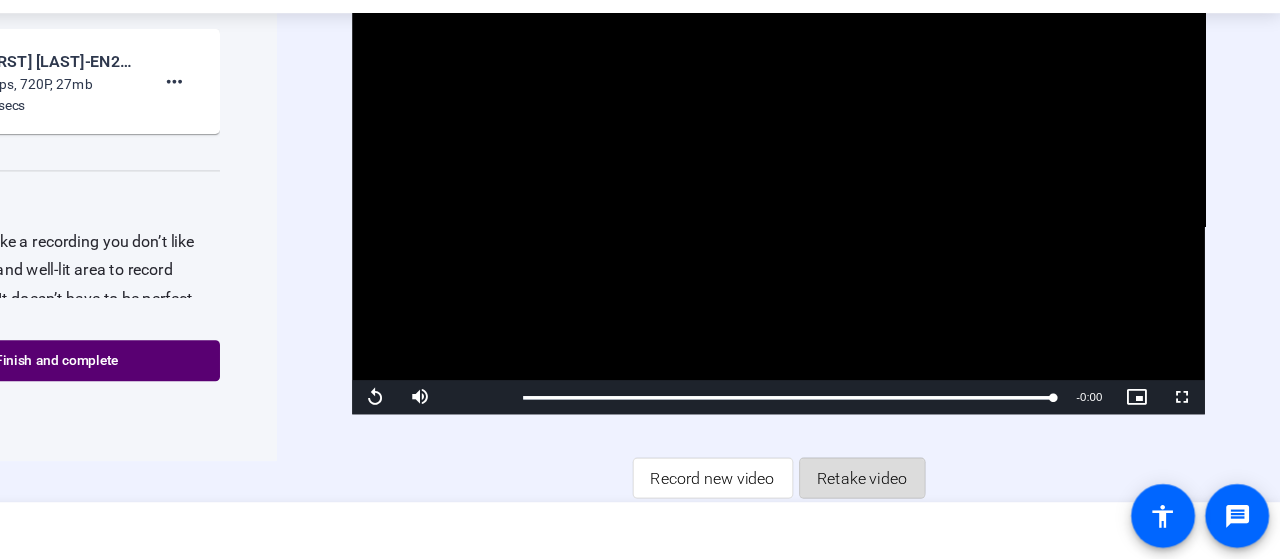 click on "Retake video" 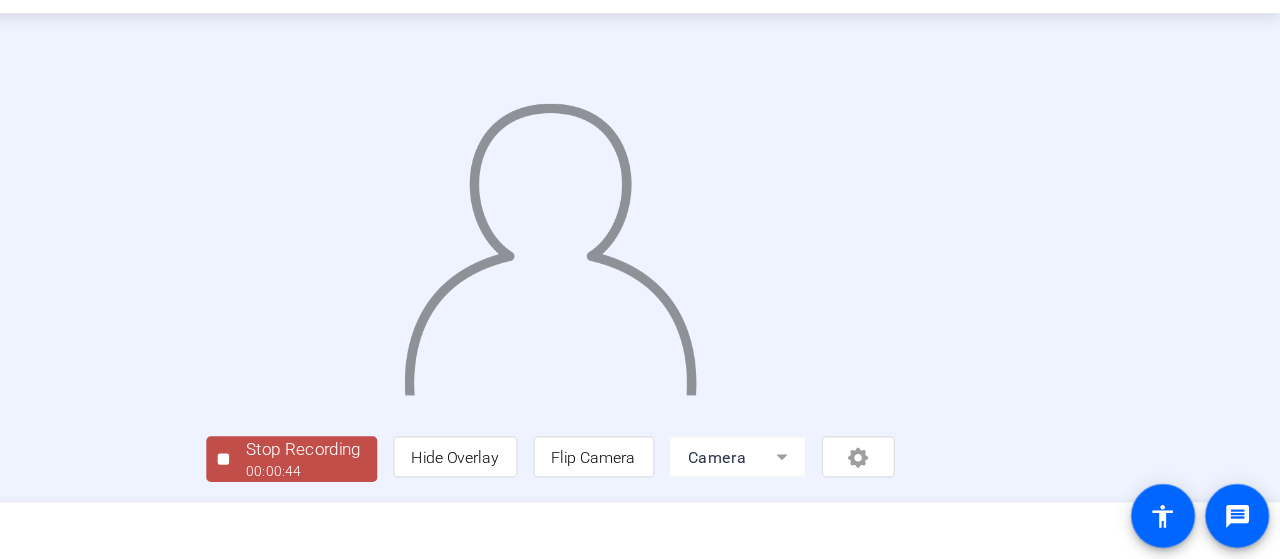 scroll, scrollTop: 136, scrollLeft: 0, axis: vertical 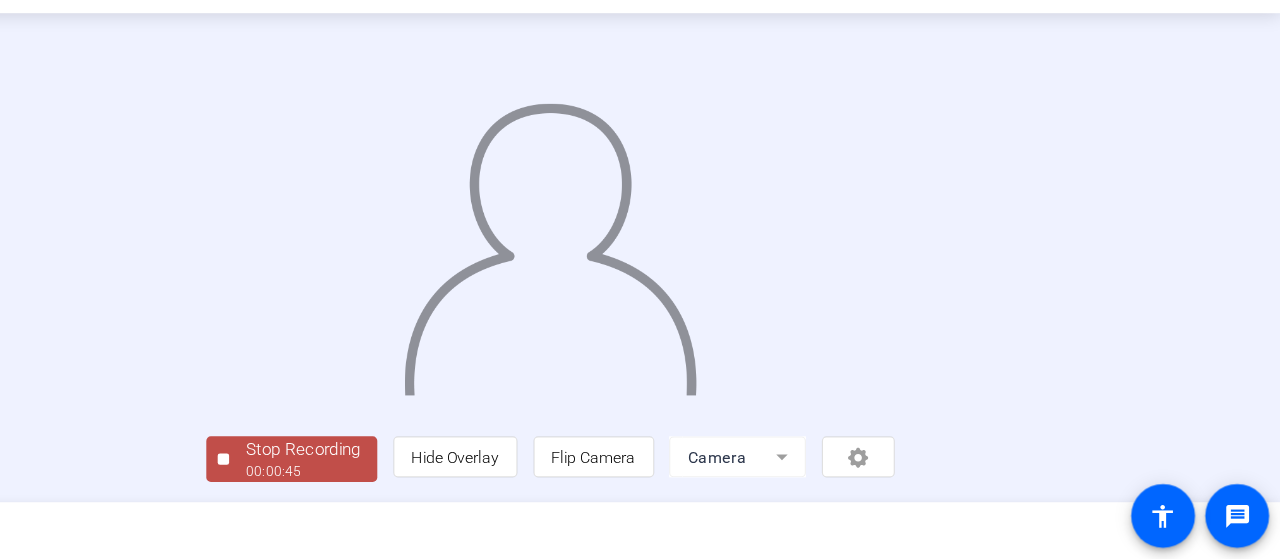 click on "Stop Recording" 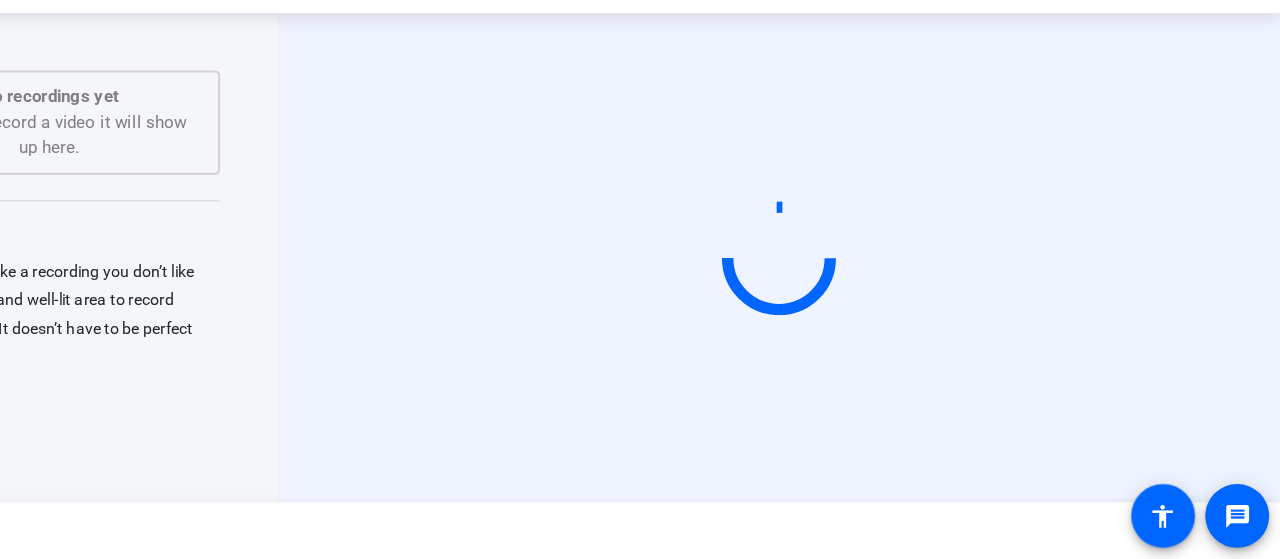 scroll, scrollTop: 0, scrollLeft: 0, axis: both 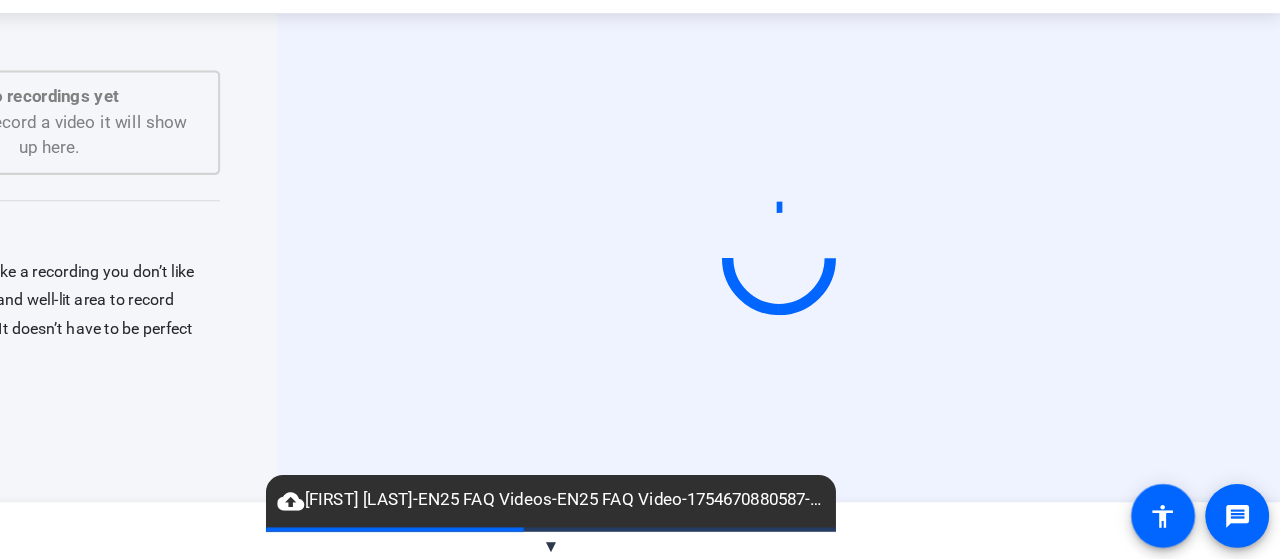 click at bounding box center [840, 294] 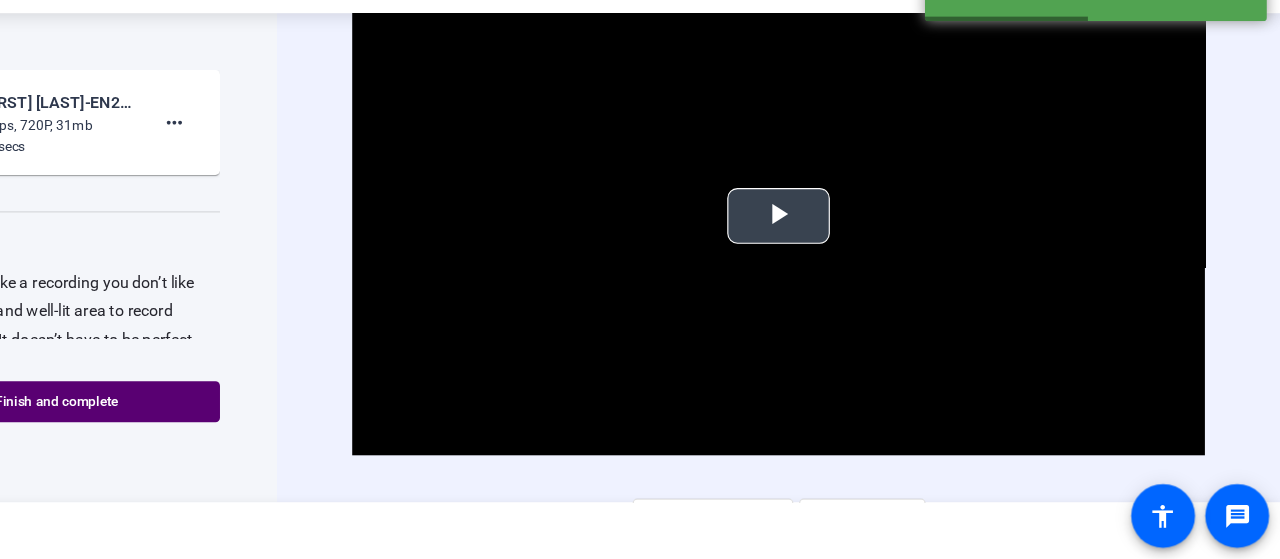 click at bounding box center (840, 258) 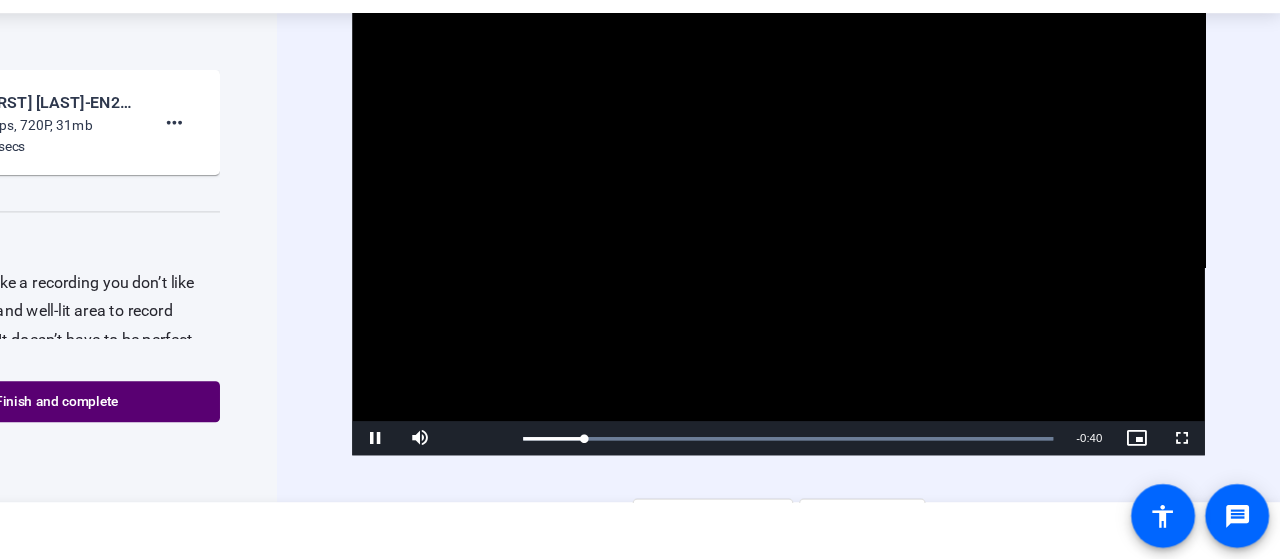 scroll, scrollTop: 36, scrollLeft: 0, axis: vertical 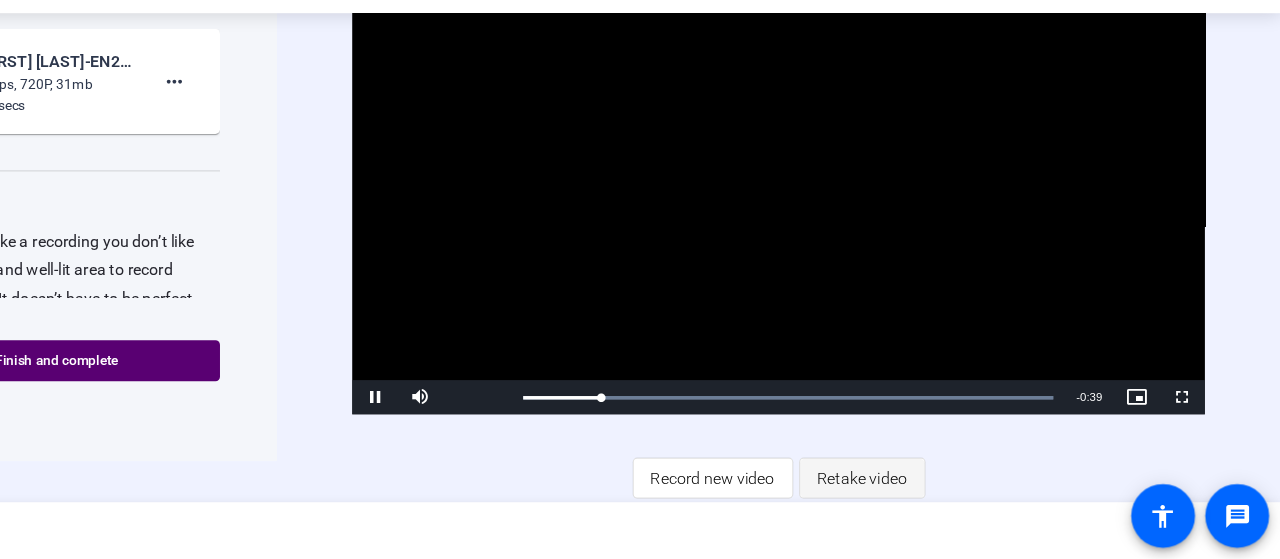 click on "Retake video" 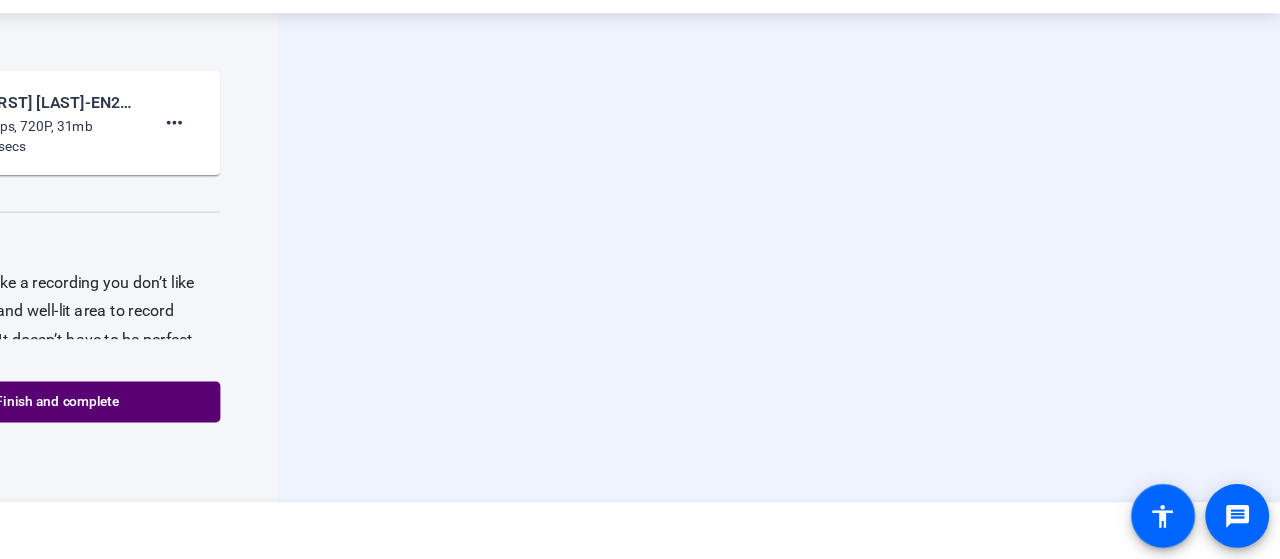 scroll, scrollTop: 0, scrollLeft: 0, axis: both 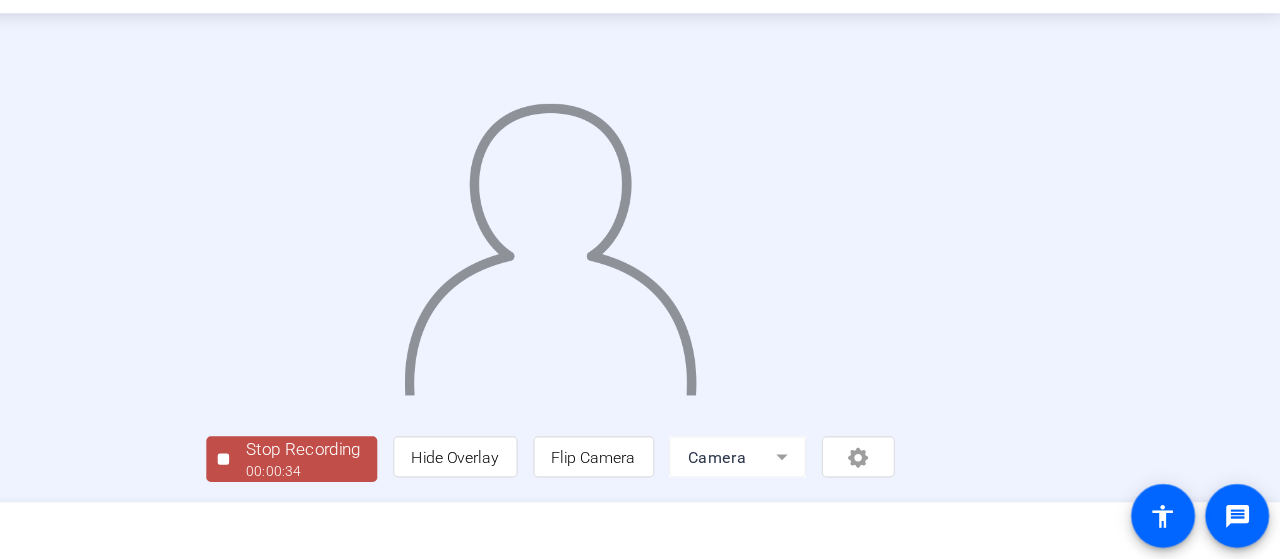 click on "Stop Recording" 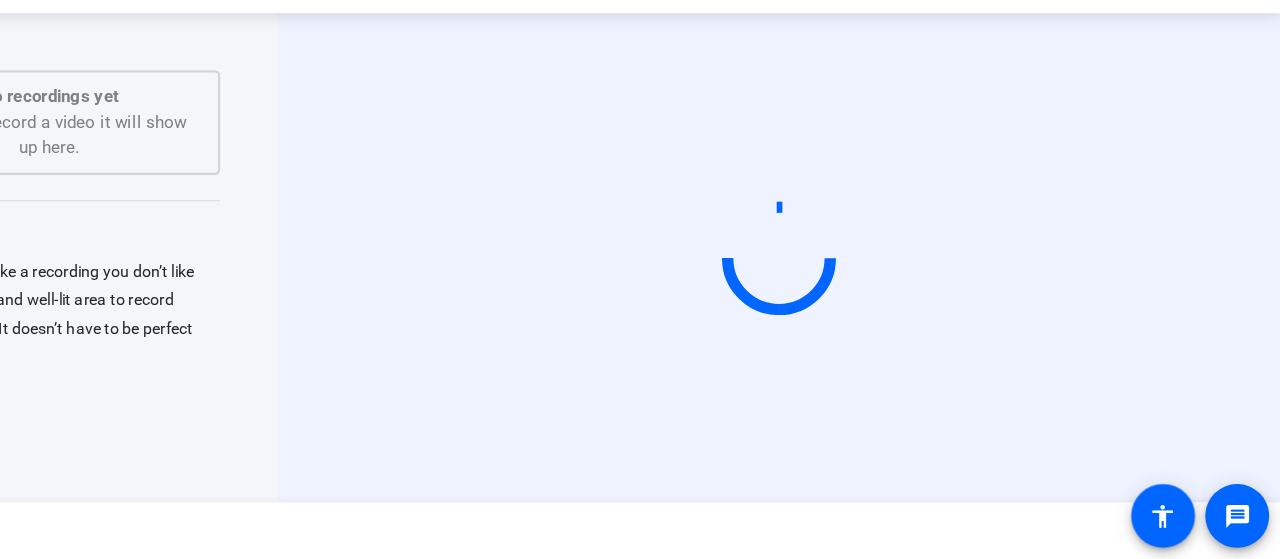 scroll, scrollTop: 0, scrollLeft: 0, axis: both 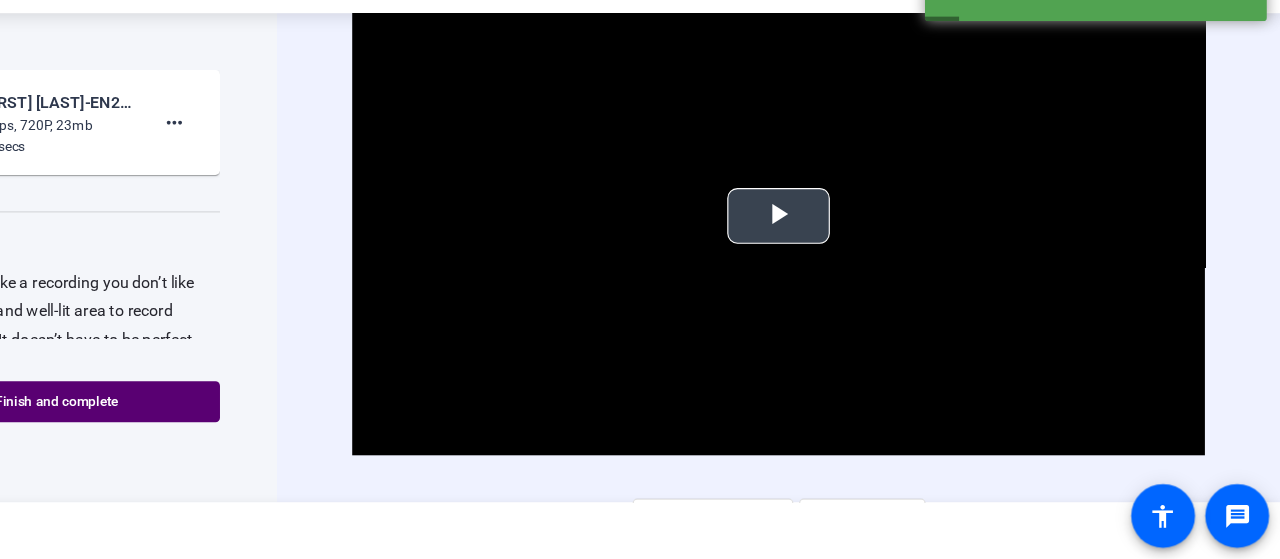 click at bounding box center [840, 258] 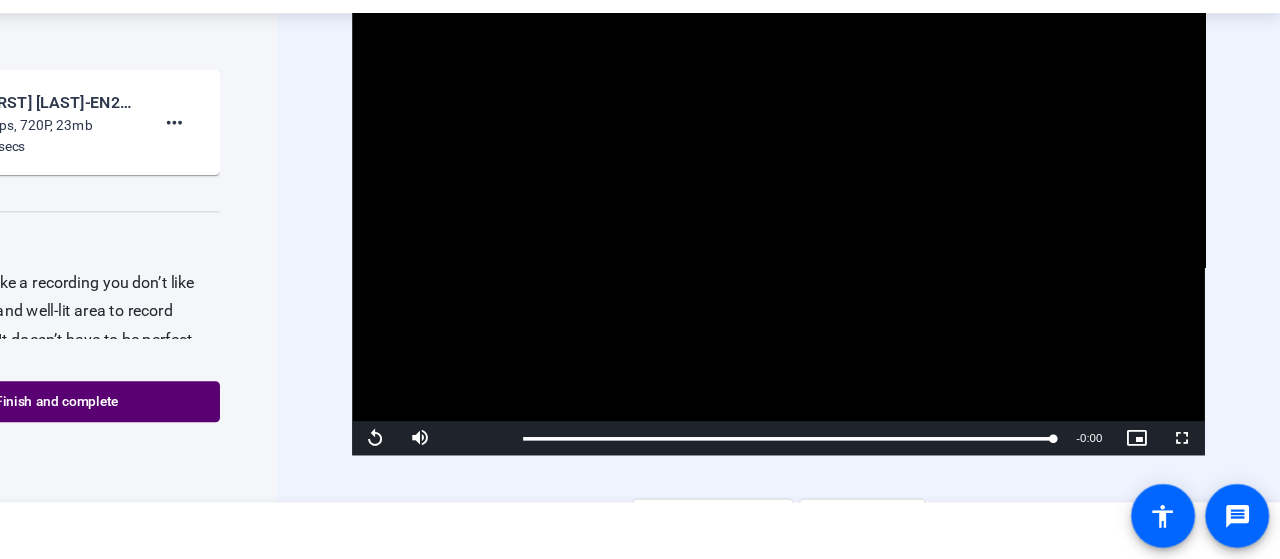 scroll, scrollTop: 9, scrollLeft: 0, axis: vertical 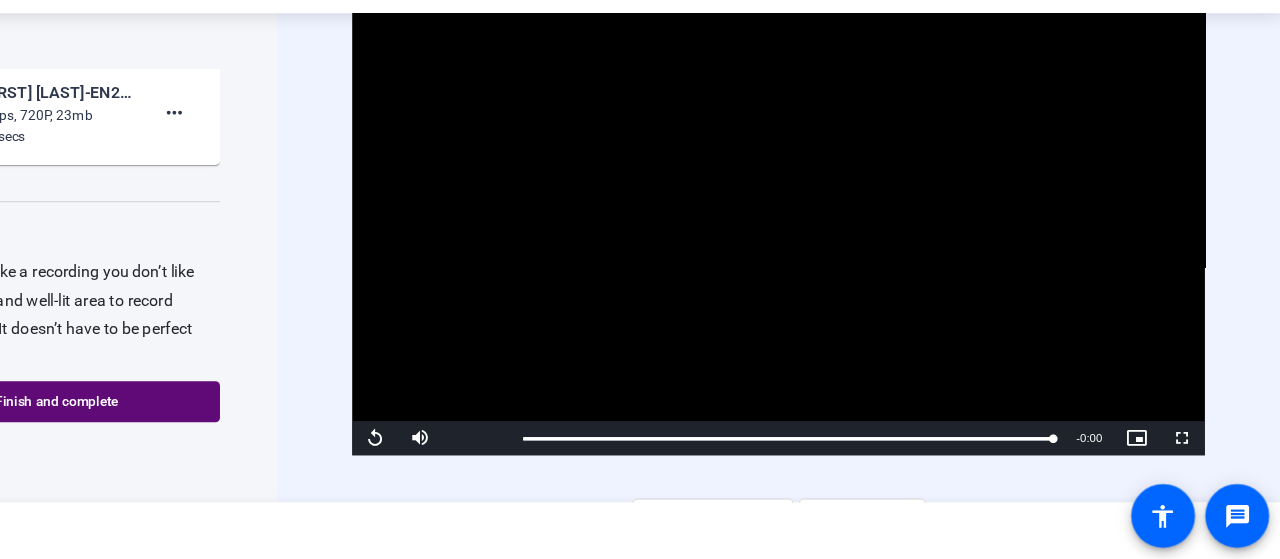 click on "Finish and complete" 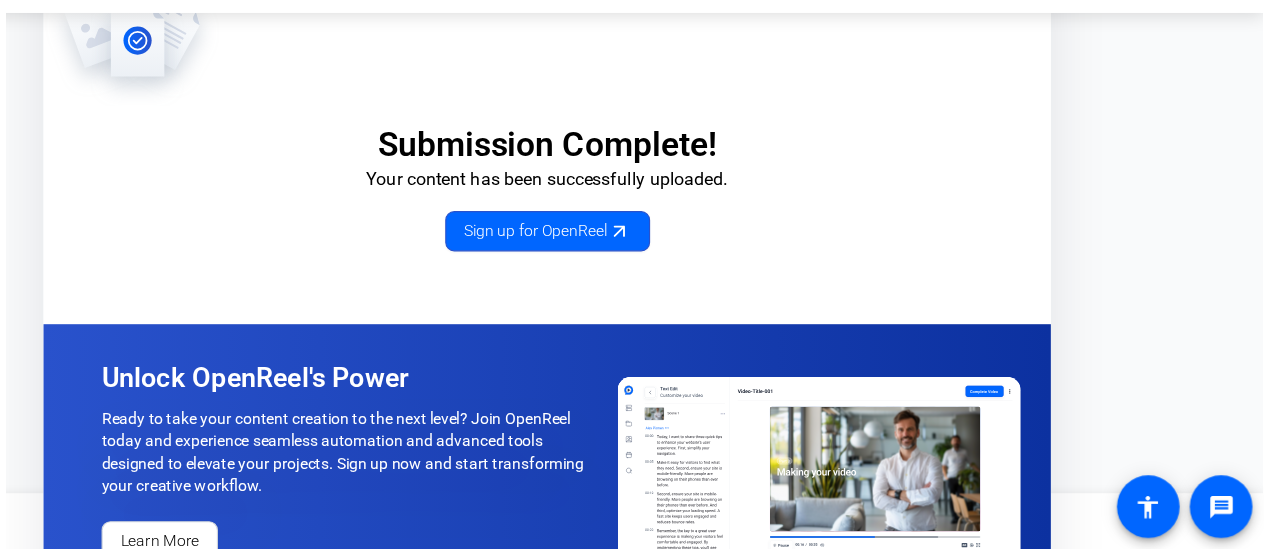 scroll, scrollTop: 0, scrollLeft: 0, axis: both 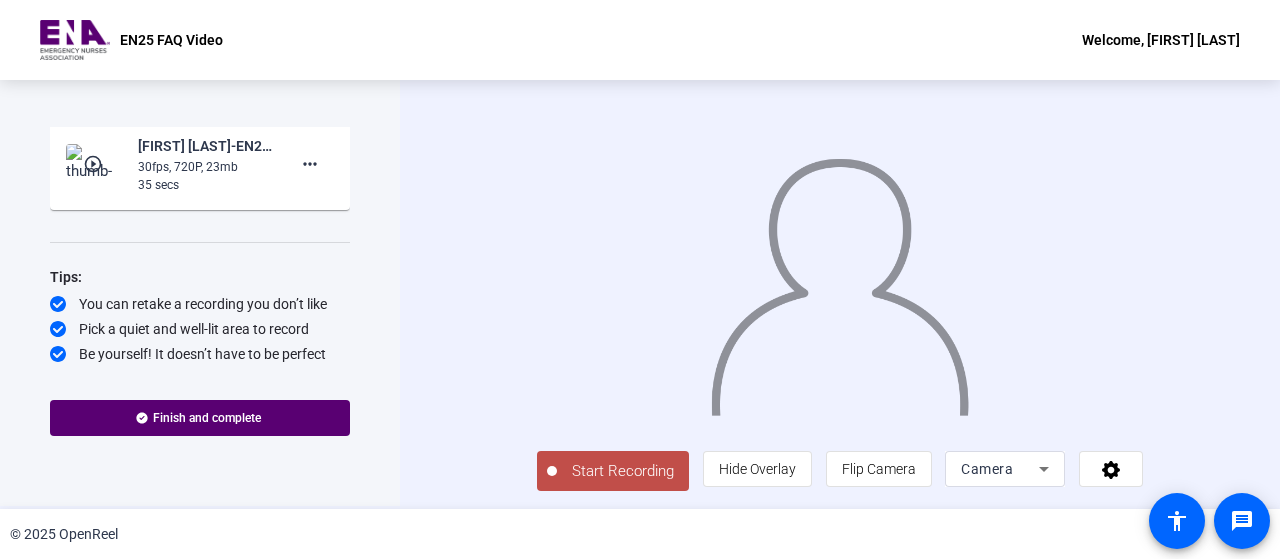 click on "Start Recording" 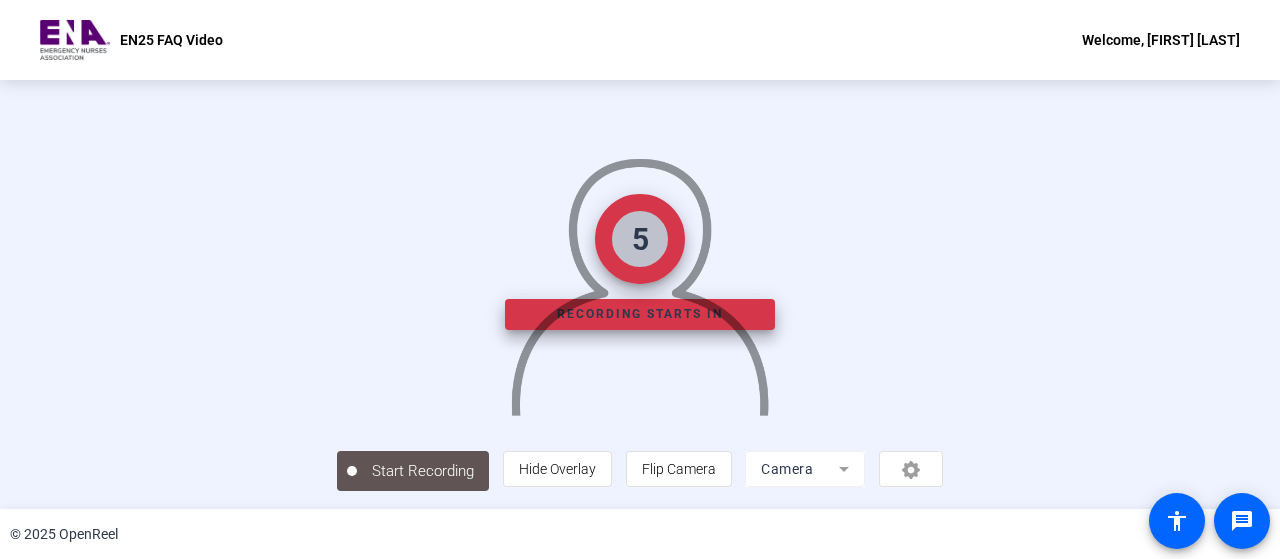 scroll, scrollTop: 0, scrollLeft: 0, axis: both 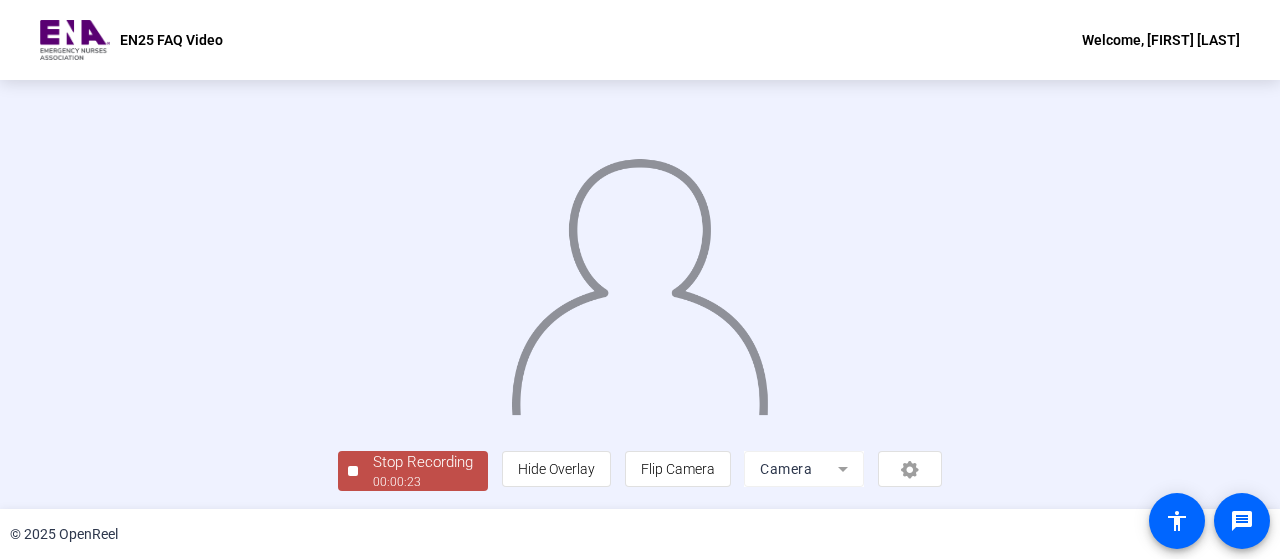 click on "Stop Recording" 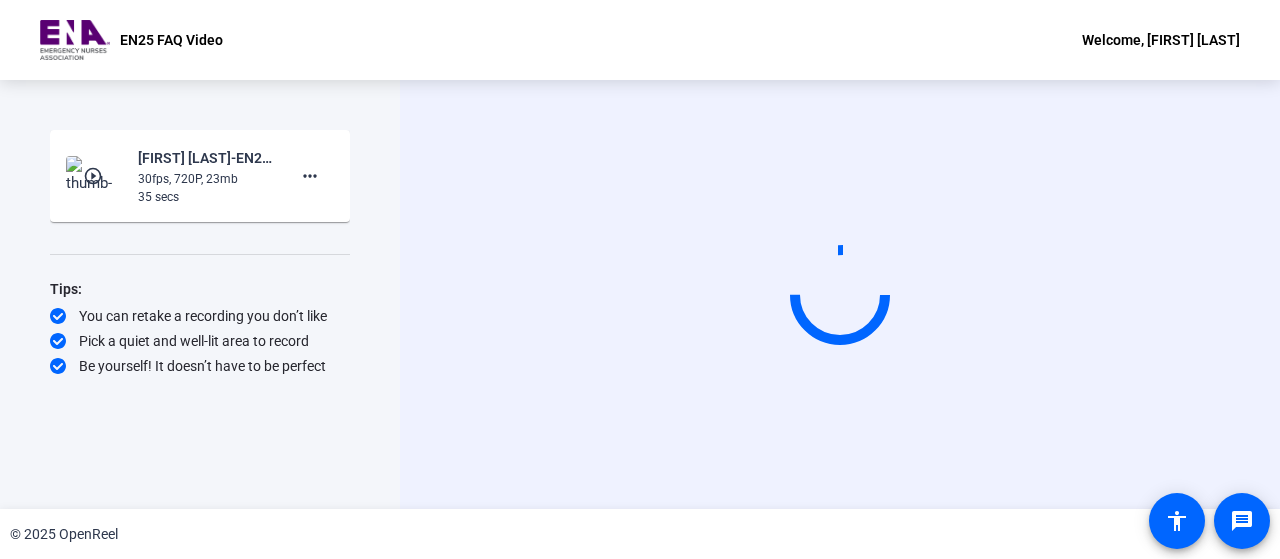 scroll, scrollTop: 0, scrollLeft: 0, axis: both 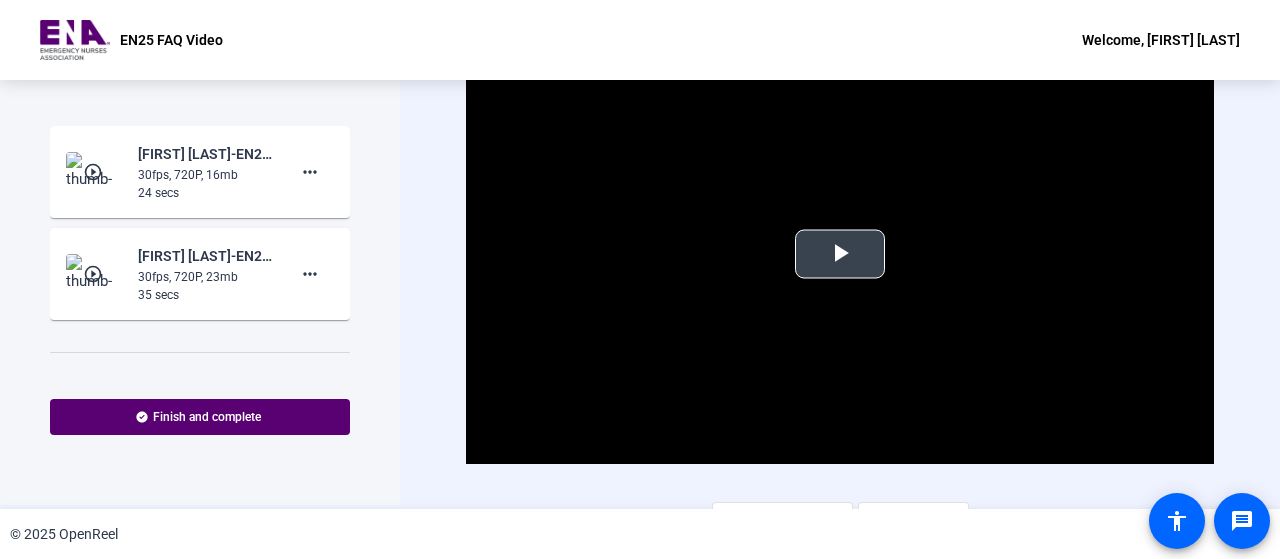 click at bounding box center [840, 254] 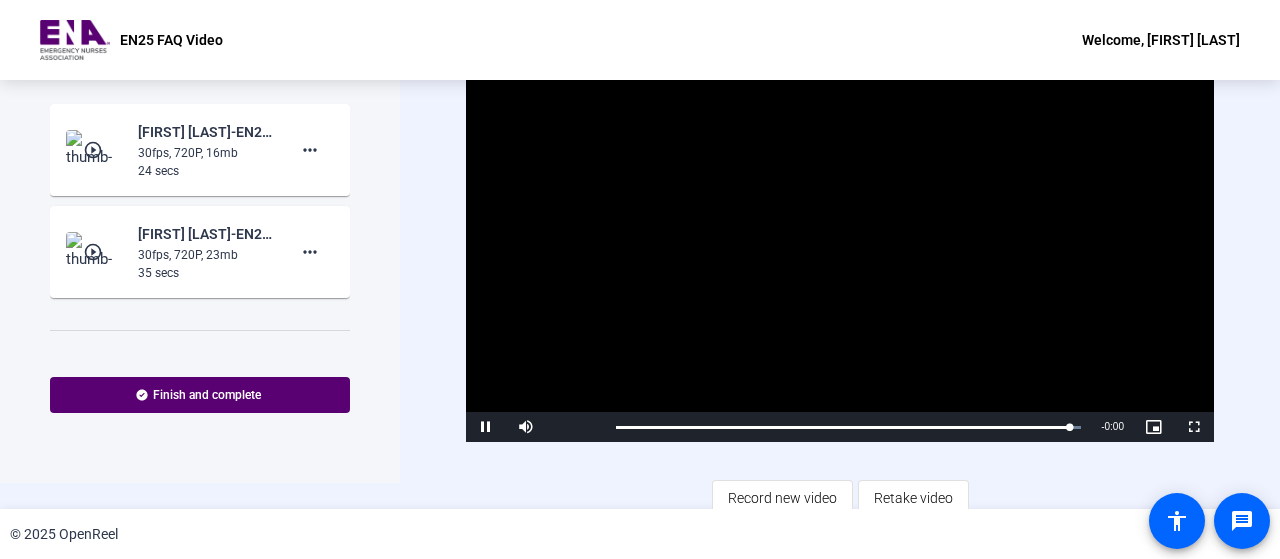 scroll, scrollTop: 36, scrollLeft: 0, axis: vertical 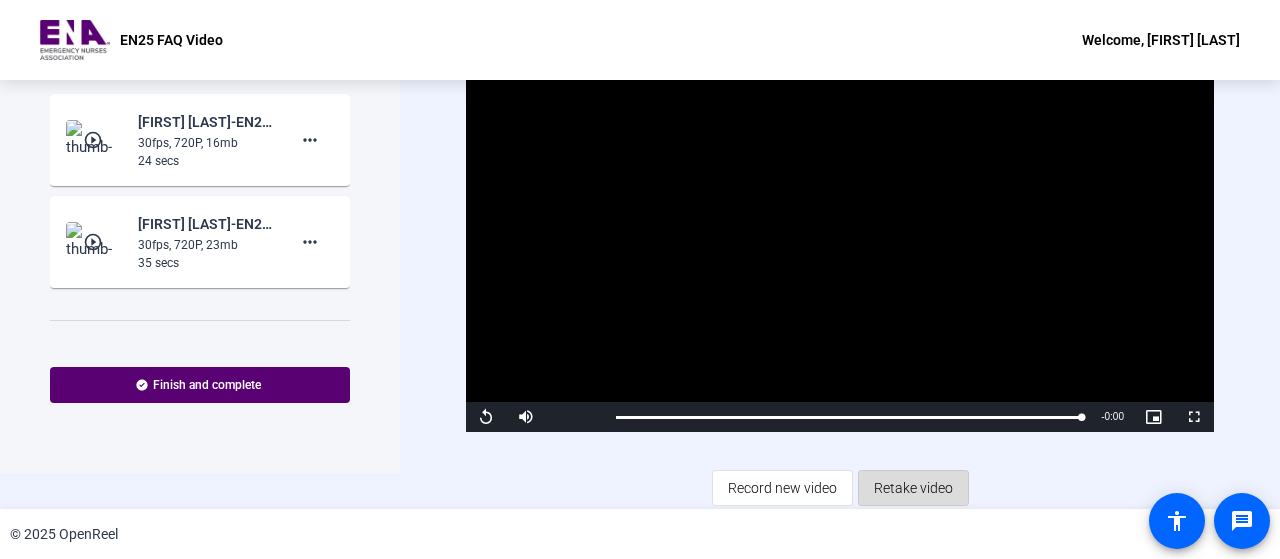 click on "Retake video" 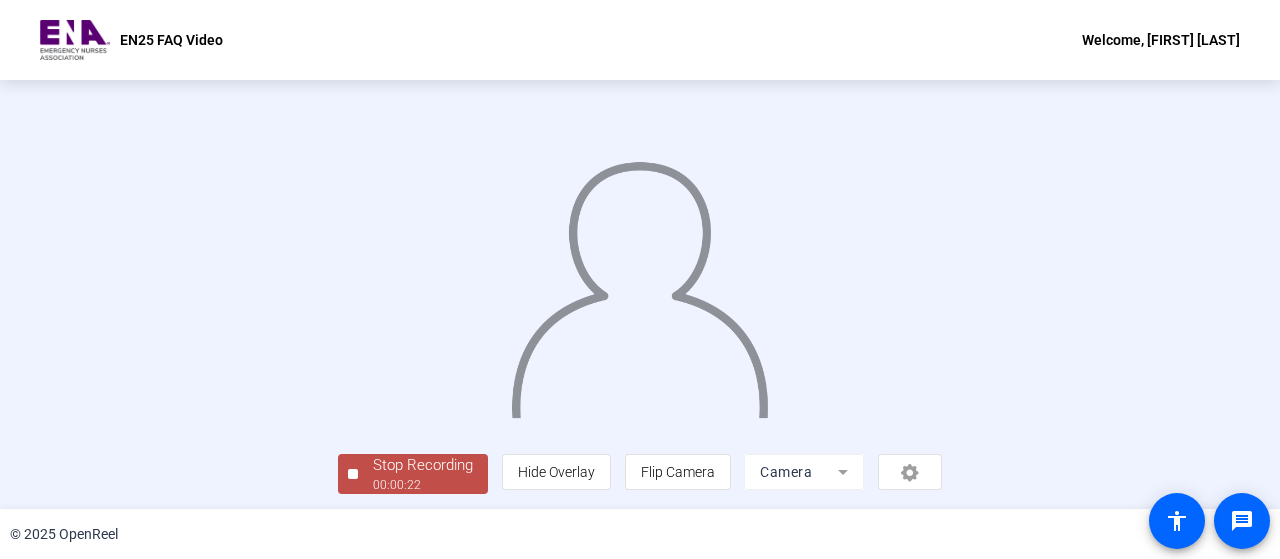 scroll, scrollTop: 136, scrollLeft: 0, axis: vertical 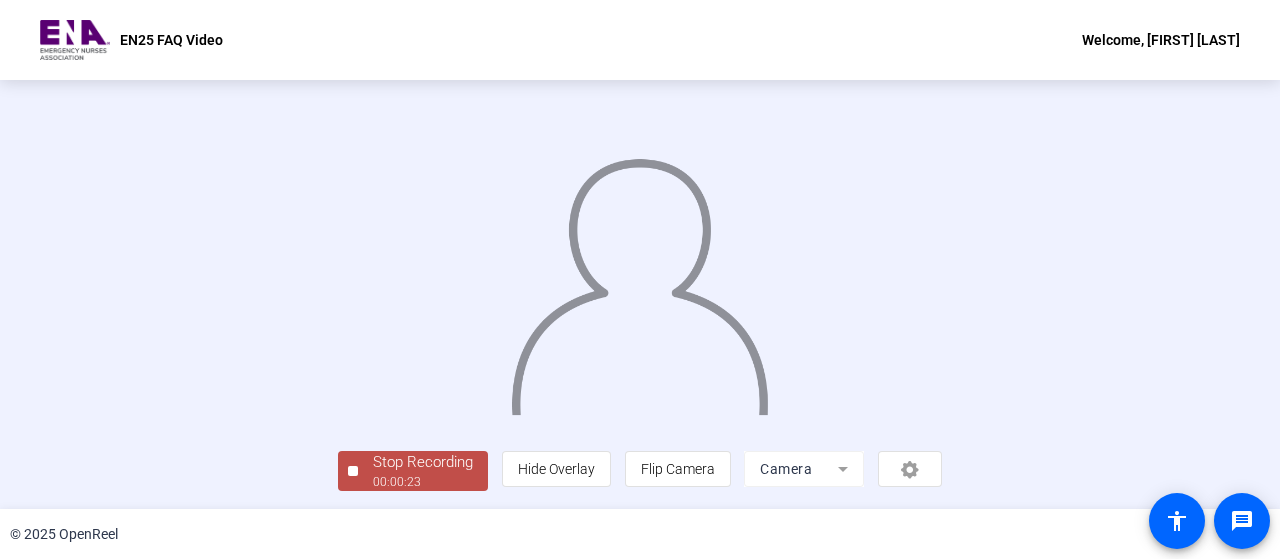 click on "00:00:23" 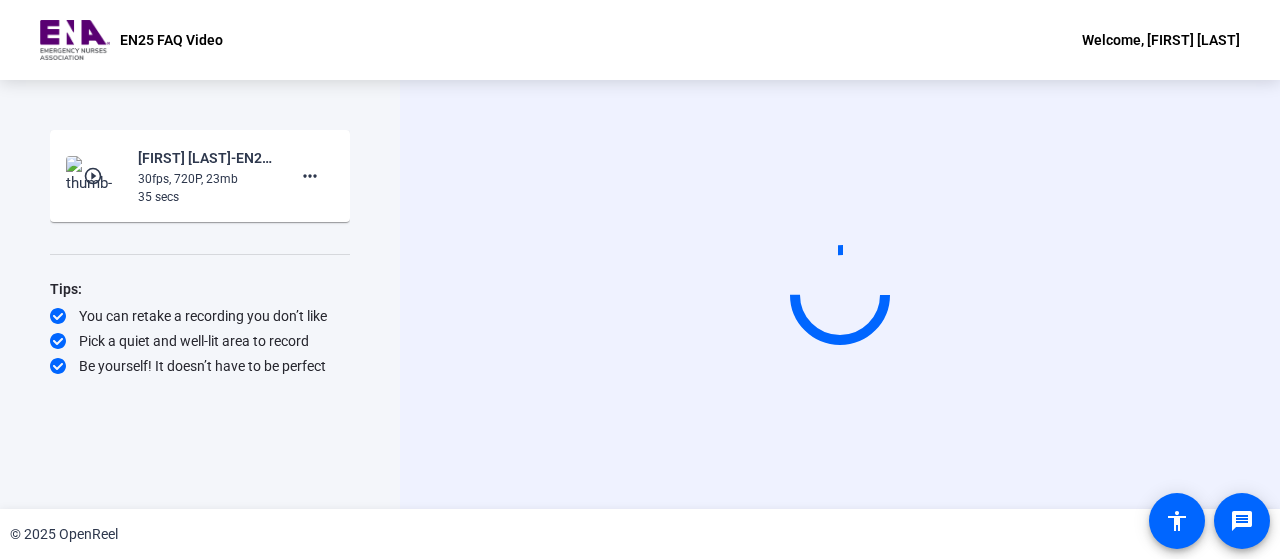 scroll, scrollTop: 0, scrollLeft: 0, axis: both 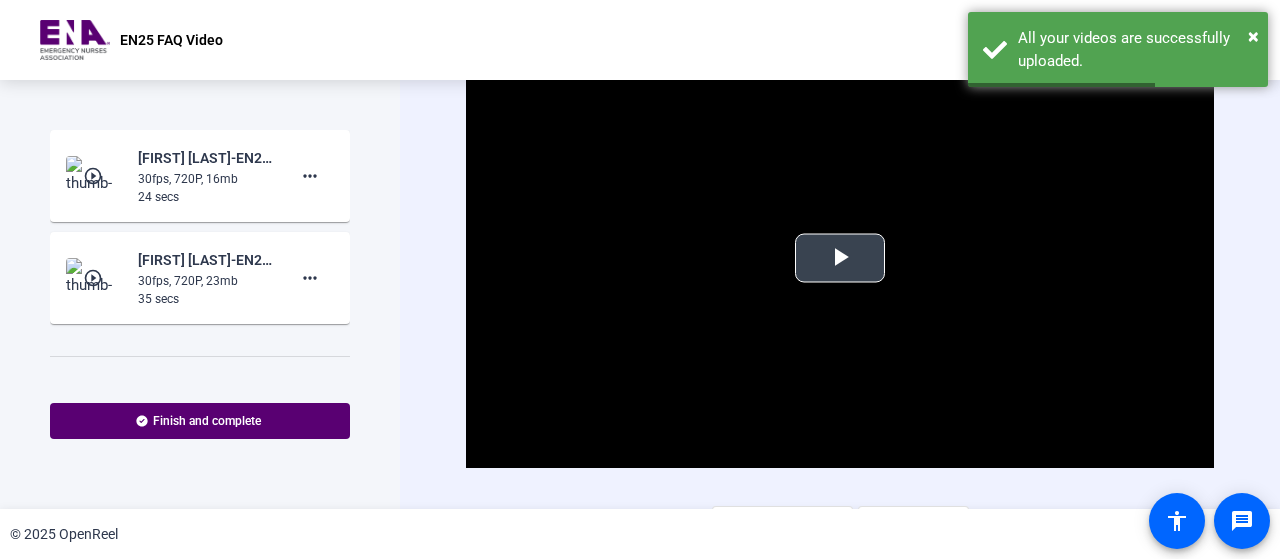 drag, startPoint x: 224, startPoint y: 475, endPoint x: 790, endPoint y: 264, distance: 604.0505 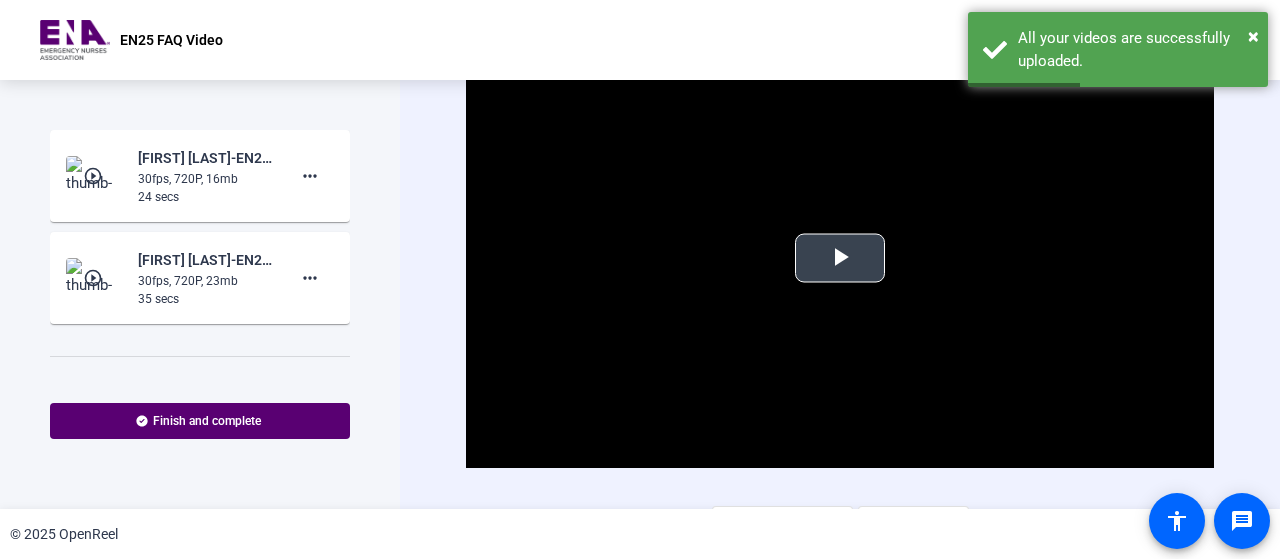 click at bounding box center (840, 258) 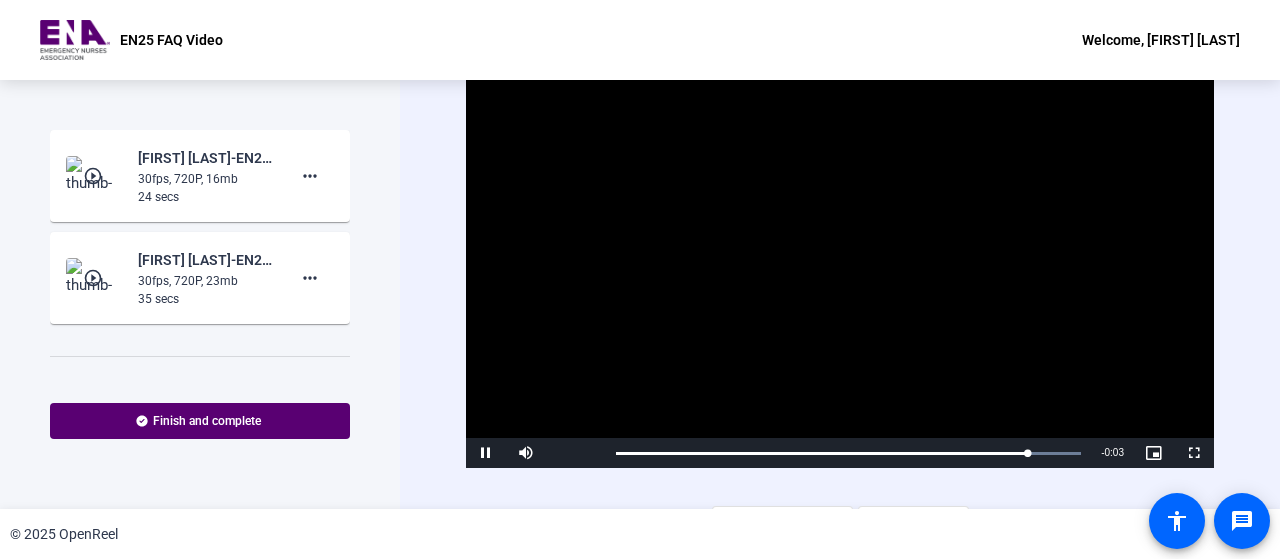 scroll, scrollTop: 36, scrollLeft: 0, axis: vertical 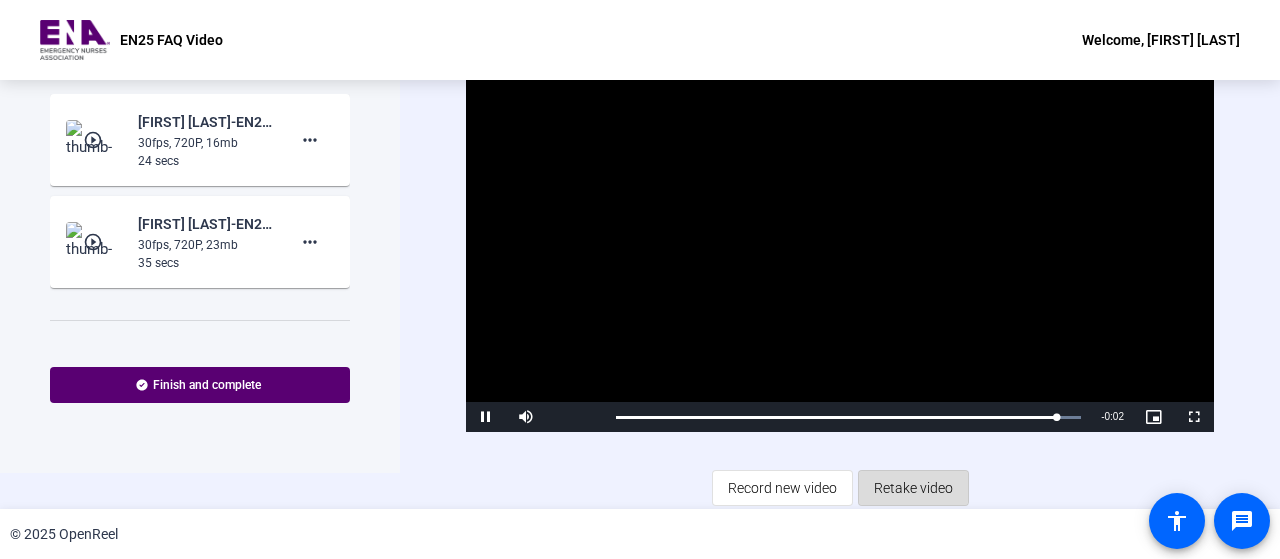 click on "Retake video" 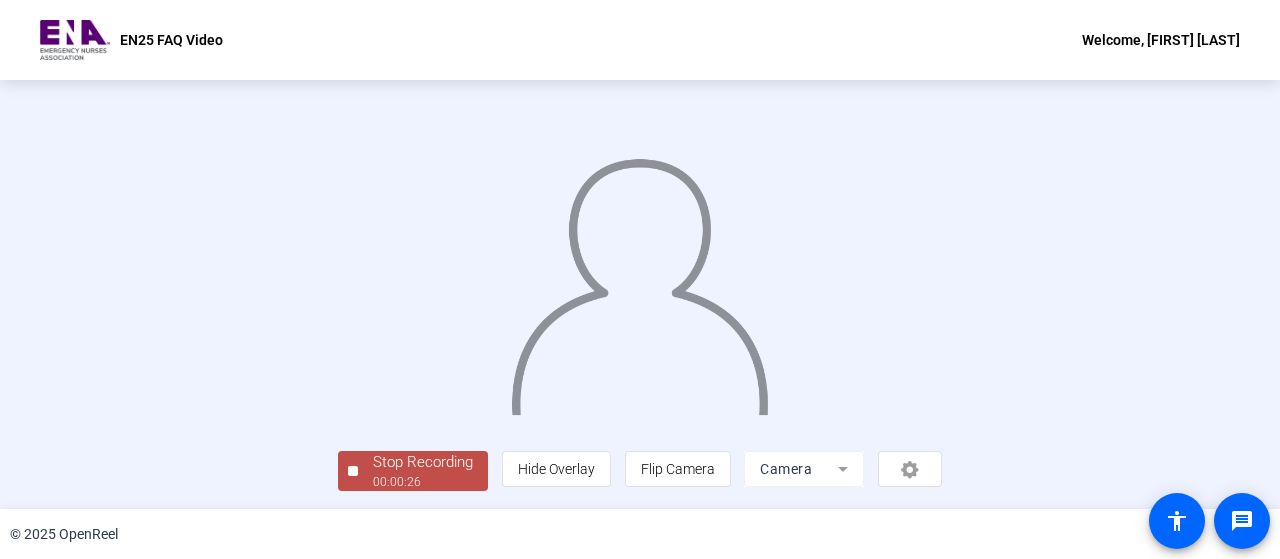scroll, scrollTop: 136, scrollLeft: 0, axis: vertical 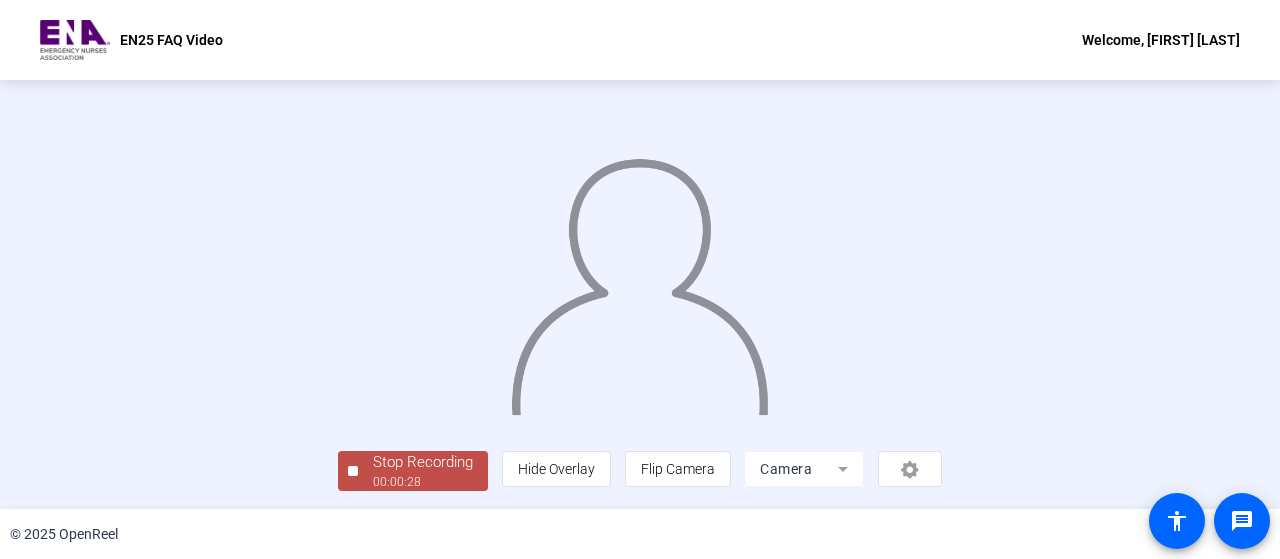 click on "Stop Recording" 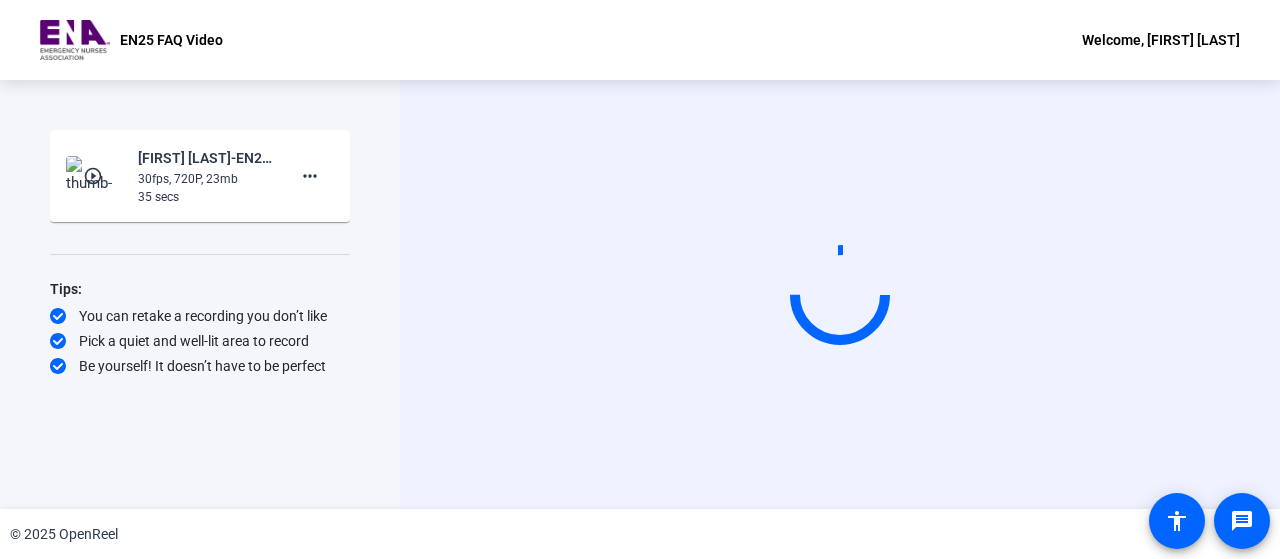scroll, scrollTop: 0, scrollLeft: 0, axis: both 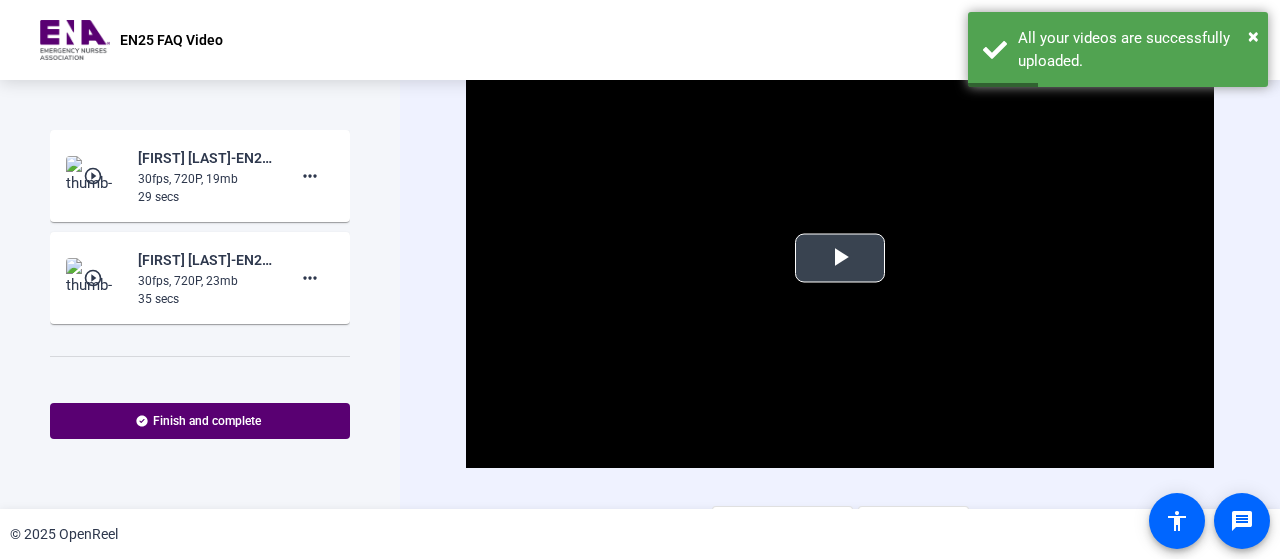 click at bounding box center [840, 258] 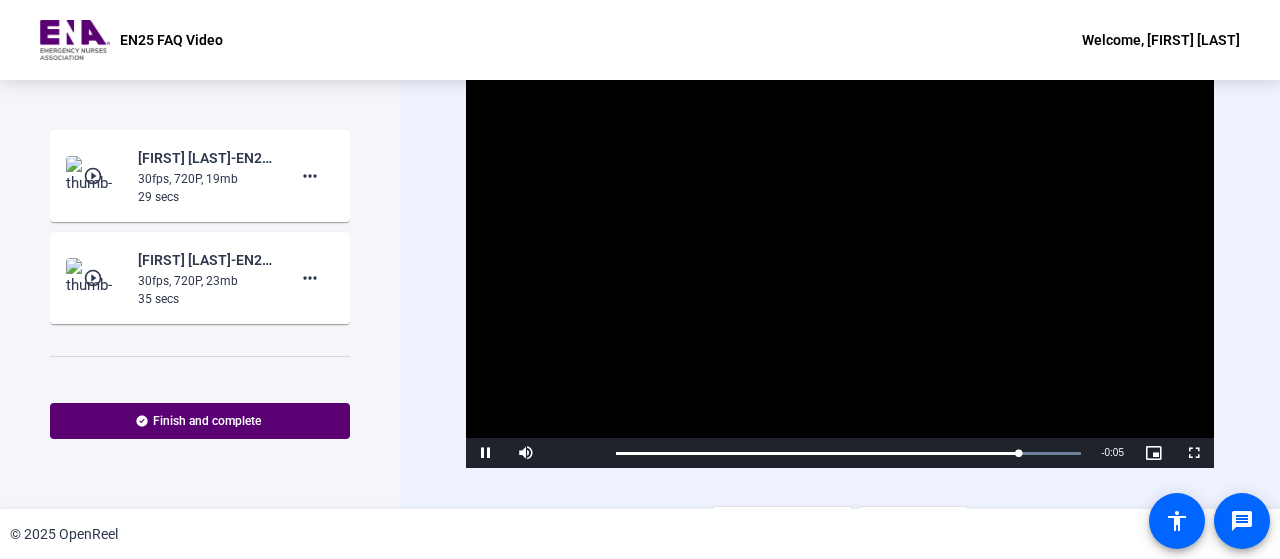 scroll, scrollTop: 36, scrollLeft: 0, axis: vertical 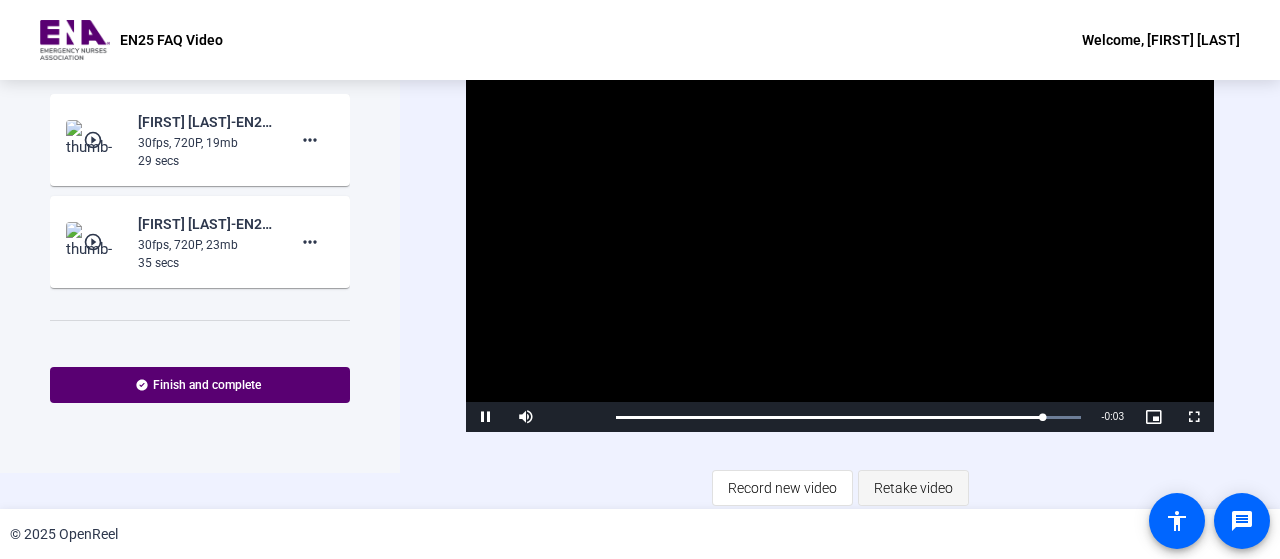 click on "Retake video" 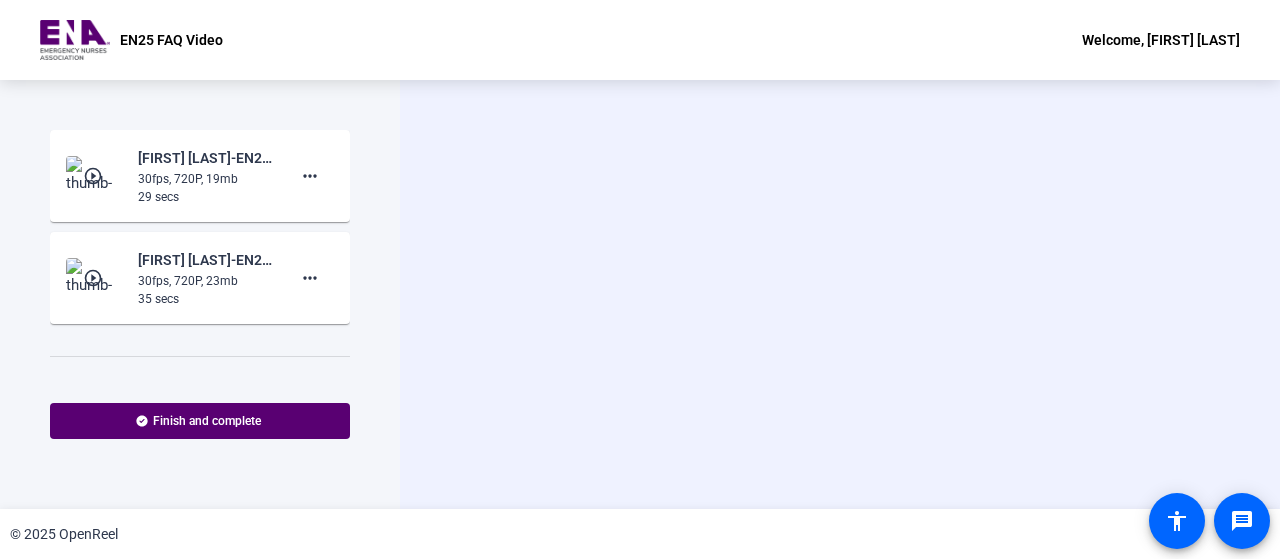 scroll, scrollTop: 0, scrollLeft: 0, axis: both 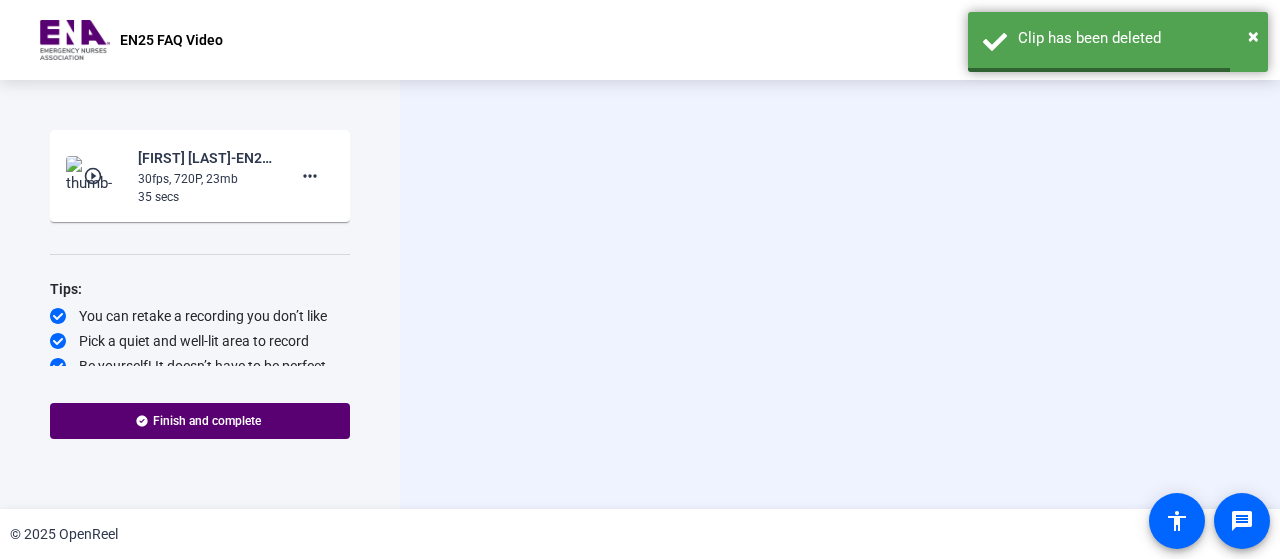 click on "Start Recording  person  Hide Overlay flip Flip Camera Camera" 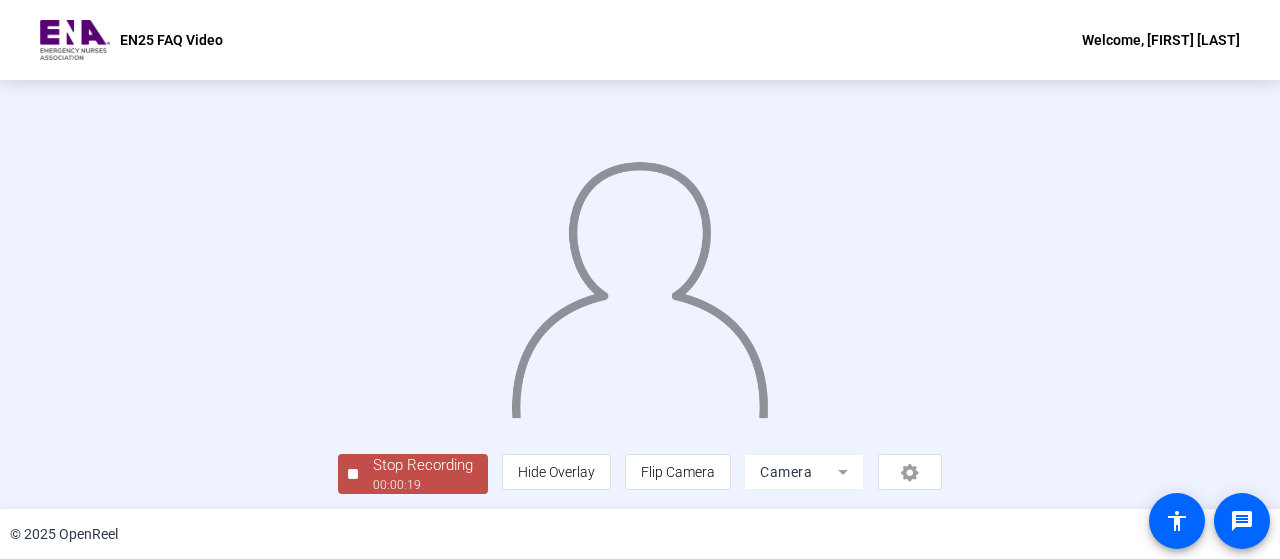 scroll, scrollTop: 136, scrollLeft: 0, axis: vertical 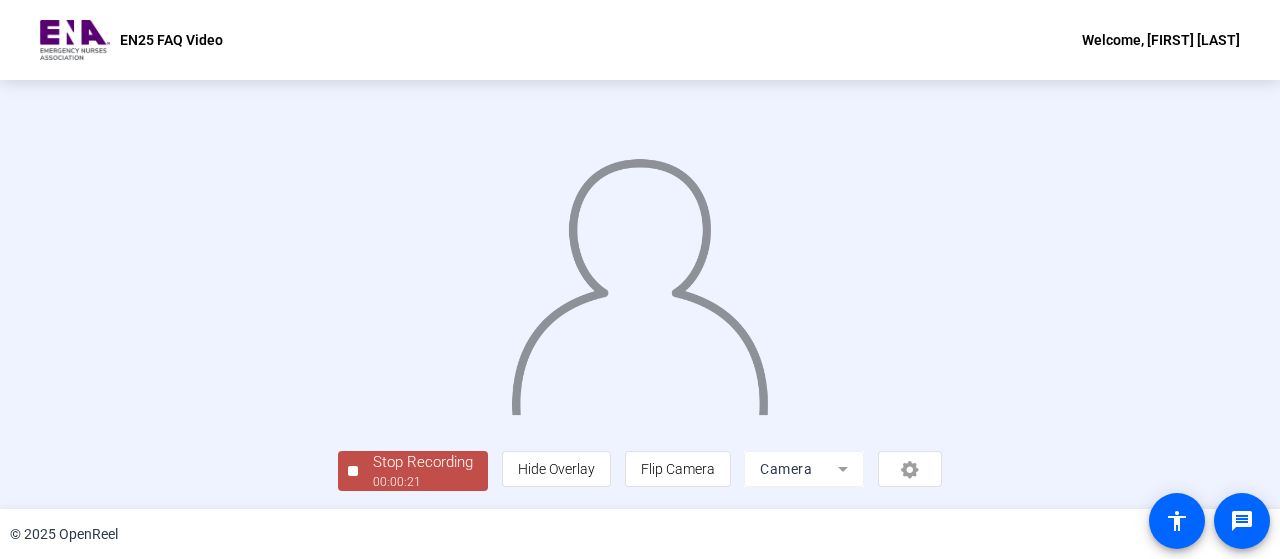 click on "00:00:21" 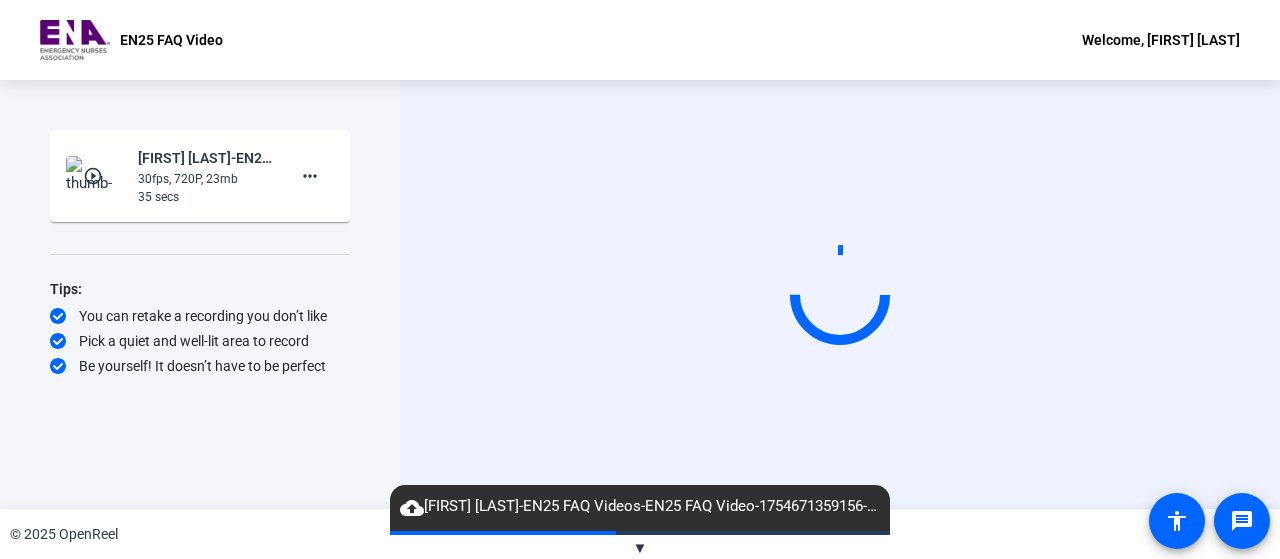 click on "Start Recording  play_circle_outline  [FIRST] [LAST]-EN25 FAQ Videos-EN25 FAQ Video-1754670972619-webcam  30fps, 720P, 23mb  35 secs more_horiz Tips:
You can retake a recording you don’t like
Pick a quiet and well-lit area to record
Be yourself! It doesn’t have to be perfect" 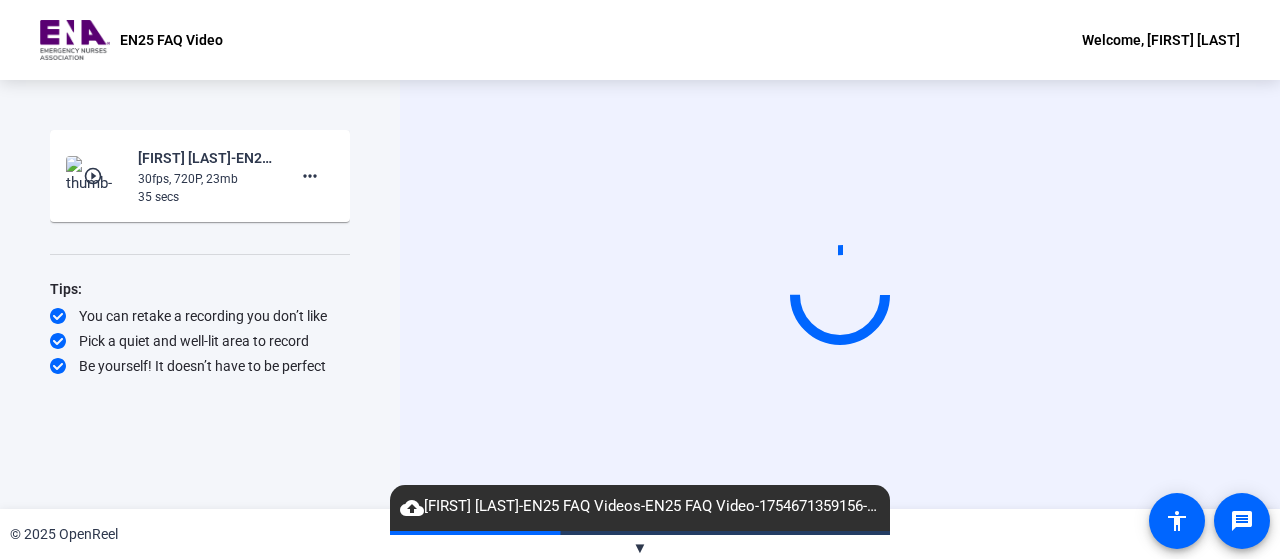 click on "Start Recording  play_circle_outline  [FIRST] [LAST]-EN25 FAQ Videos-EN25 FAQ Video-1754670972619-webcam  30fps, 720P, 23mb  35 secs more_horiz Tips:
You can retake a recording you don’t like
Pick a quiet and well-lit area to record
Be yourself! It doesn’t have to be perfect" 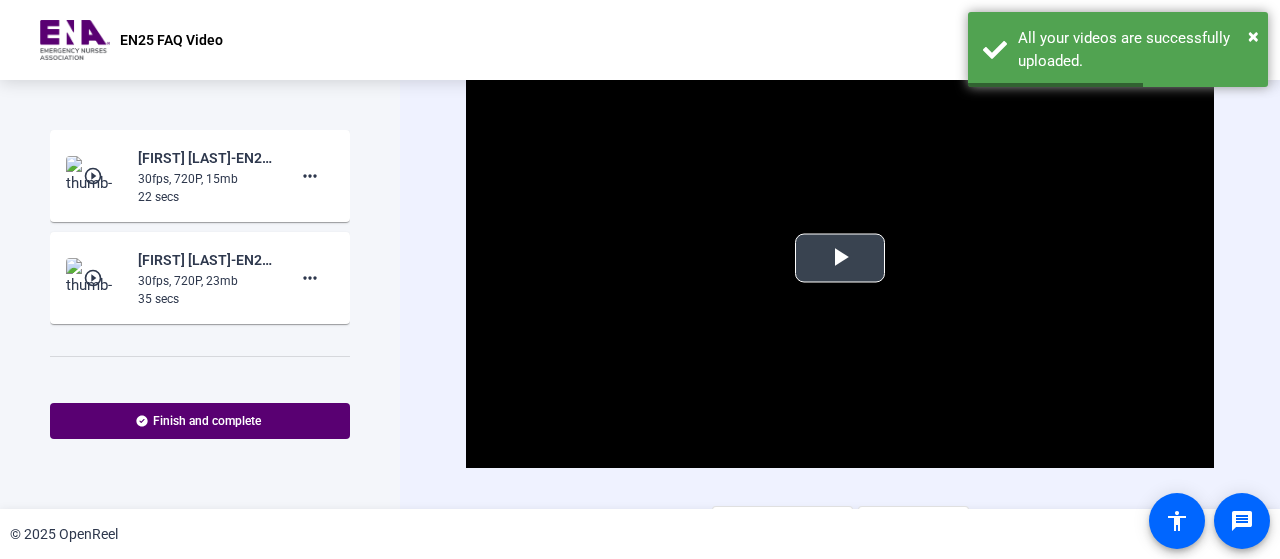 click at bounding box center (840, 258) 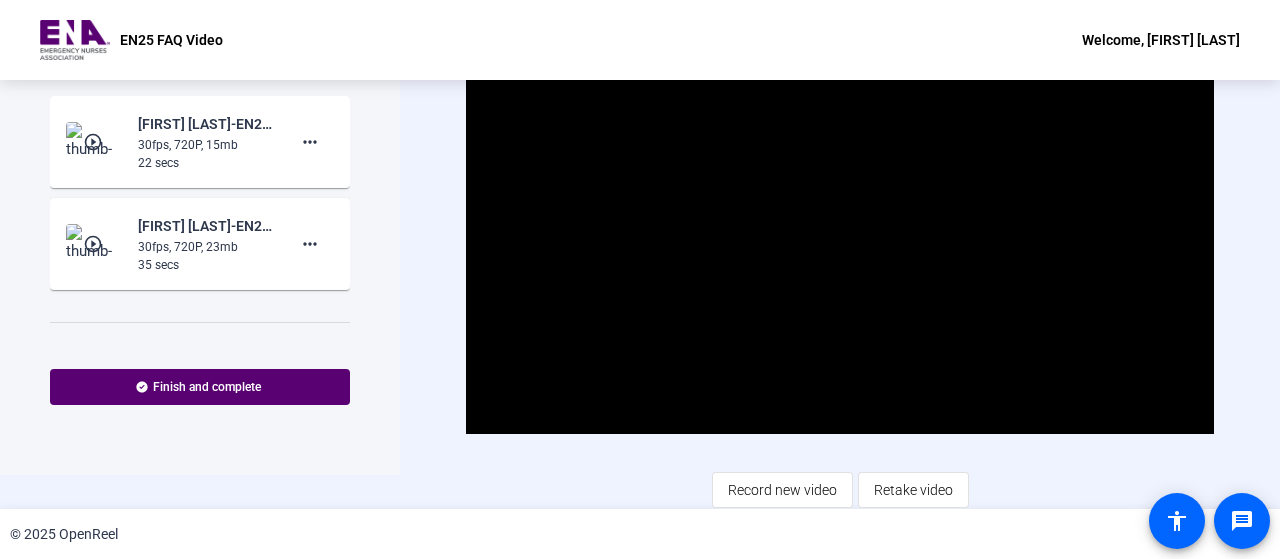 scroll, scrollTop: 36, scrollLeft: 0, axis: vertical 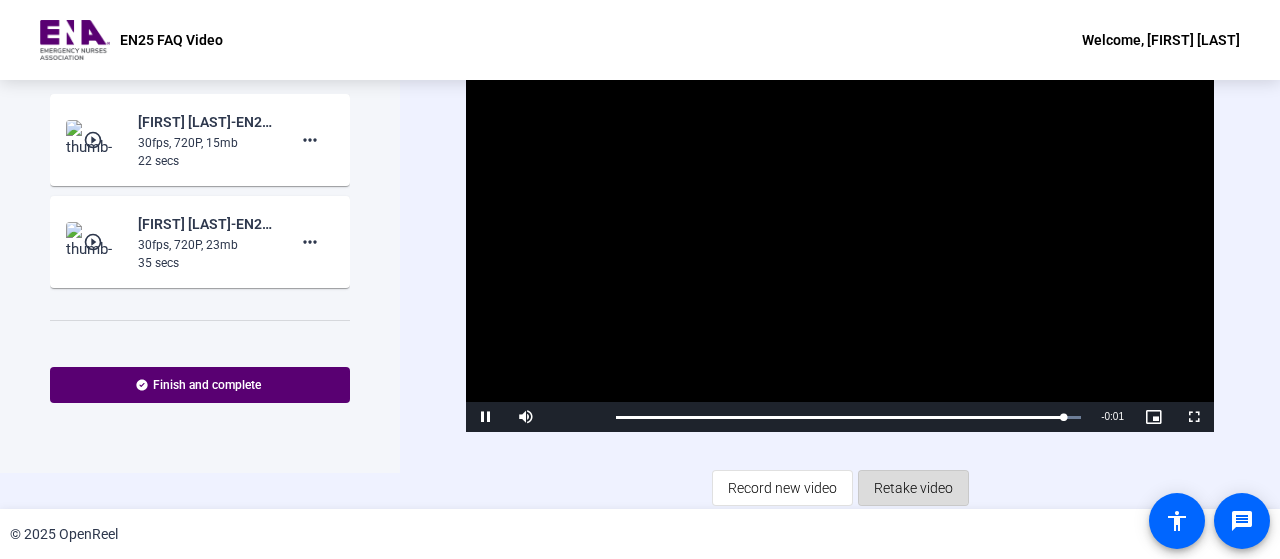 click on "Retake video" 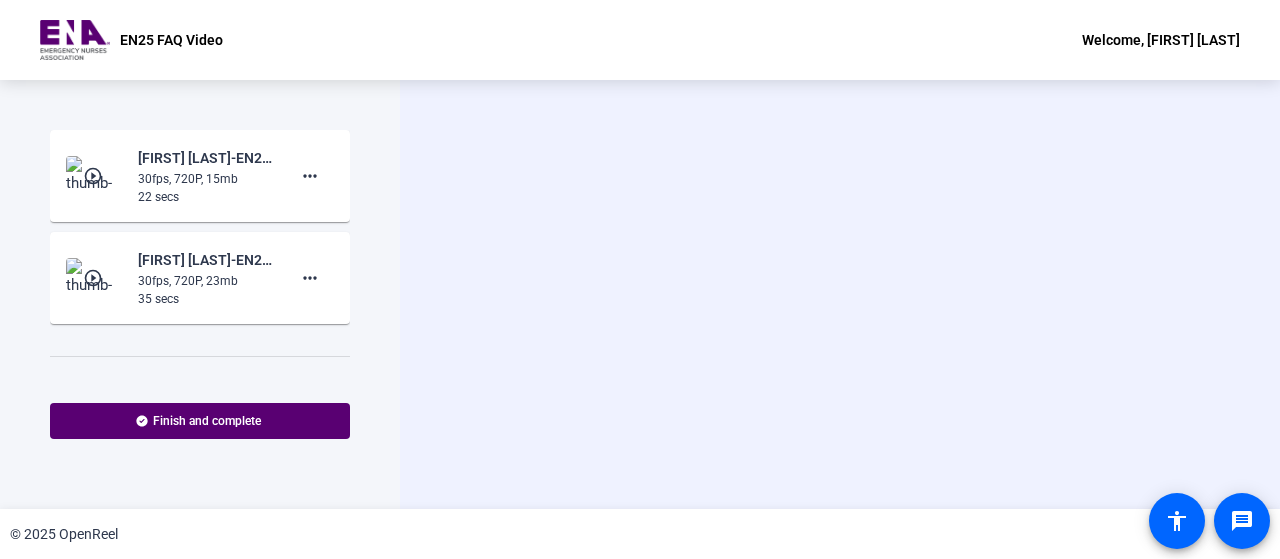 scroll, scrollTop: 0, scrollLeft: 0, axis: both 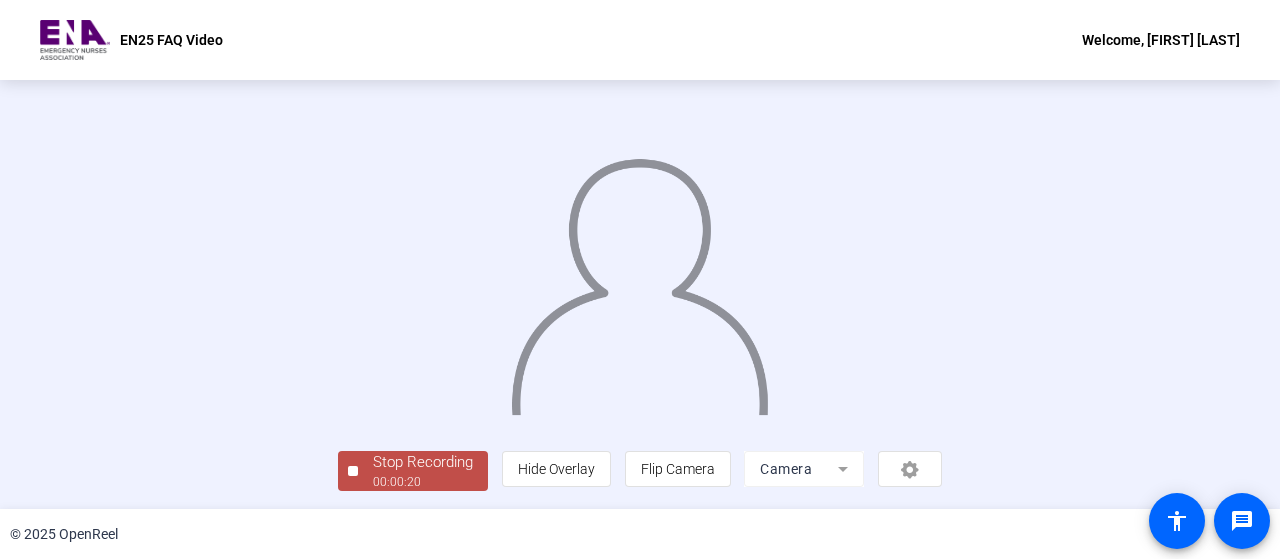 click on "Stop Recording" 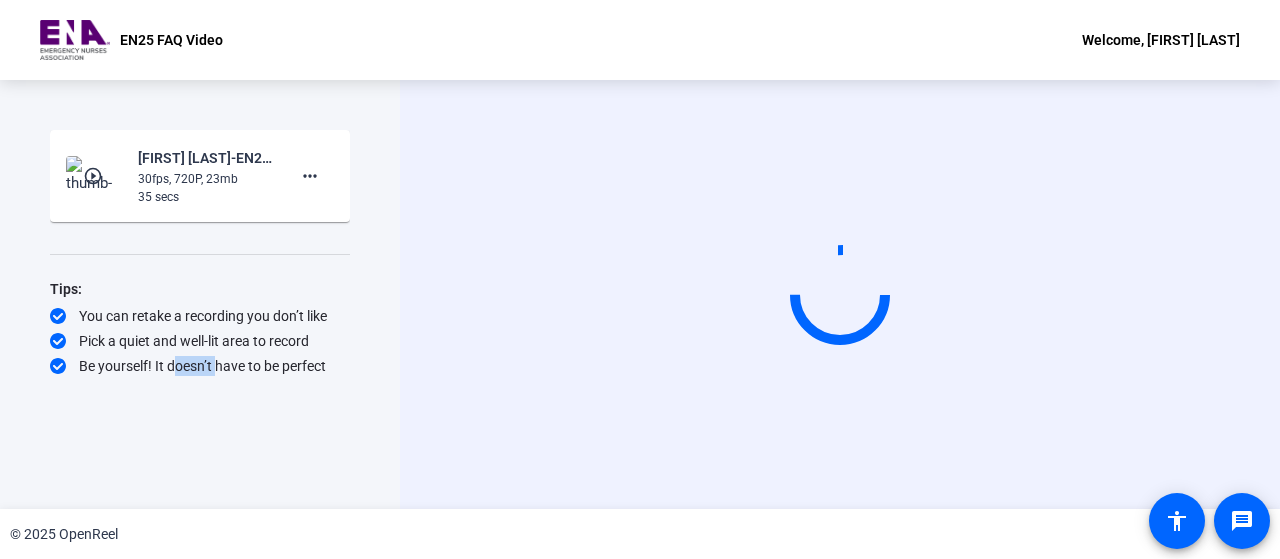 scroll, scrollTop: 0, scrollLeft: 0, axis: both 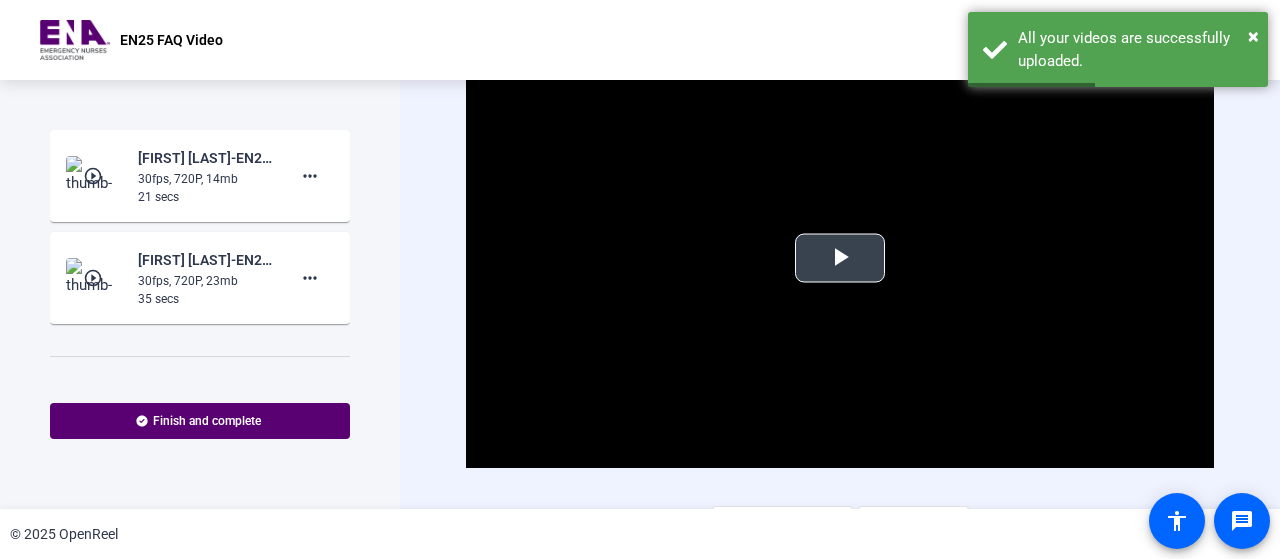 click at bounding box center [840, 258] 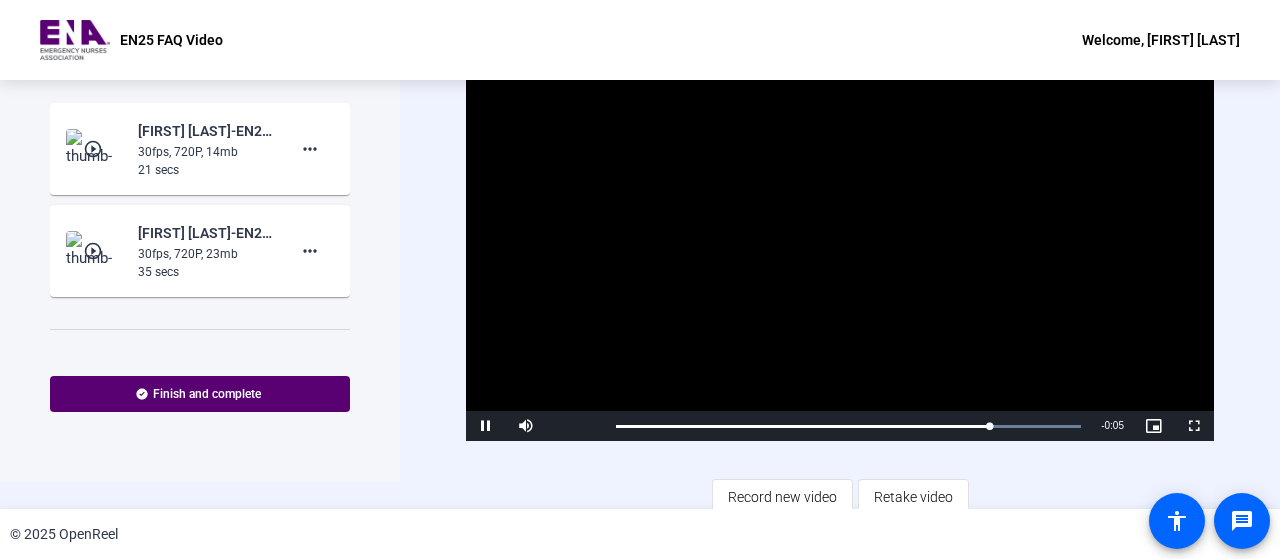 scroll, scrollTop: 36, scrollLeft: 0, axis: vertical 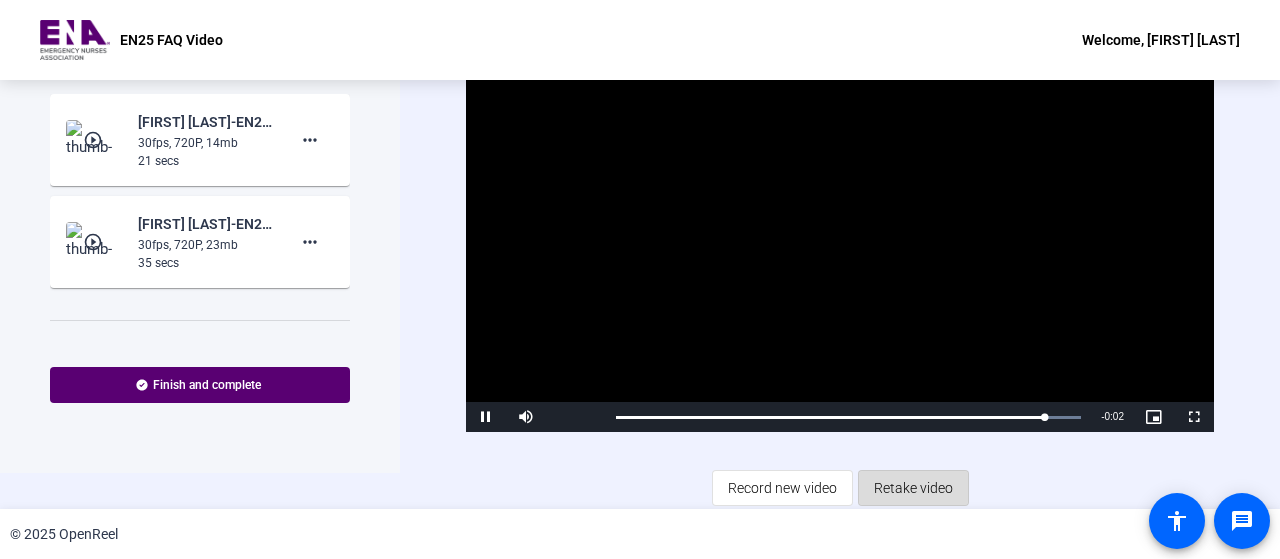 click on "Retake video" 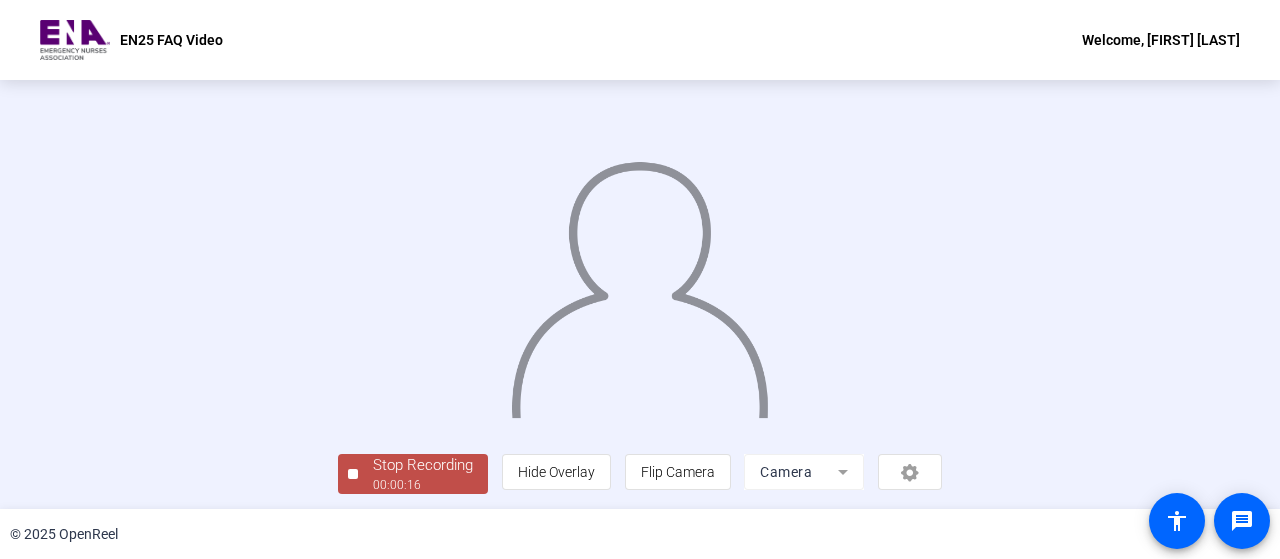 scroll, scrollTop: 136, scrollLeft: 0, axis: vertical 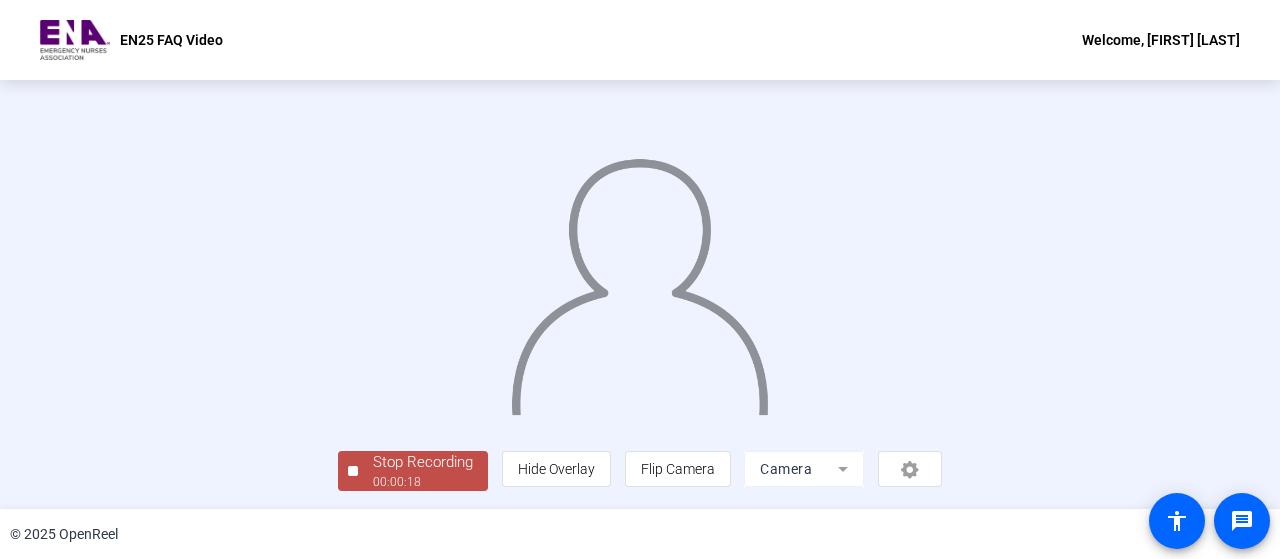 click on "00:00:18" 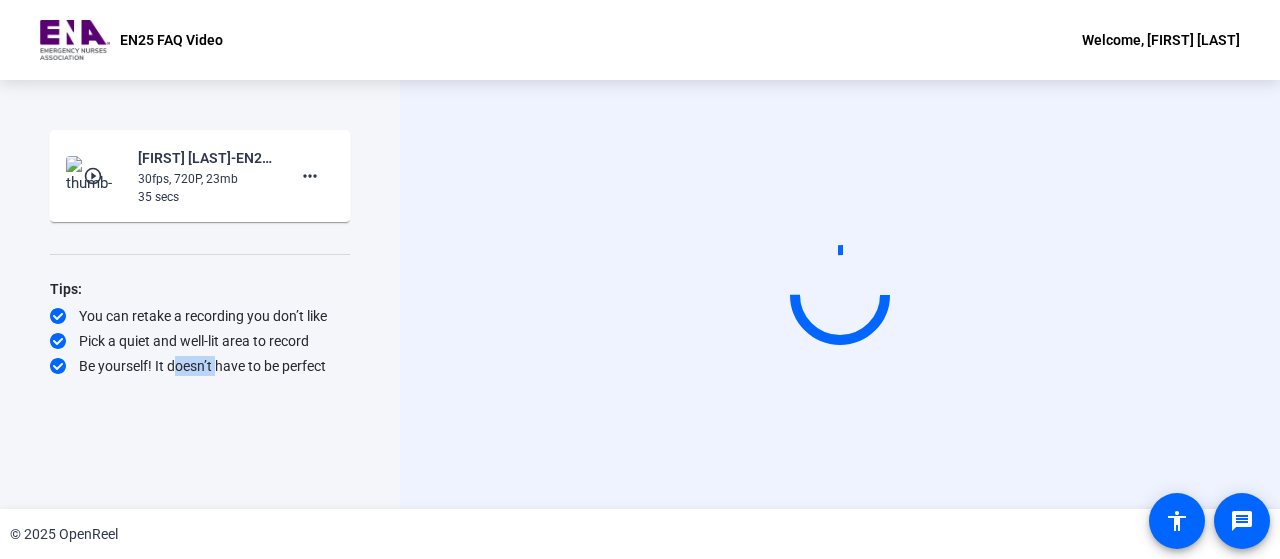 scroll, scrollTop: 0, scrollLeft: 0, axis: both 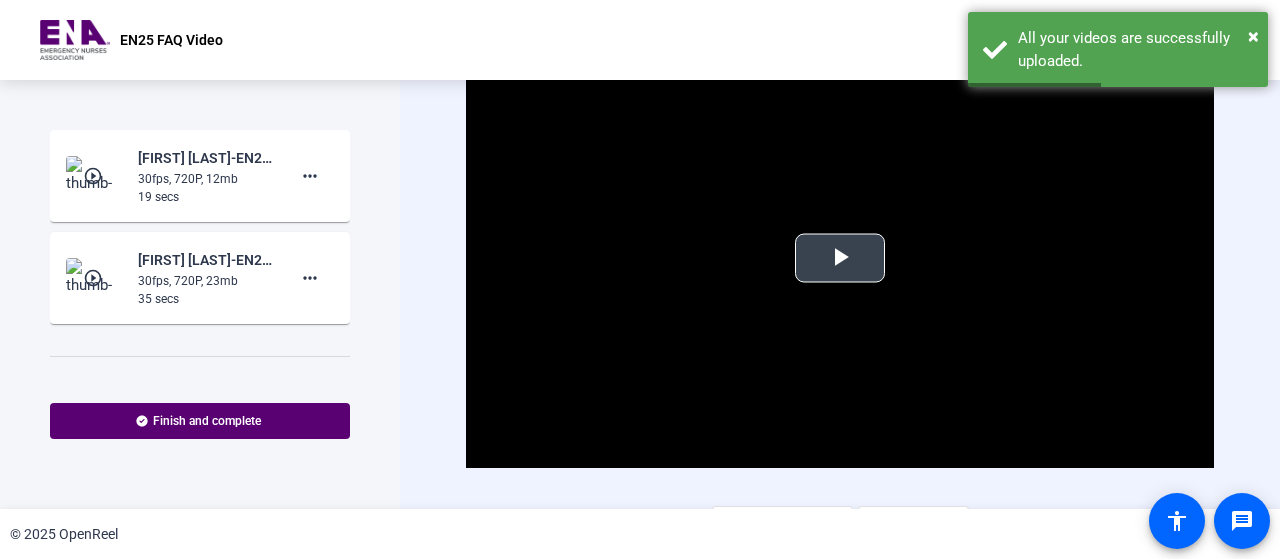 click at bounding box center (840, 258) 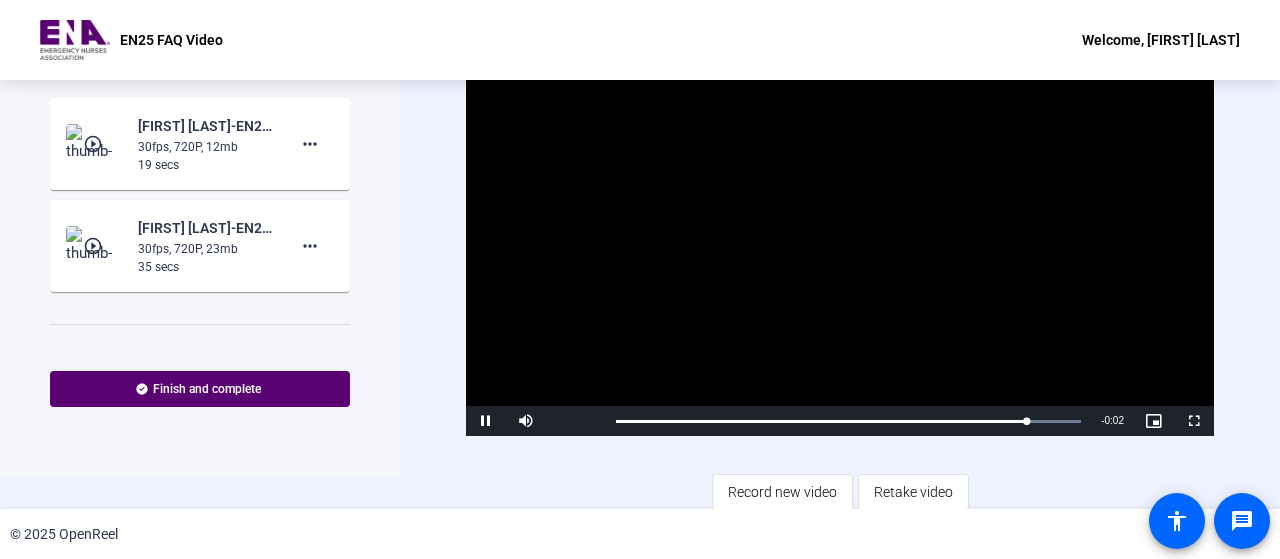scroll, scrollTop: 36, scrollLeft: 0, axis: vertical 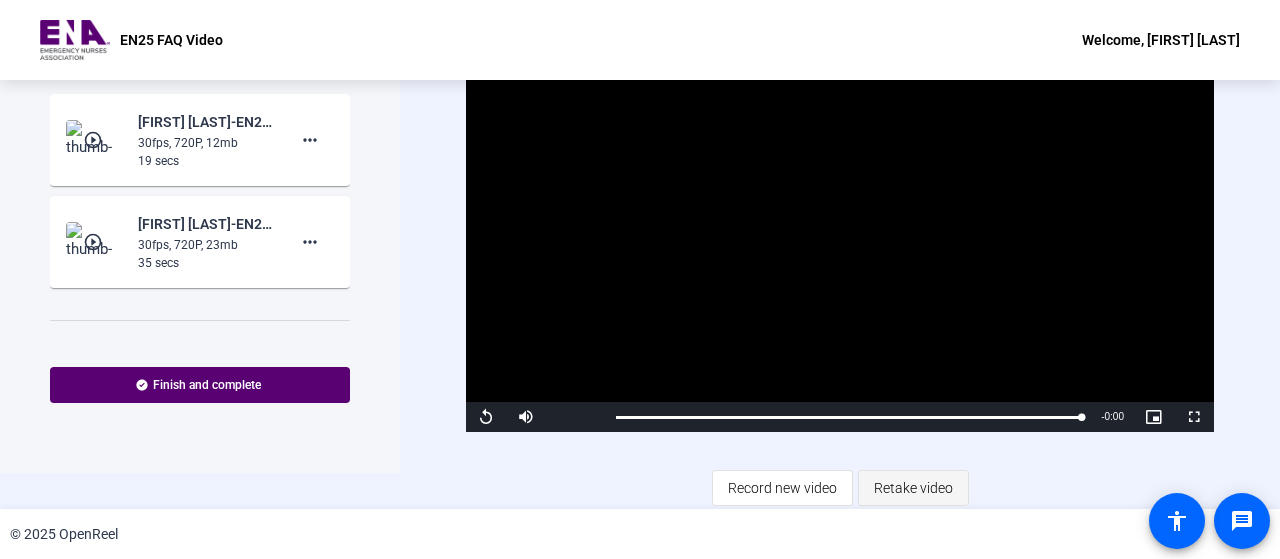 click on "Retake video" 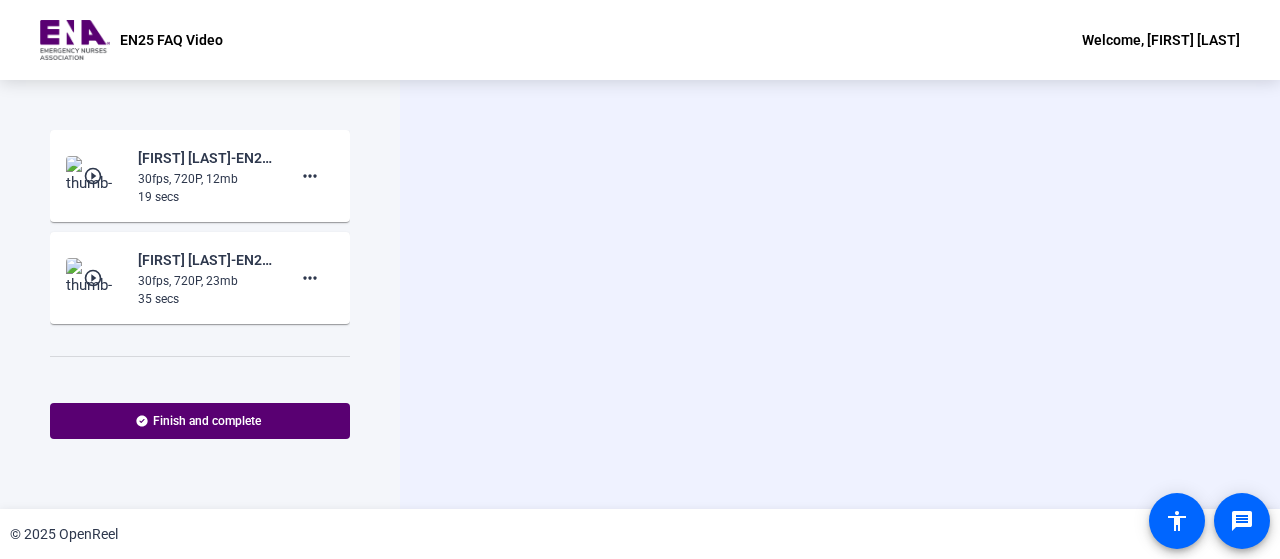 scroll, scrollTop: 0, scrollLeft: 0, axis: both 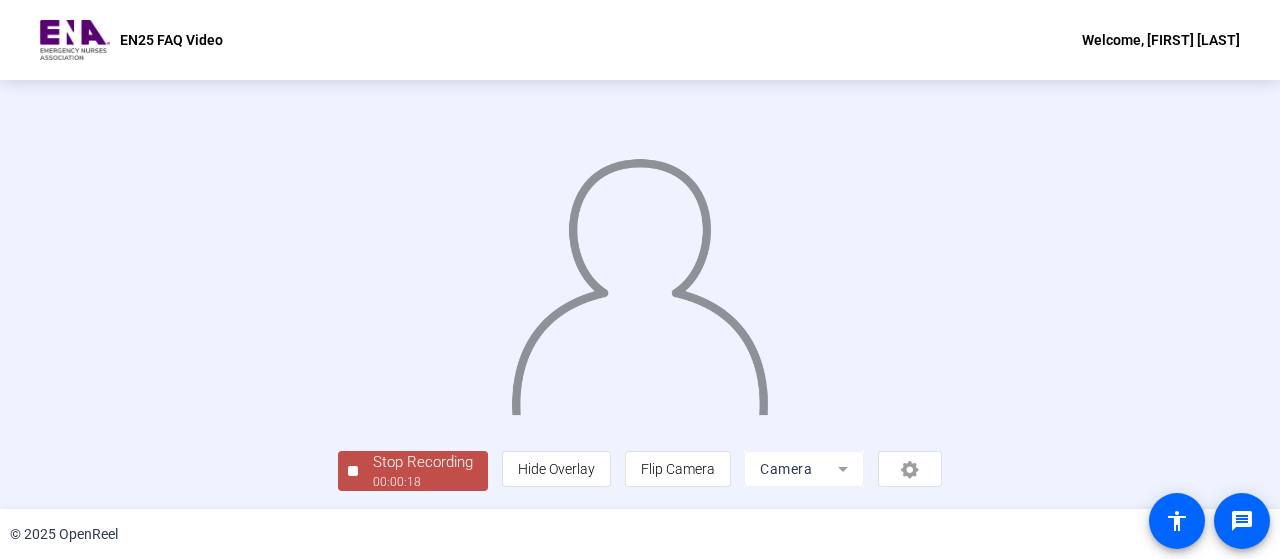 click on "Stop Recording" 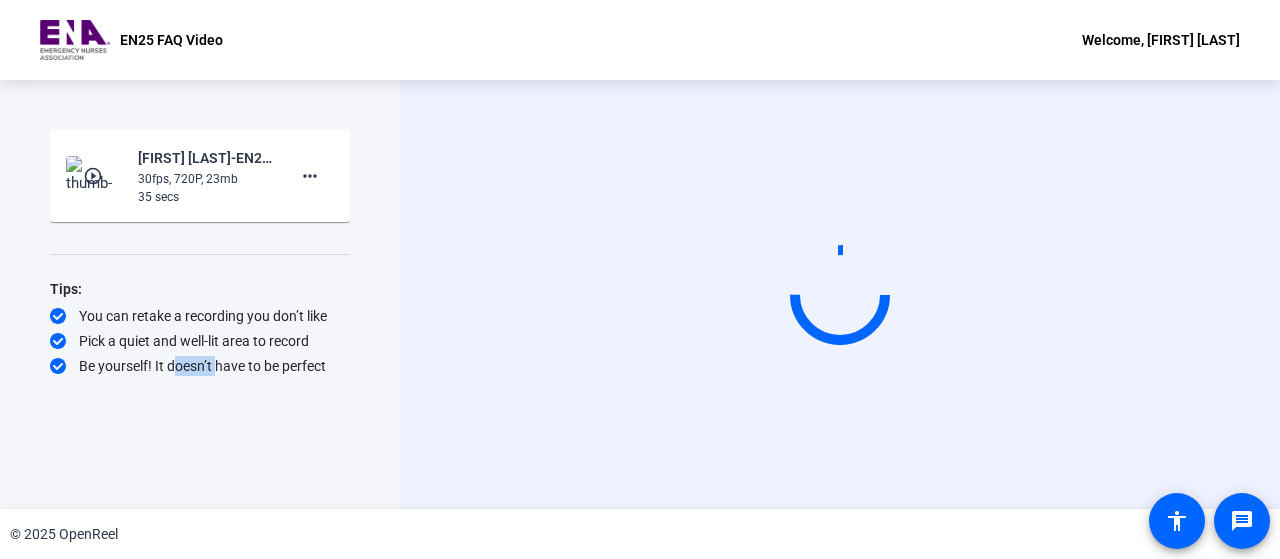 scroll, scrollTop: 0, scrollLeft: 0, axis: both 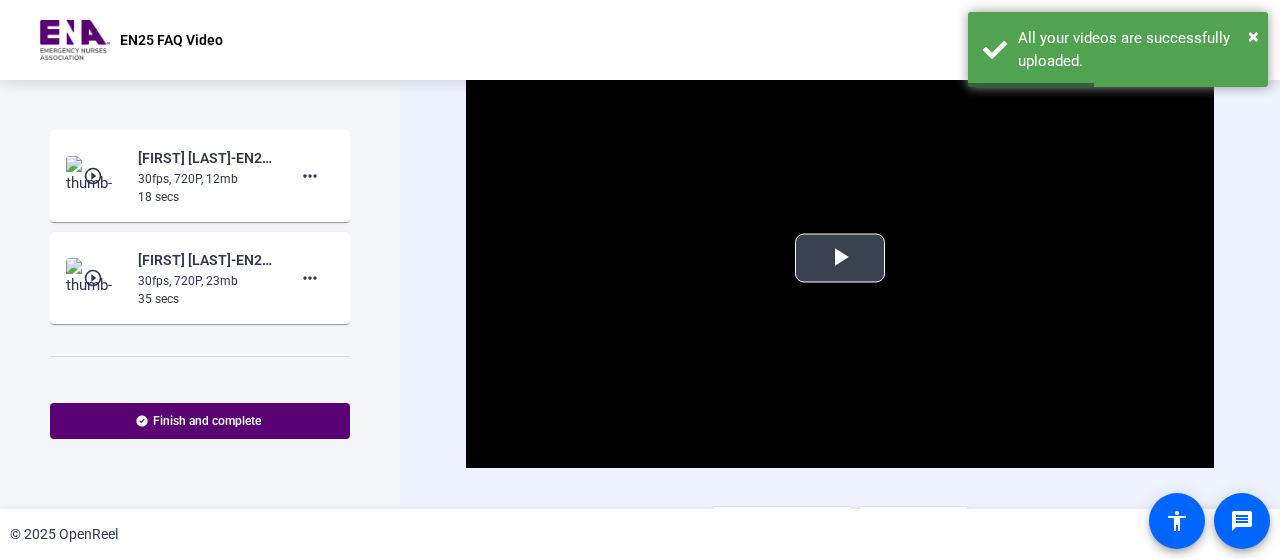 click at bounding box center (840, 258) 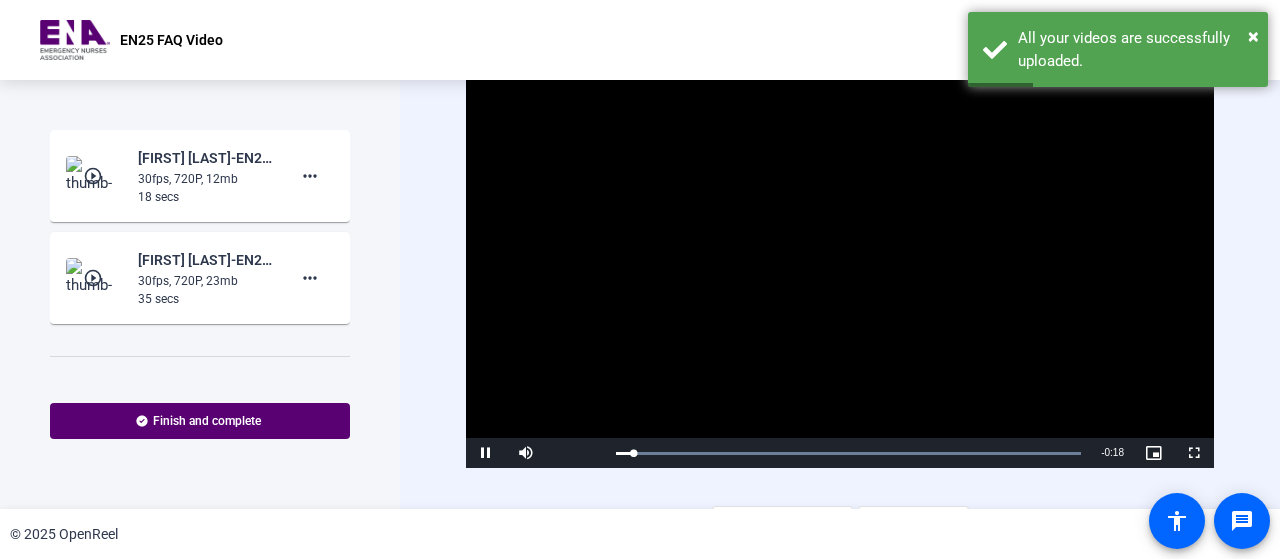 click at bounding box center [840, 257] 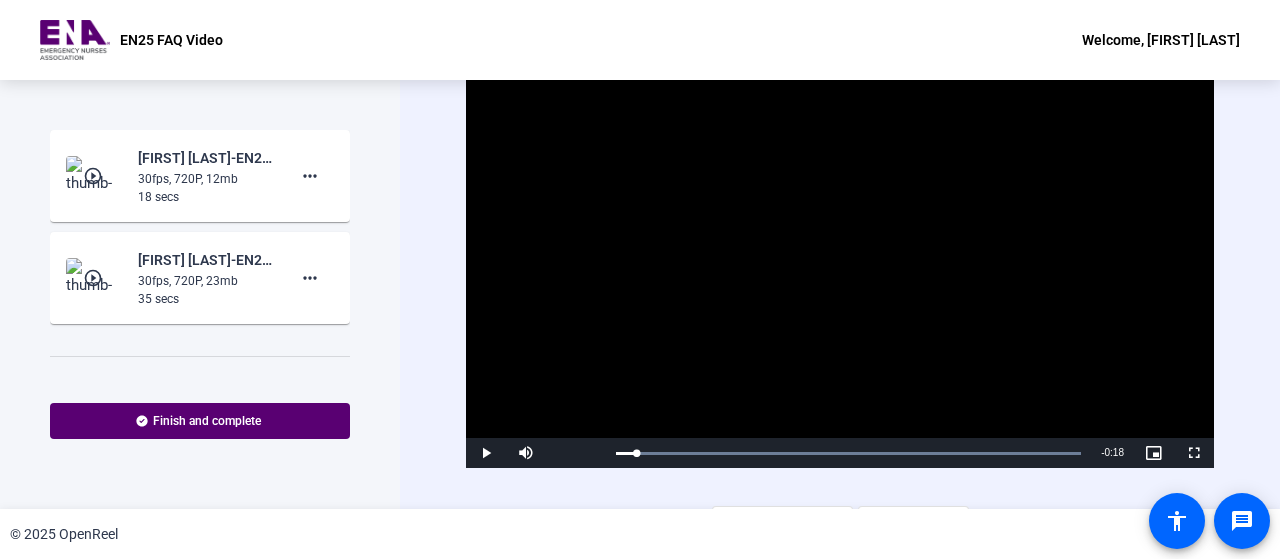 click at bounding box center (840, 257) 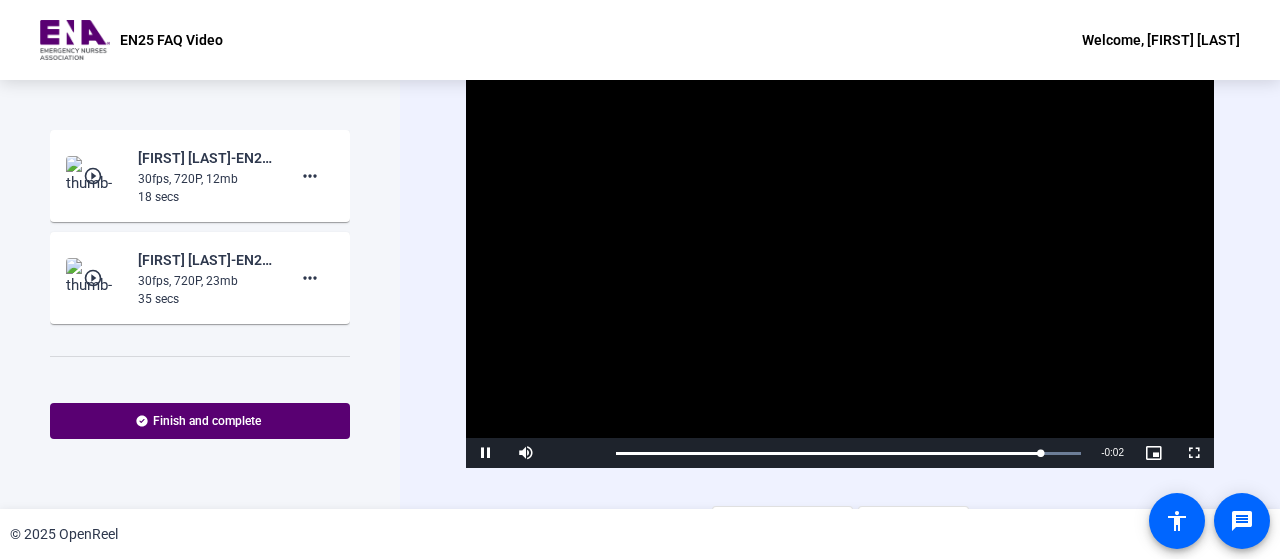 scroll, scrollTop: 36, scrollLeft: 0, axis: vertical 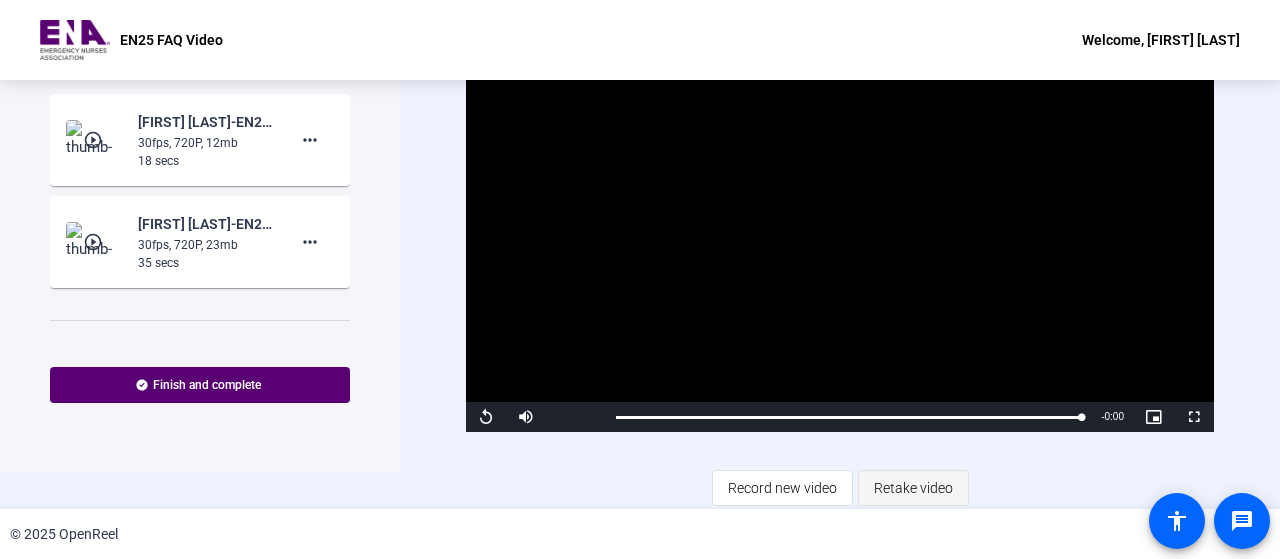 click on "Retake video" 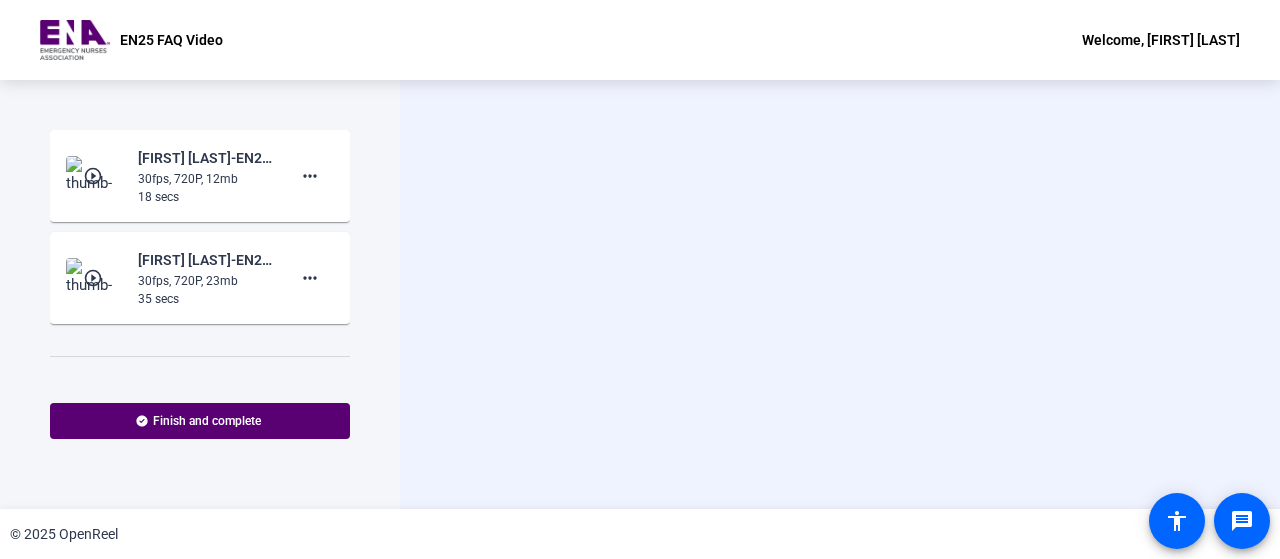 scroll, scrollTop: 0, scrollLeft: 0, axis: both 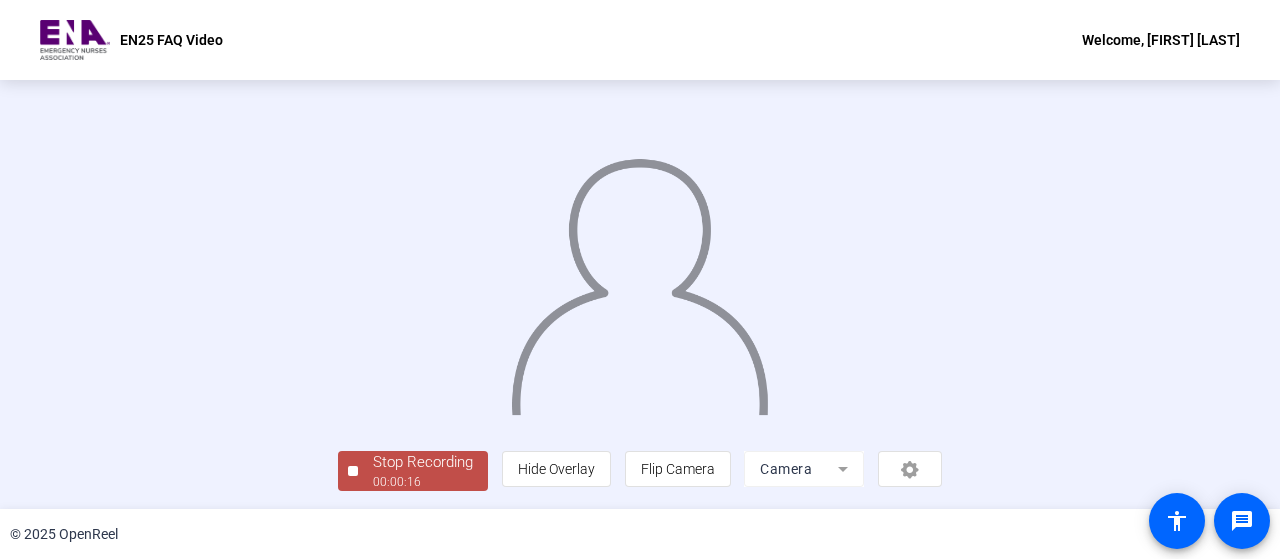 click on "Stop Recording" 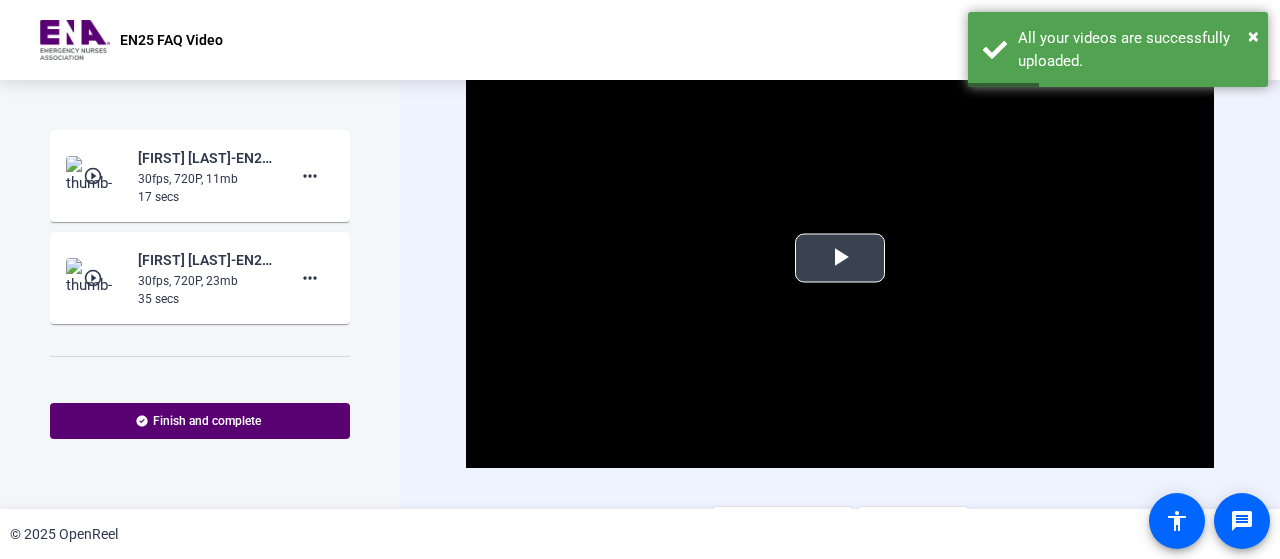 click at bounding box center (840, 258) 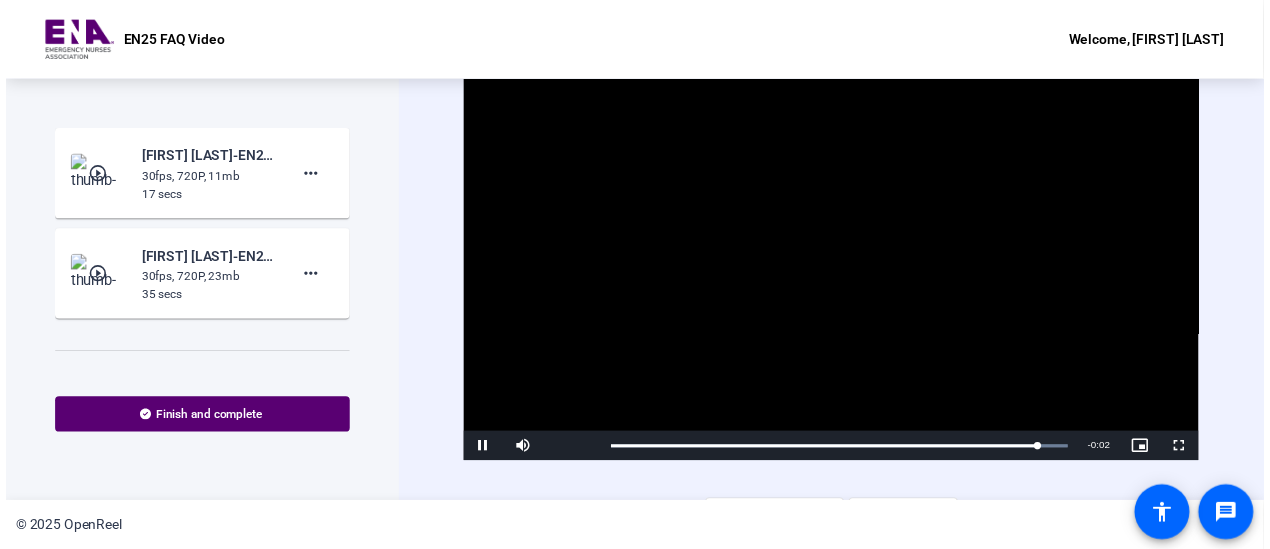 scroll, scrollTop: 36, scrollLeft: 0, axis: vertical 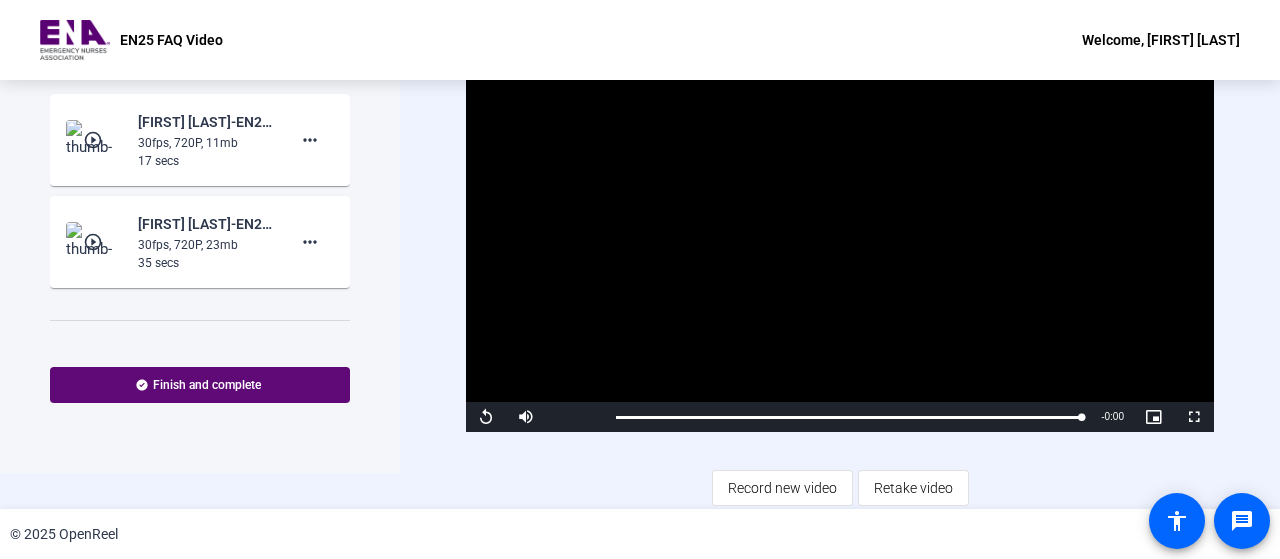 click on "Finish and complete" 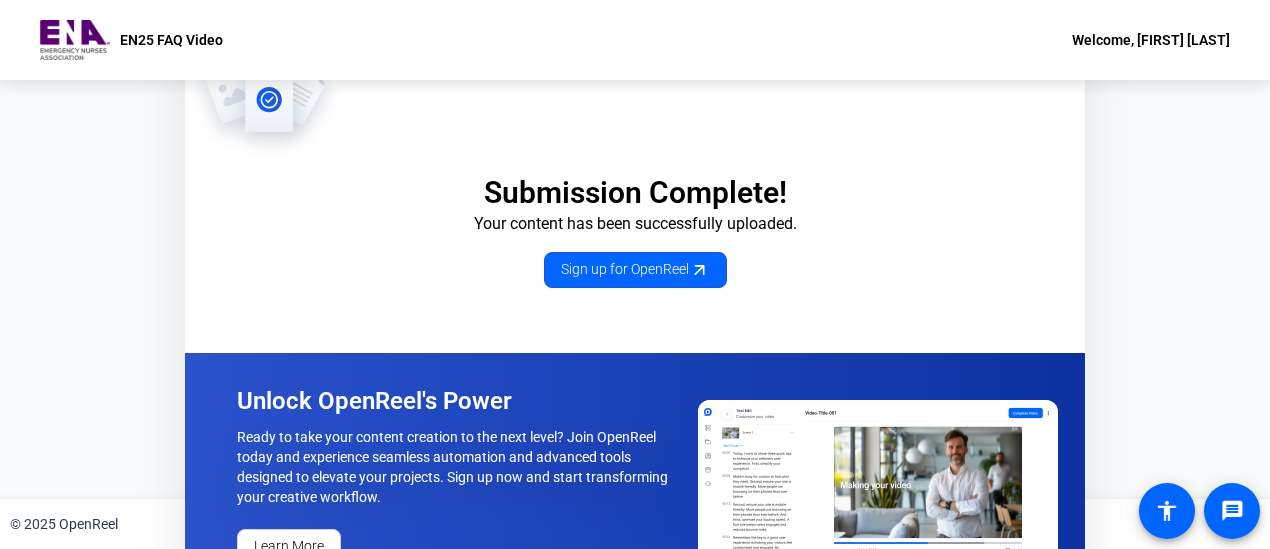scroll, scrollTop: 59, scrollLeft: 0, axis: vertical 